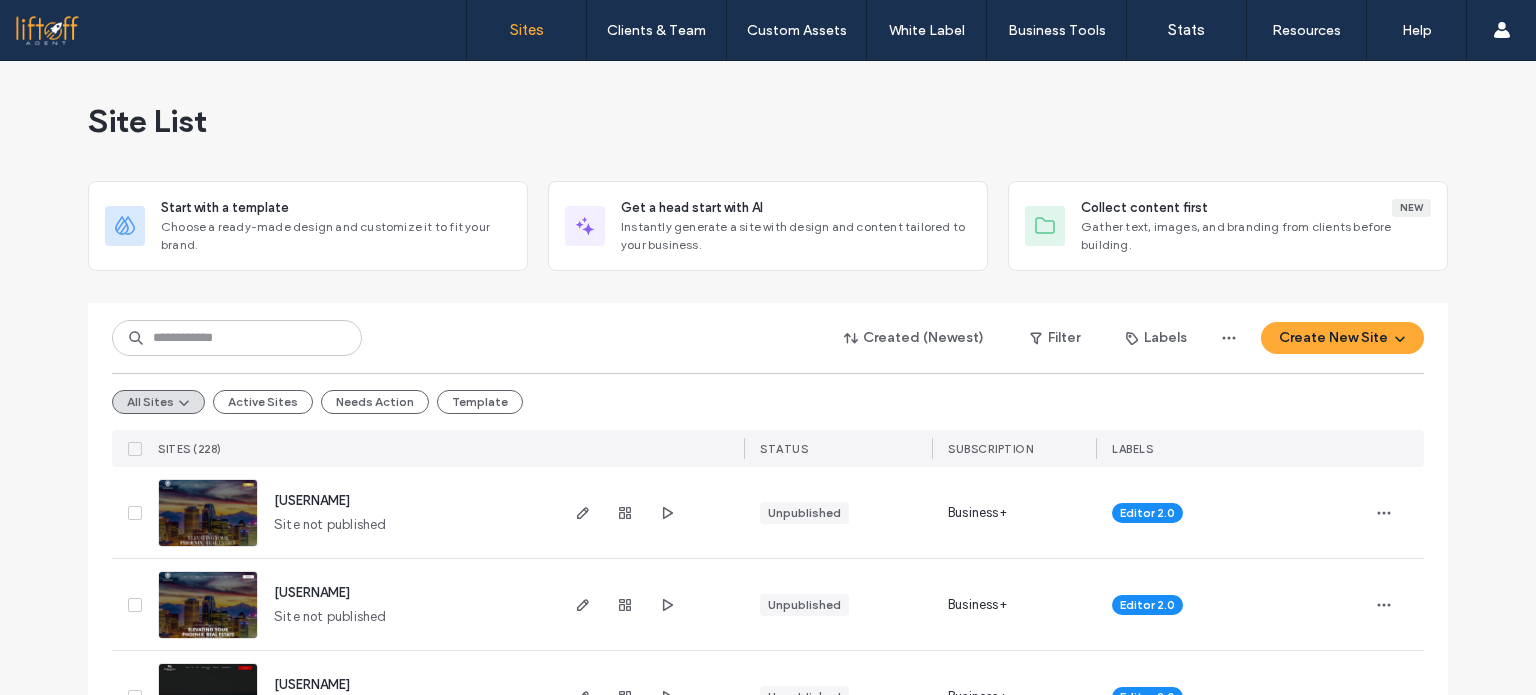 scroll, scrollTop: 0, scrollLeft: 0, axis: both 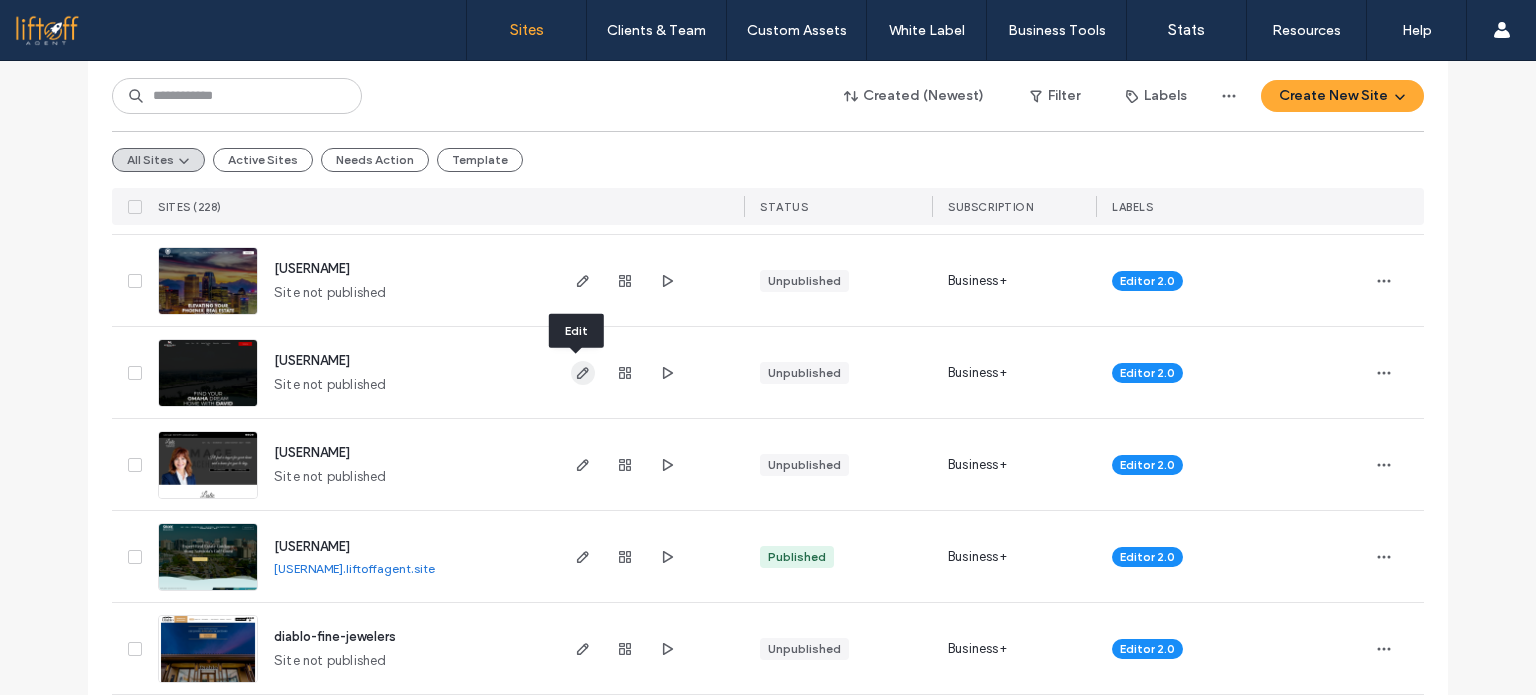 click 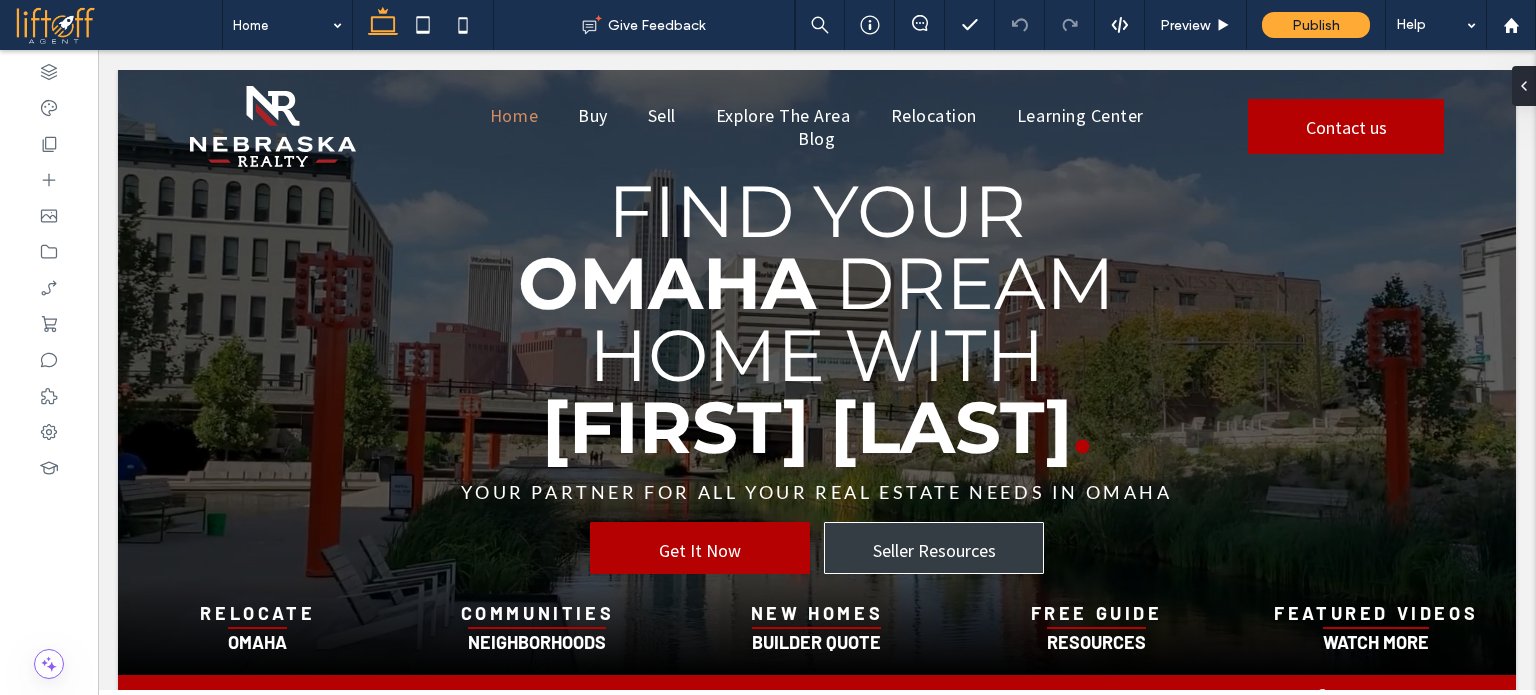 scroll, scrollTop: 0, scrollLeft: 0, axis: both 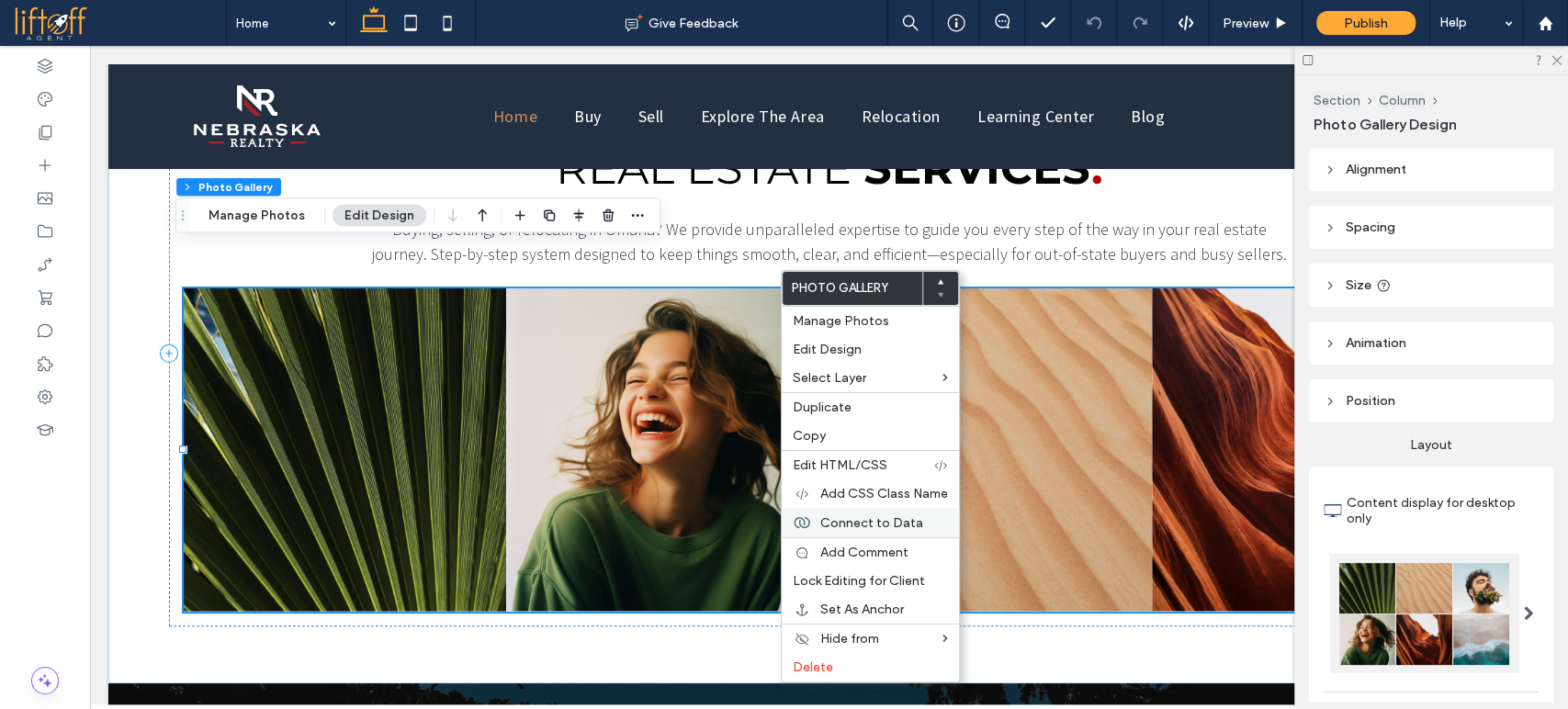 click on "Connect to Data" at bounding box center (872, 523) 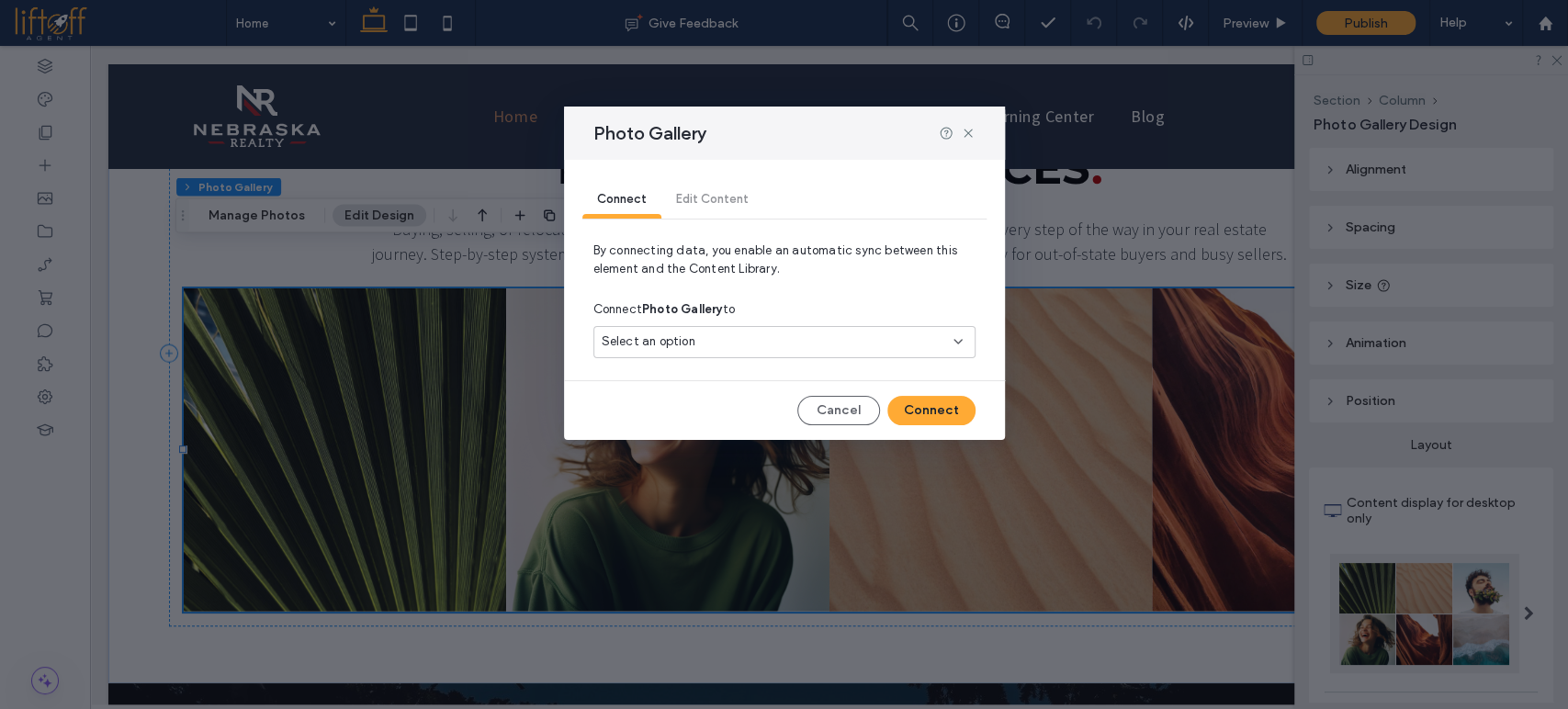 click on "Select an option" at bounding box center (773, 342) 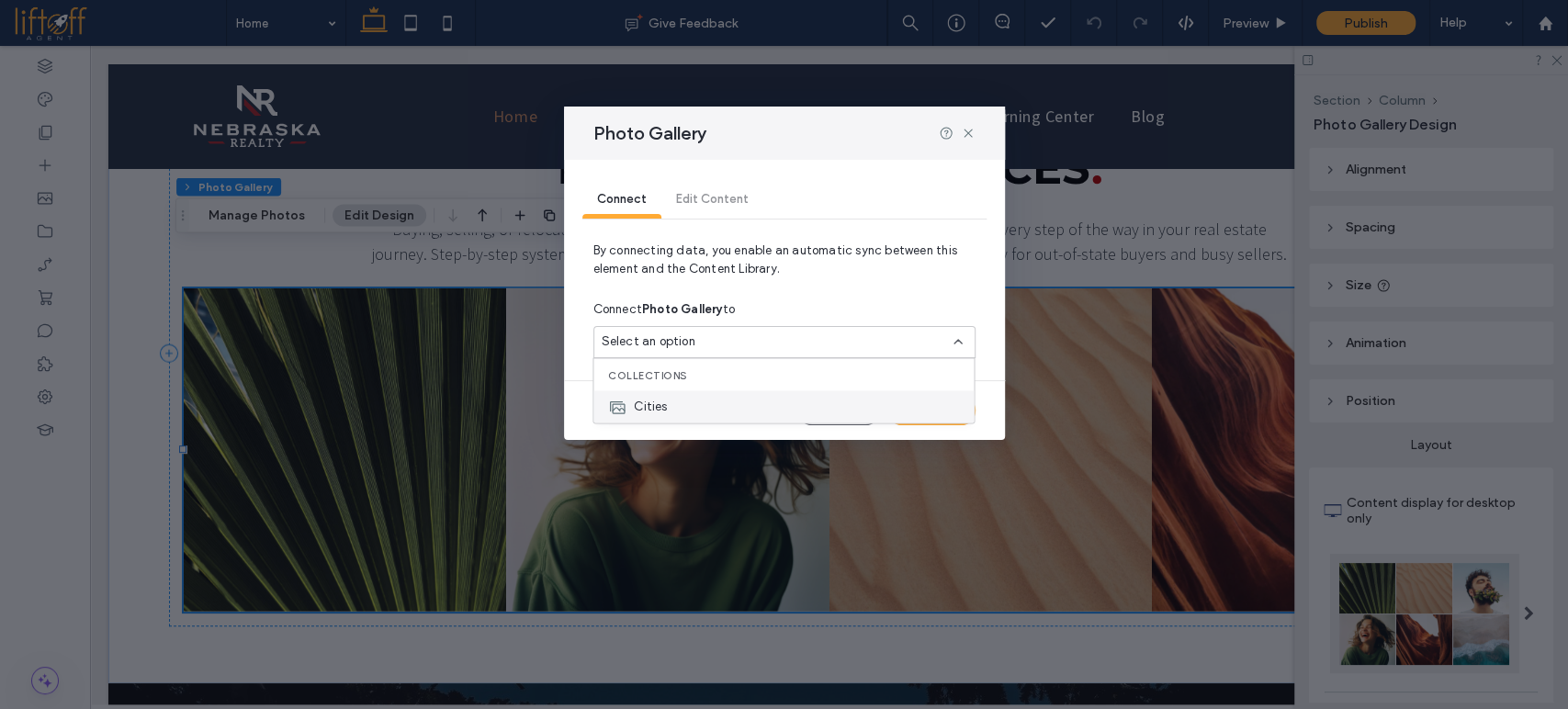 click on "Cities" at bounding box center (784, 406) 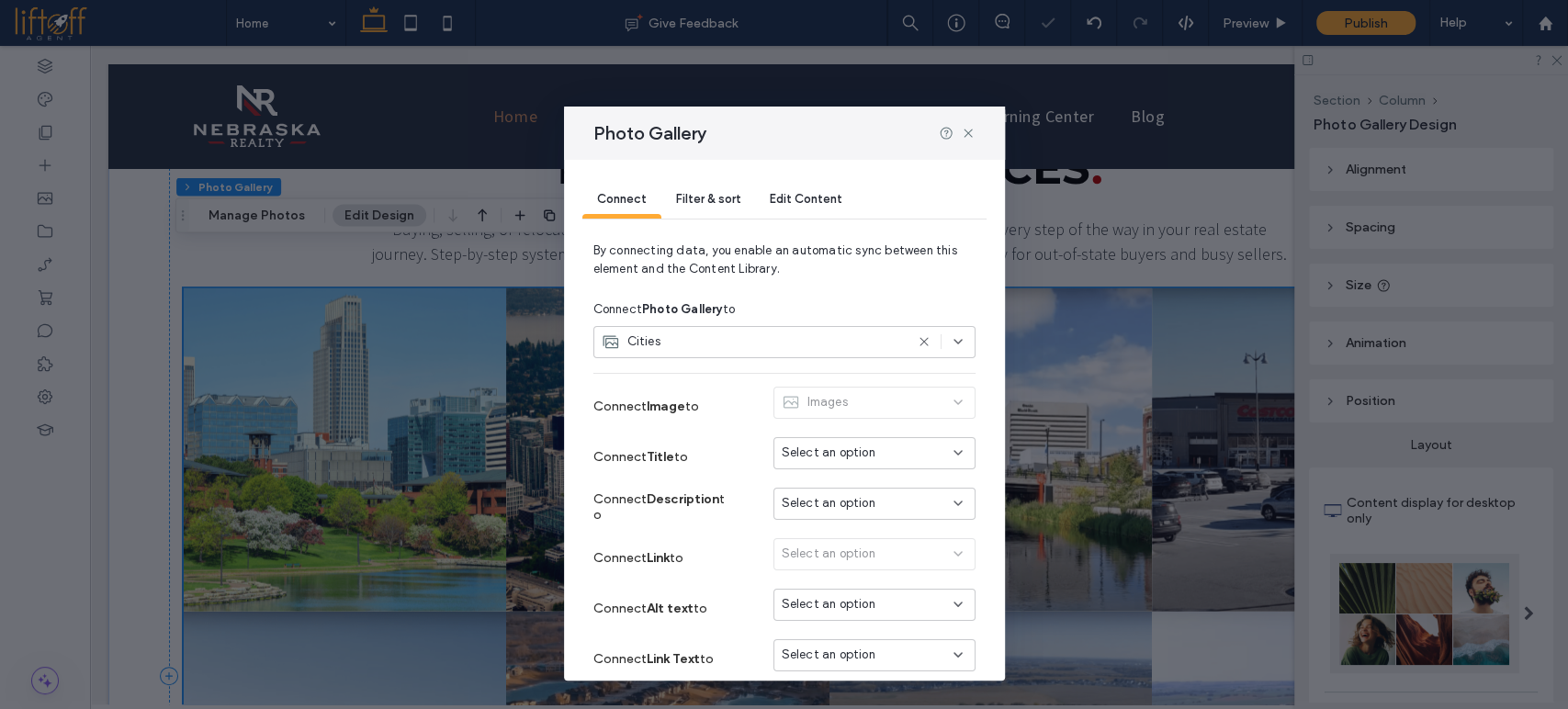 click on "Select an option" at bounding box center (874, 453) 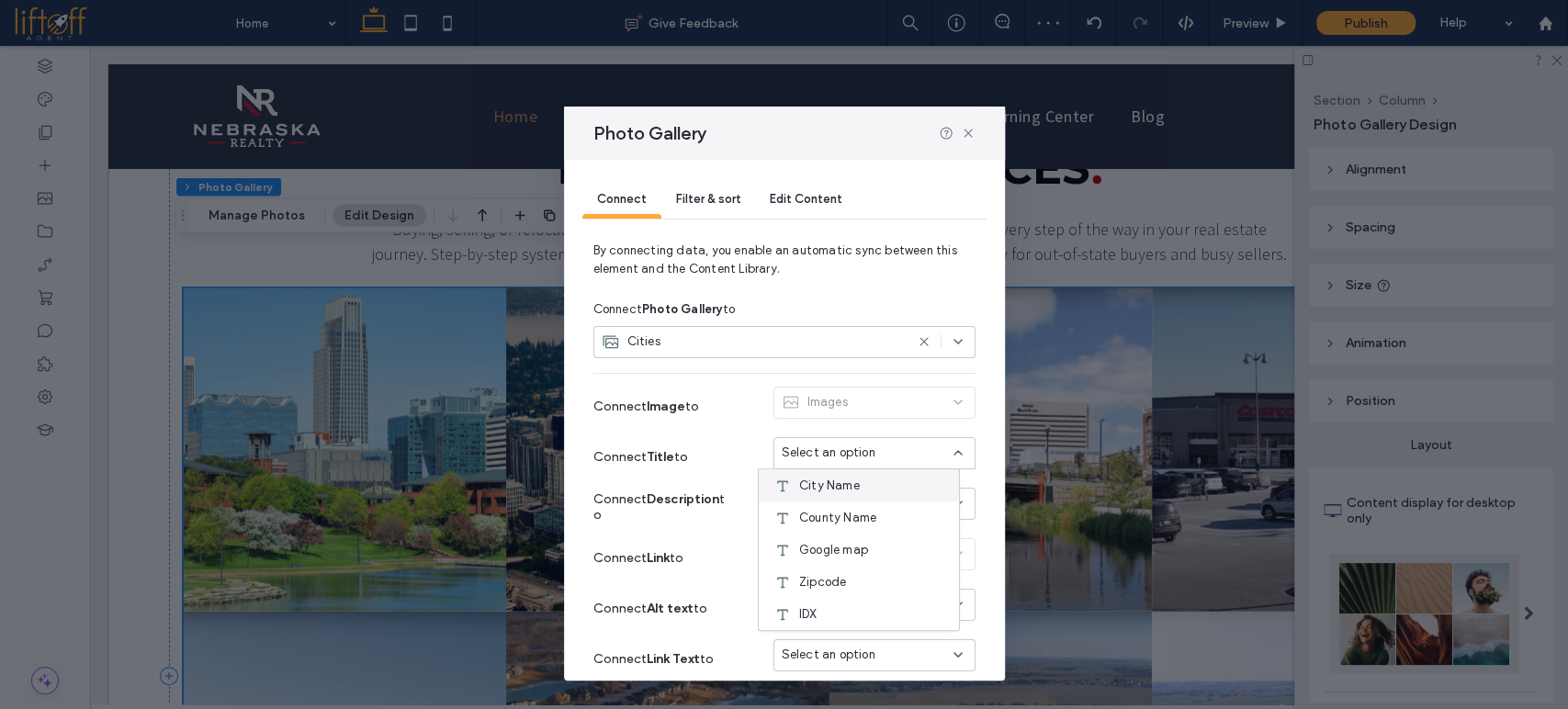 click on "City Name" at bounding box center (859, 485) 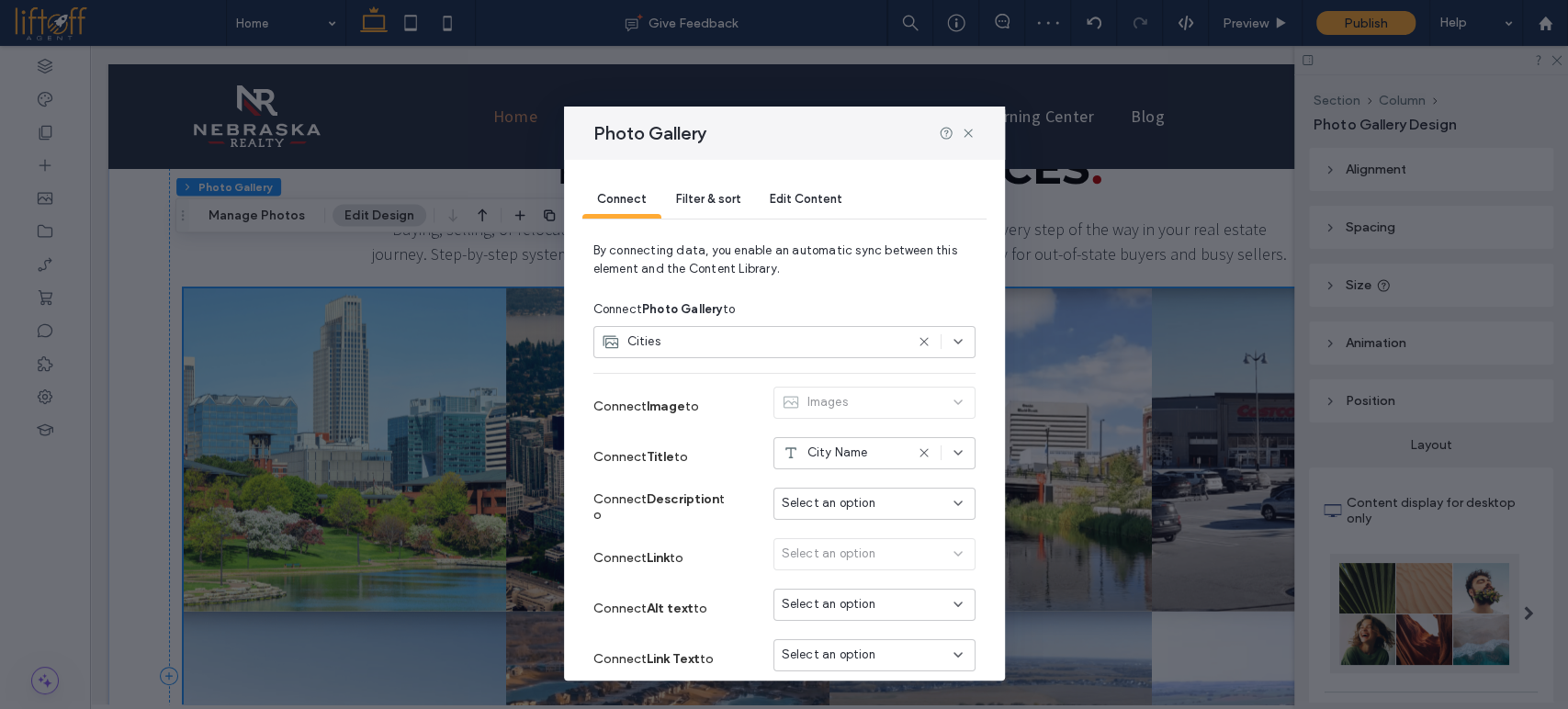 click on "Select an option" at bounding box center [863, 503] 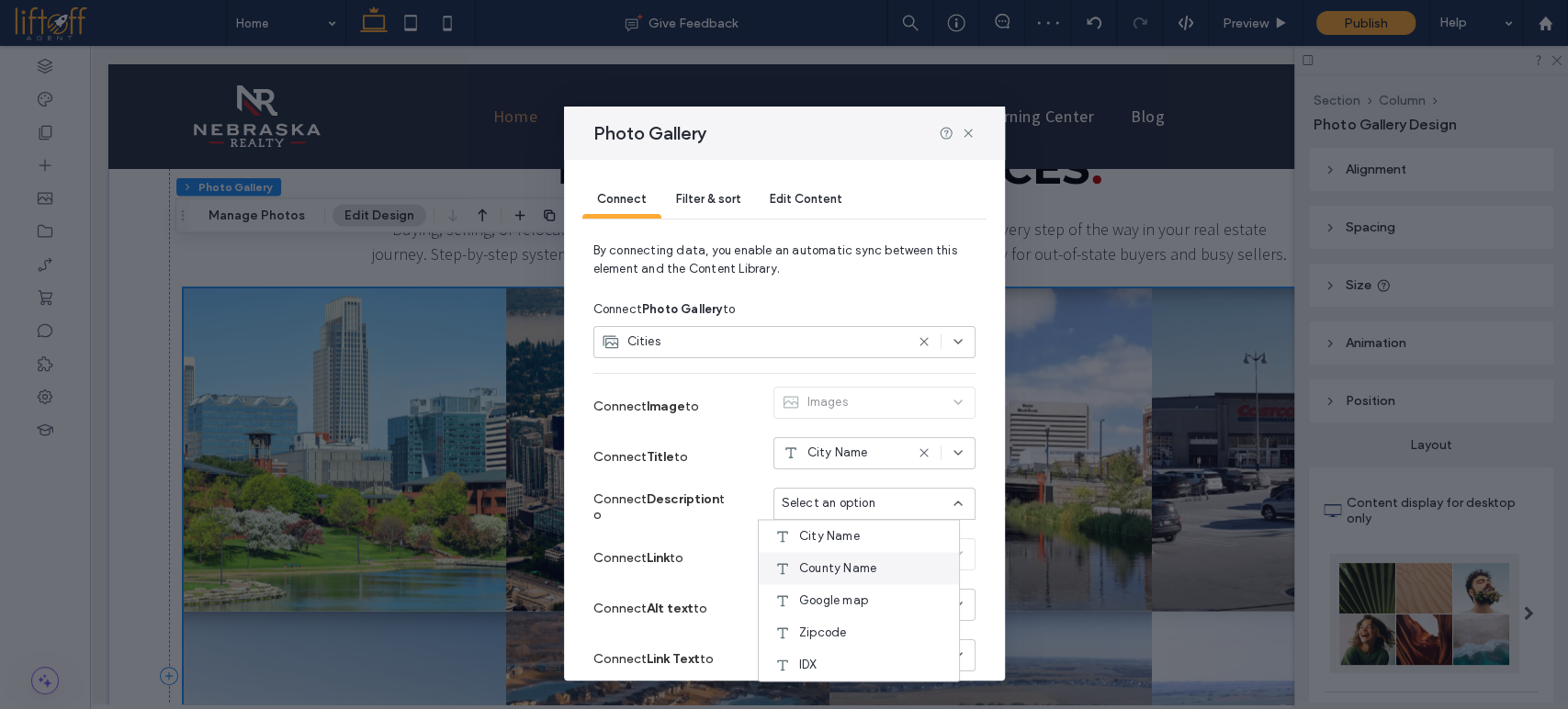 click on "County Name" at bounding box center (859, 568) 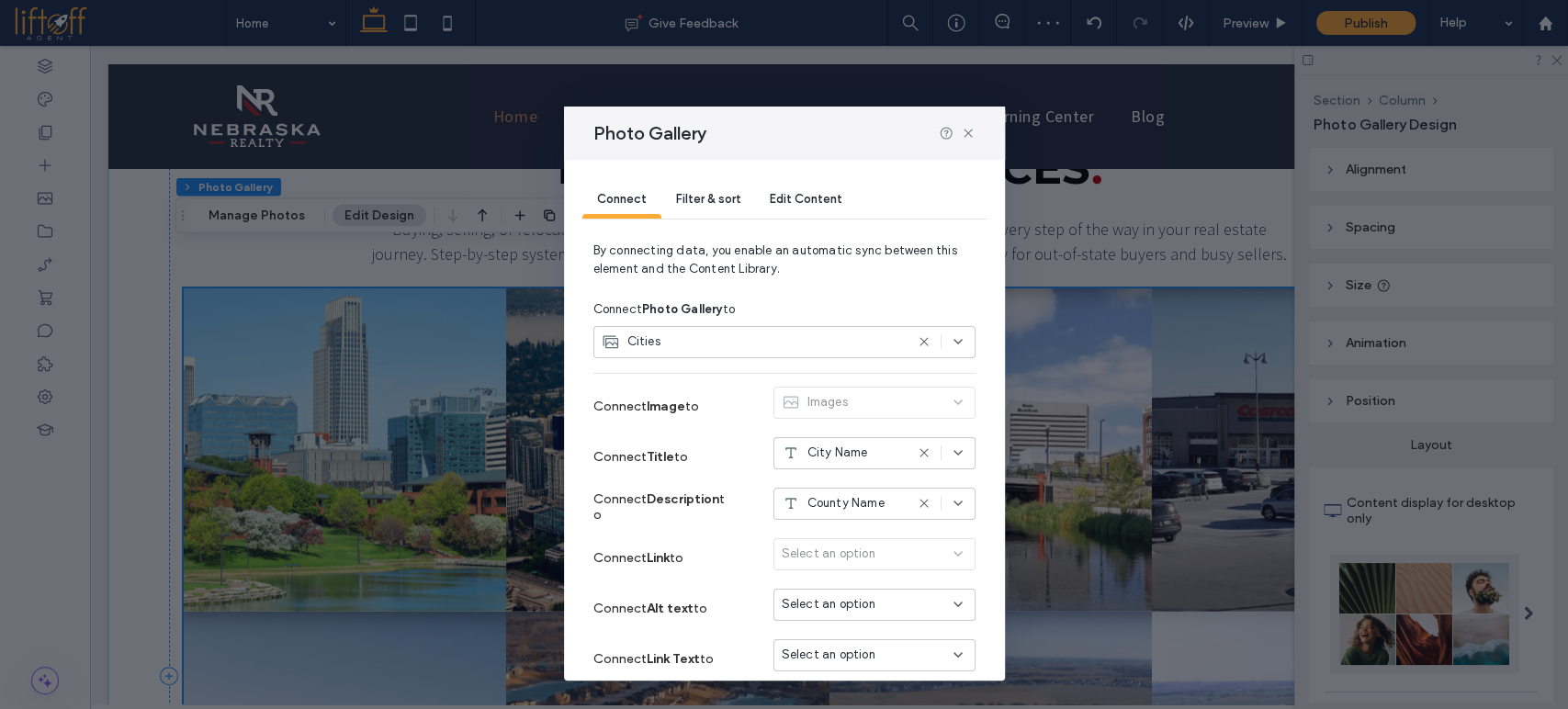 scroll, scrollTop: 76, scrollLeft: 0, axis: vertical 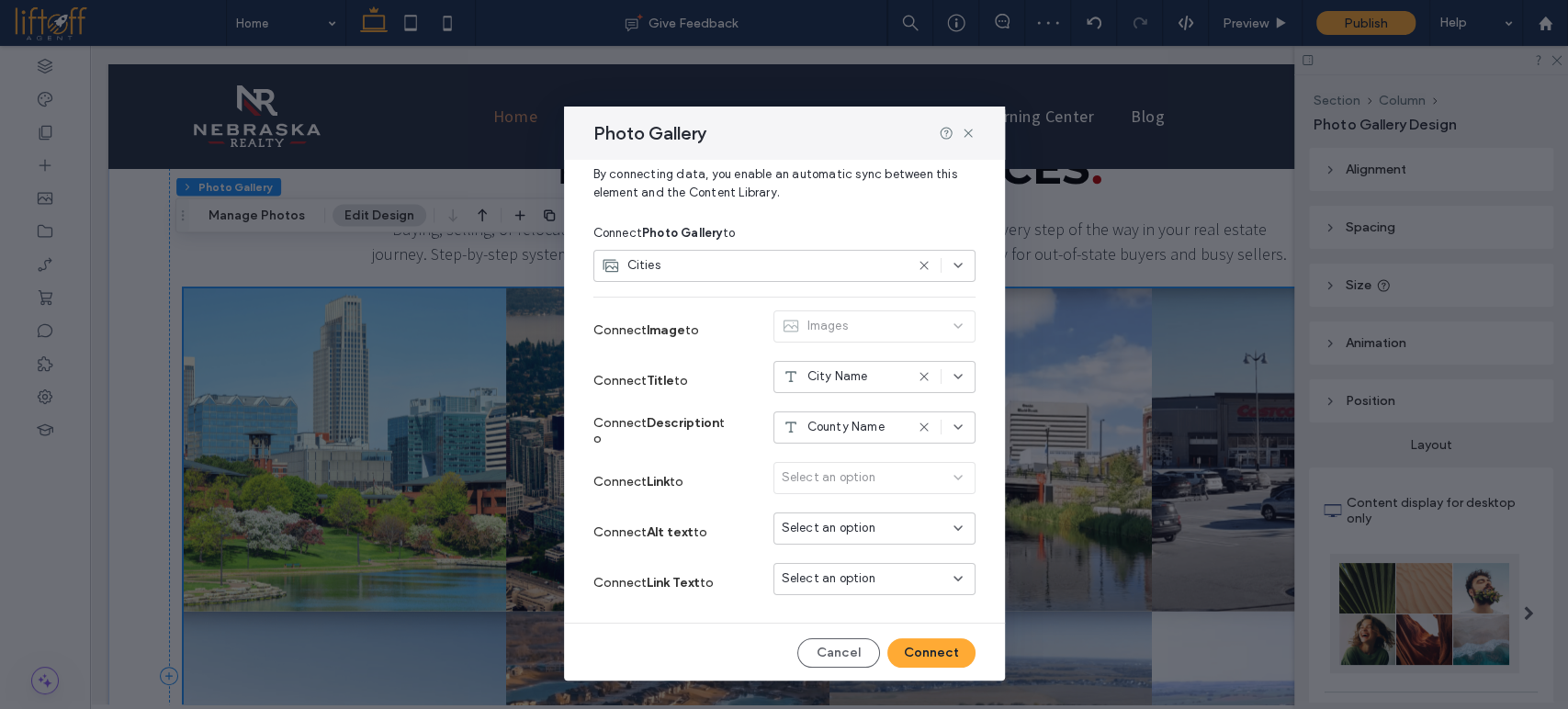 click on "Select an option" at bounding box center [863, 528] 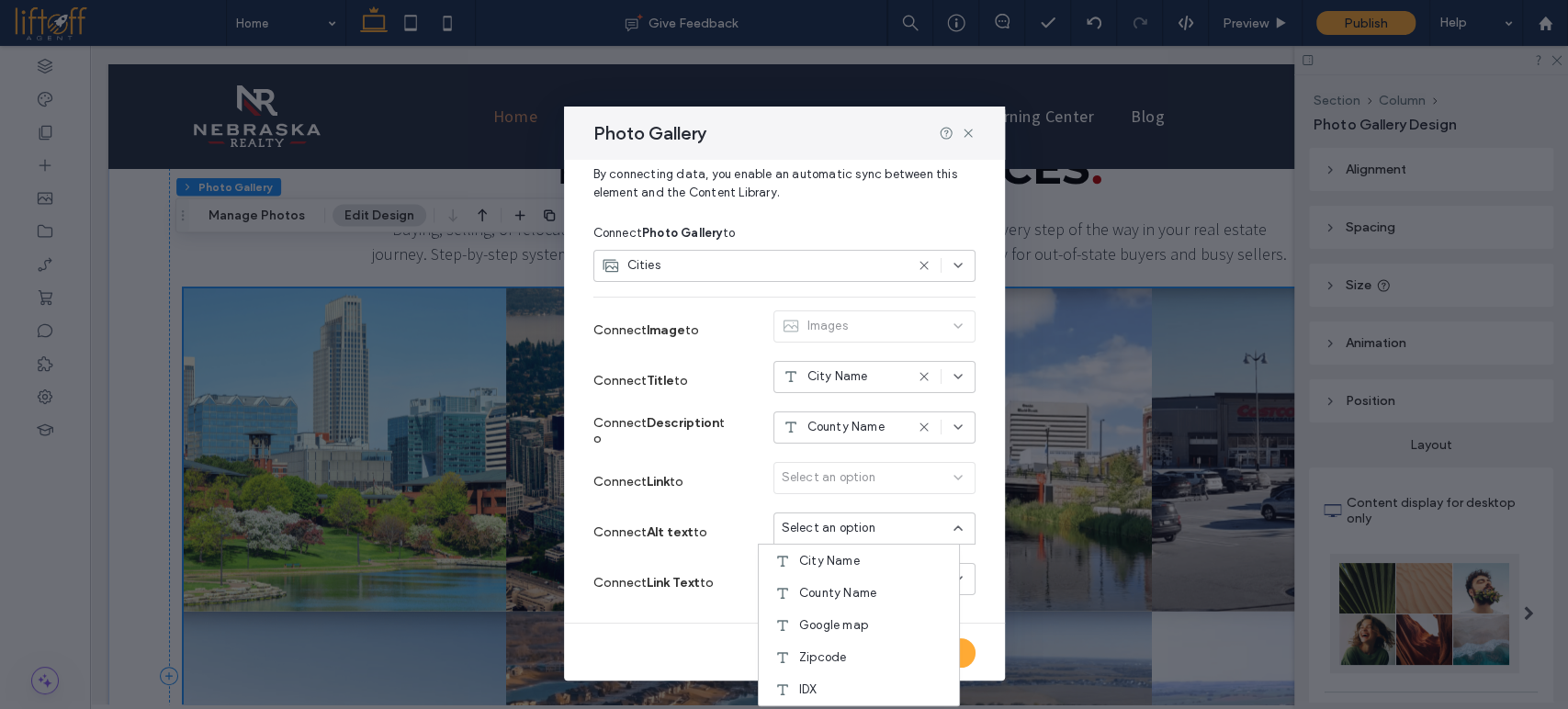 click on "Connect  Link  to  Select an option" at bounding box center [784, 481] 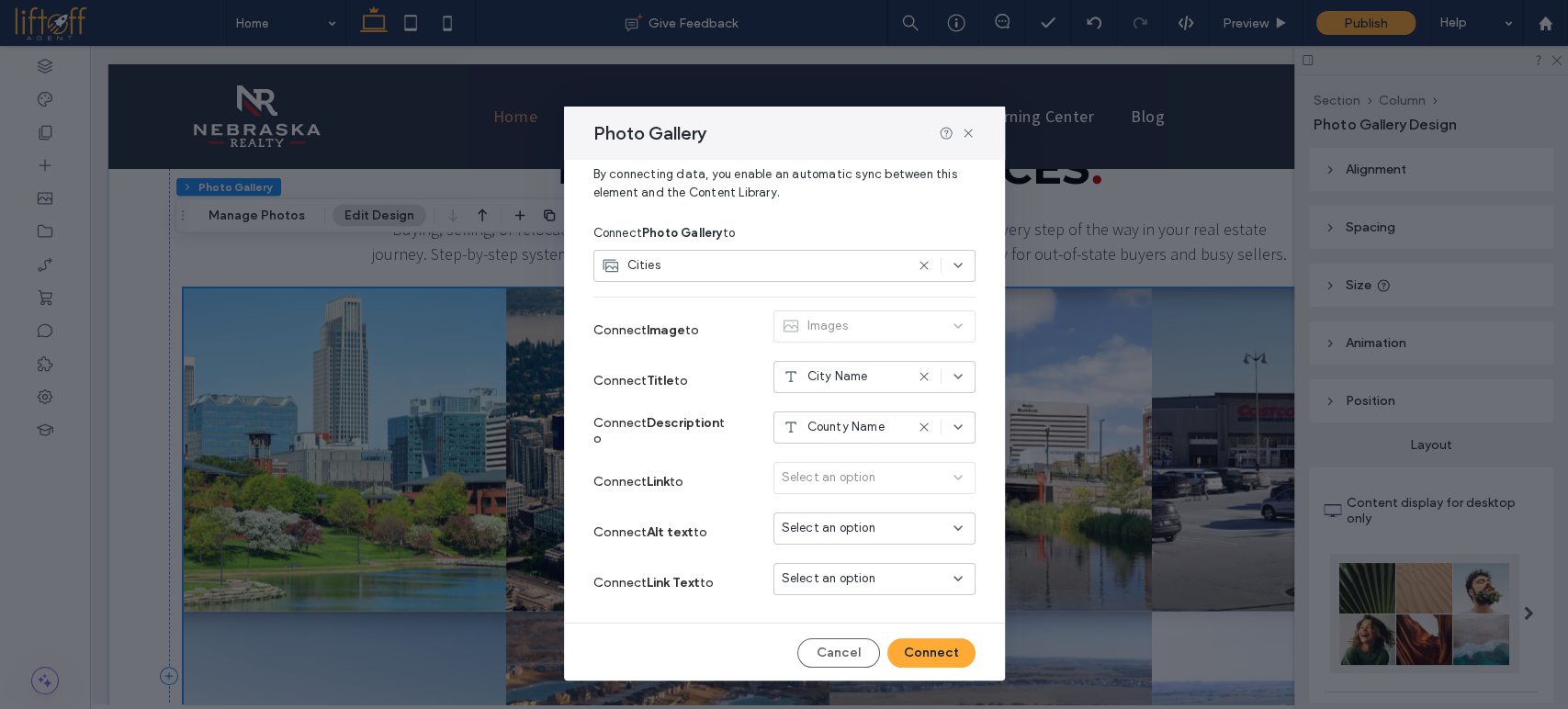 click on "Select an option" at bounding box center (863, 579) 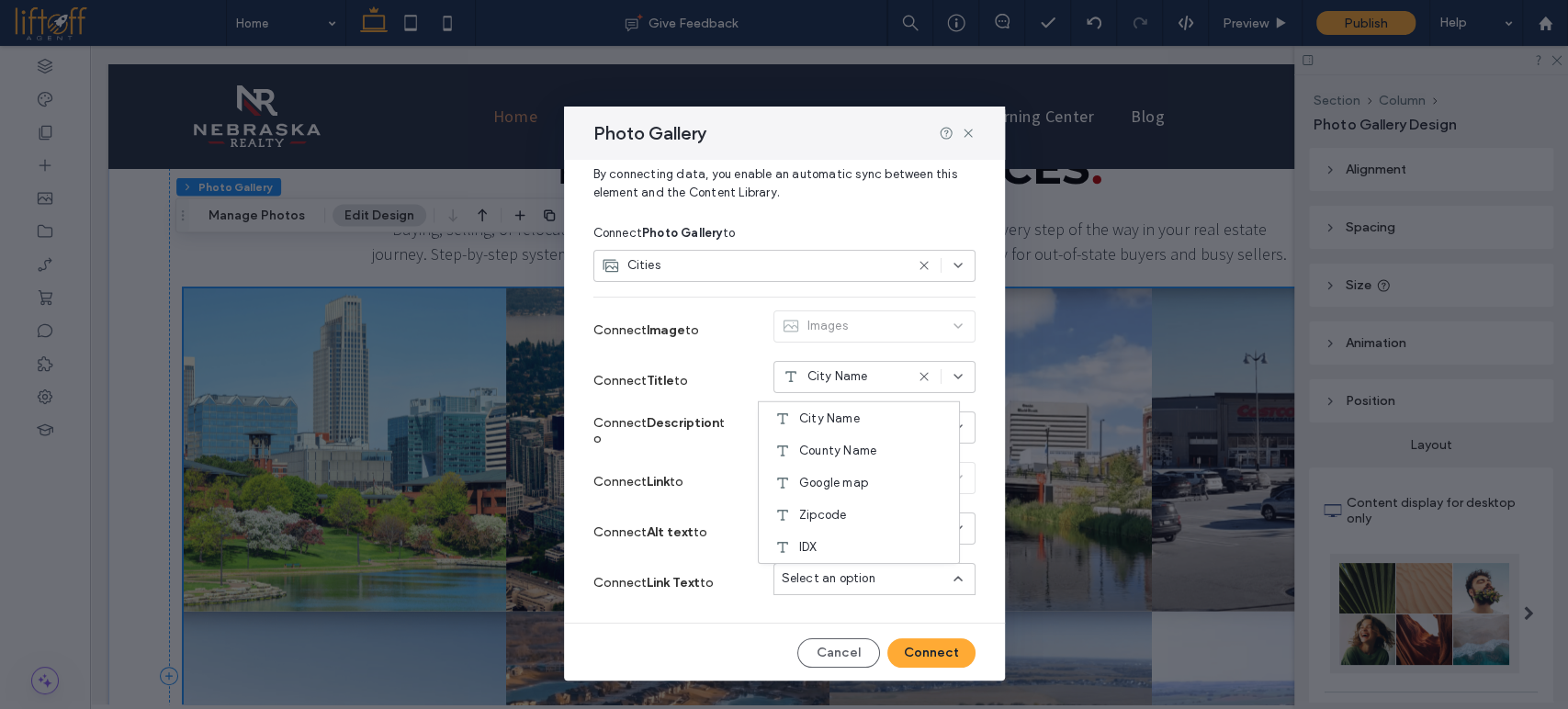 click on "Connect  Description  to" at bounding box center [662, 431] 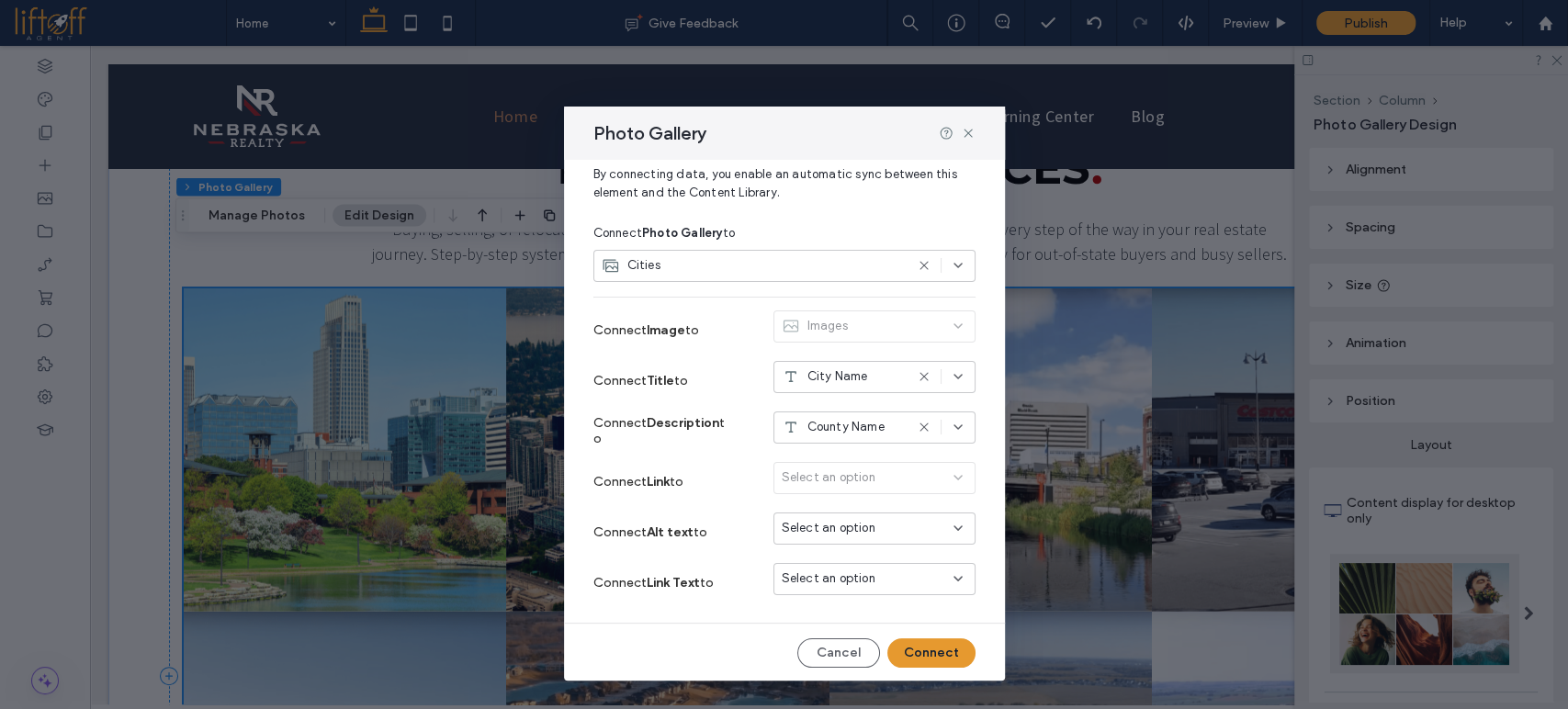 click on "Connect" at bounding box center (931, 653) 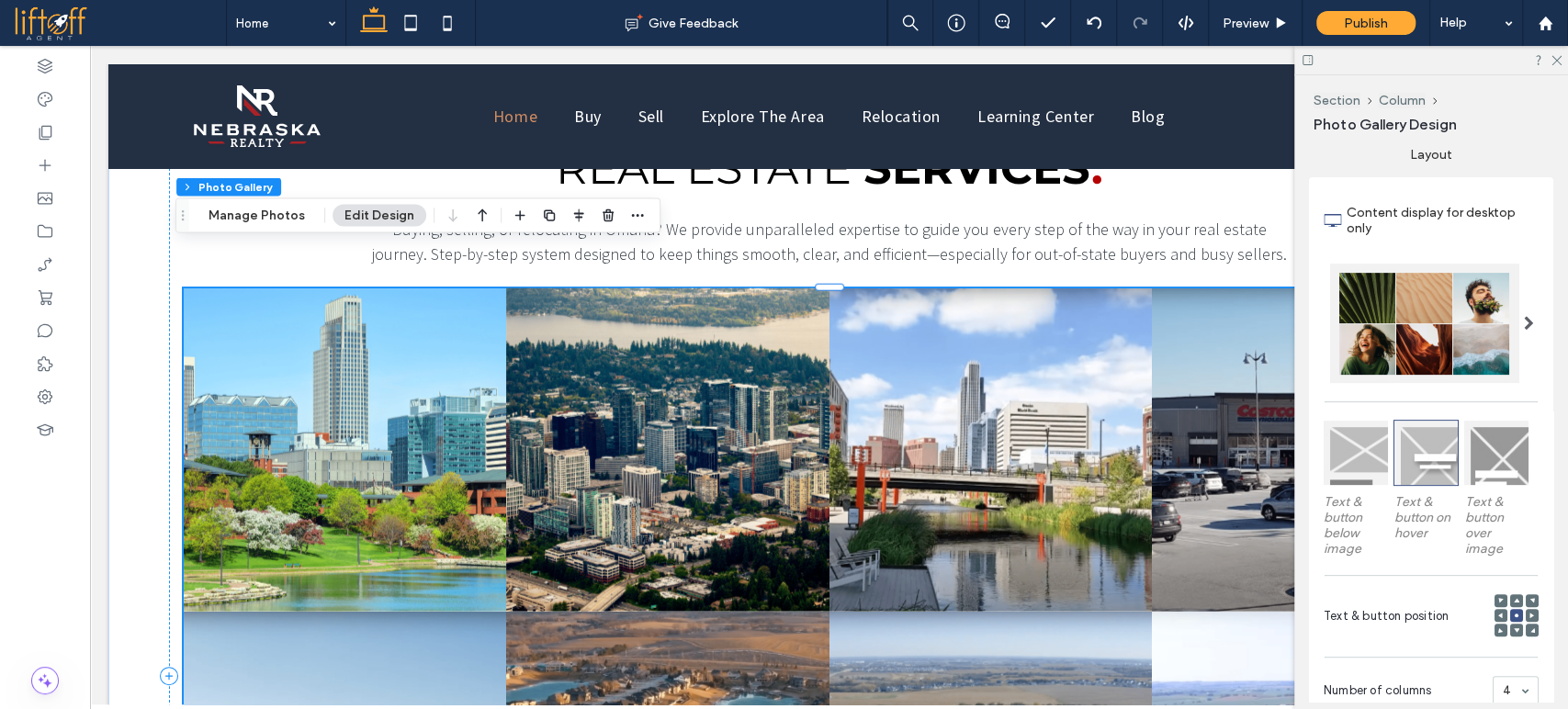 scroll, scrollTop: 292, scrollLeft: 0, axis: vertical 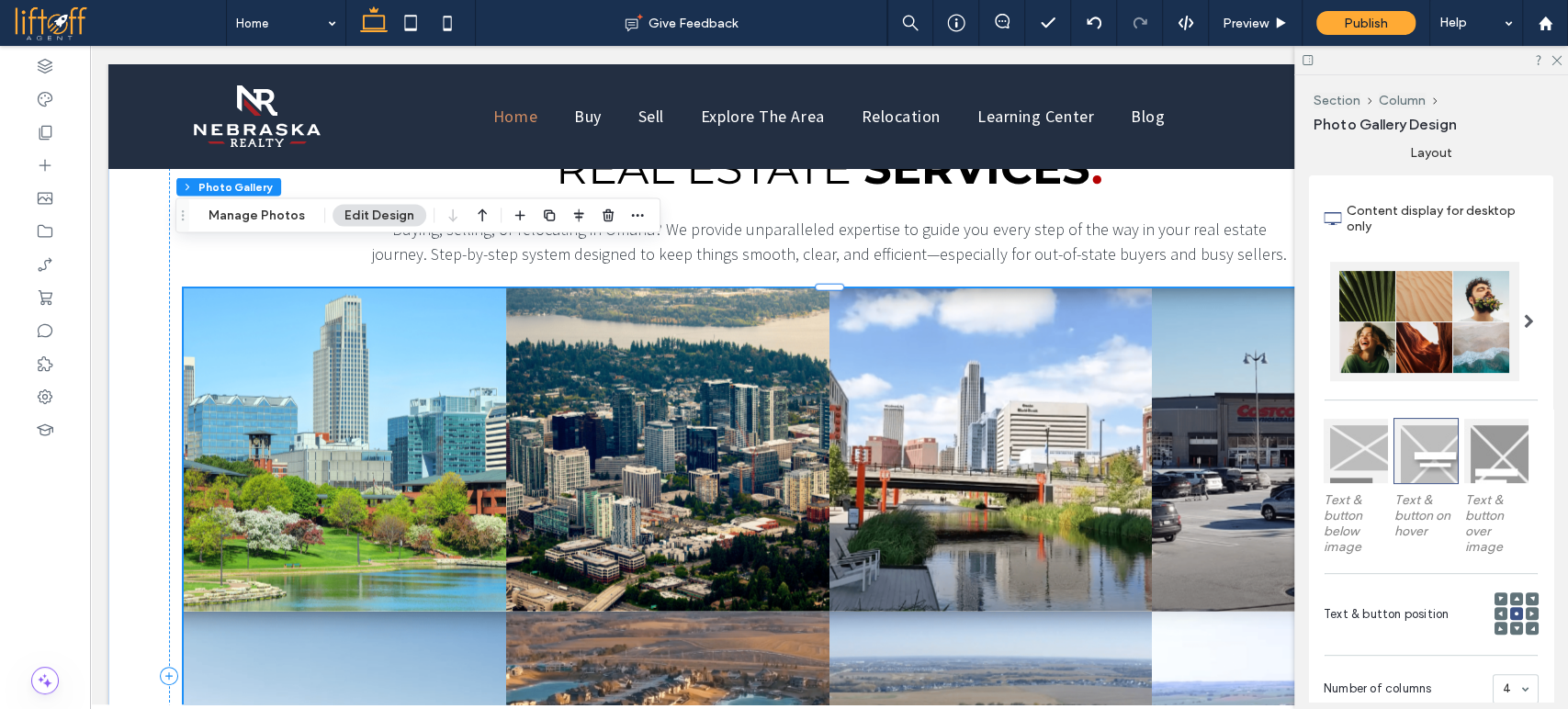 click at bounding box center [1496, 451] 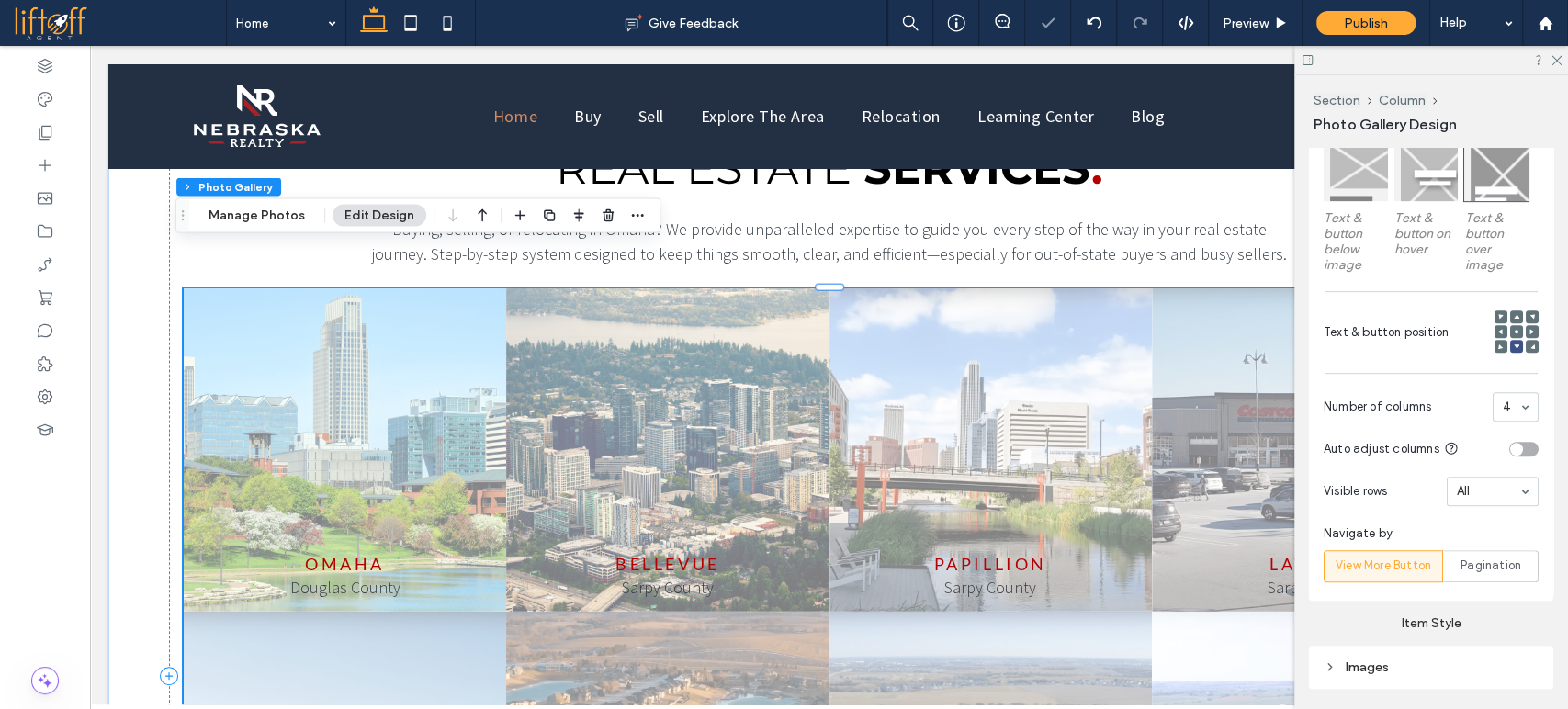 scroll, scrollTop: 625, scrollLeft: 0, axis: vertical 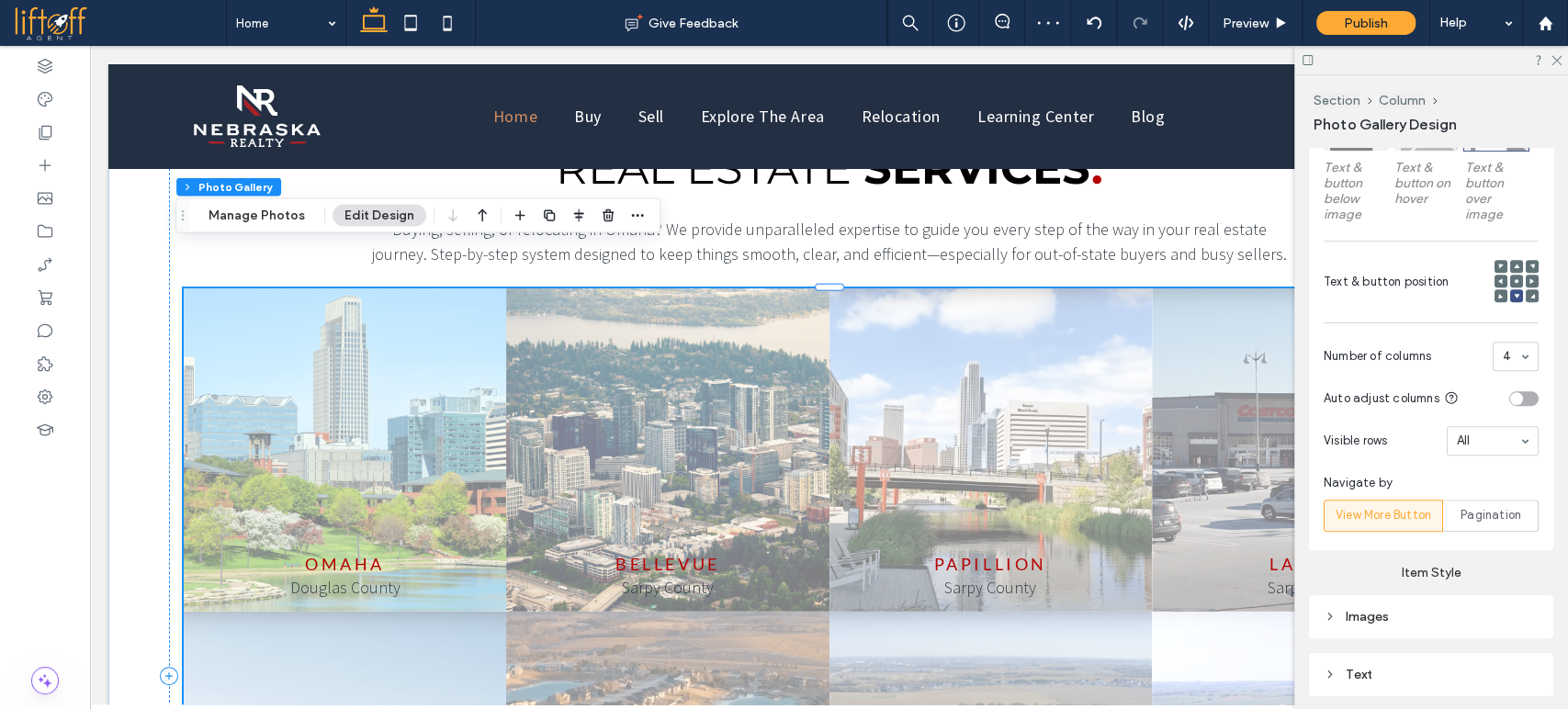 click on "Images" at bounding box center [1431, 616] 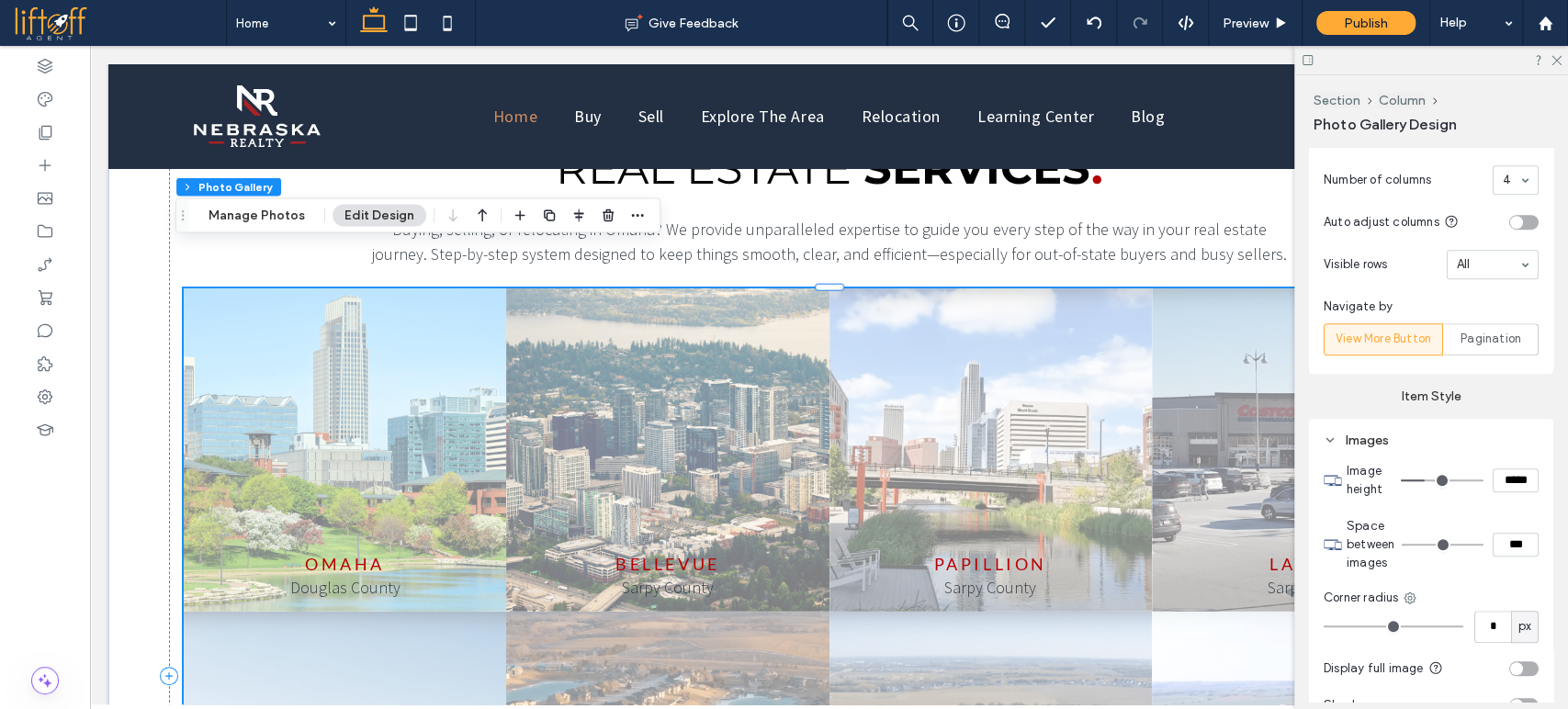 scroll, scrollTop: 801, scrollLeft: 0, axis: vertical 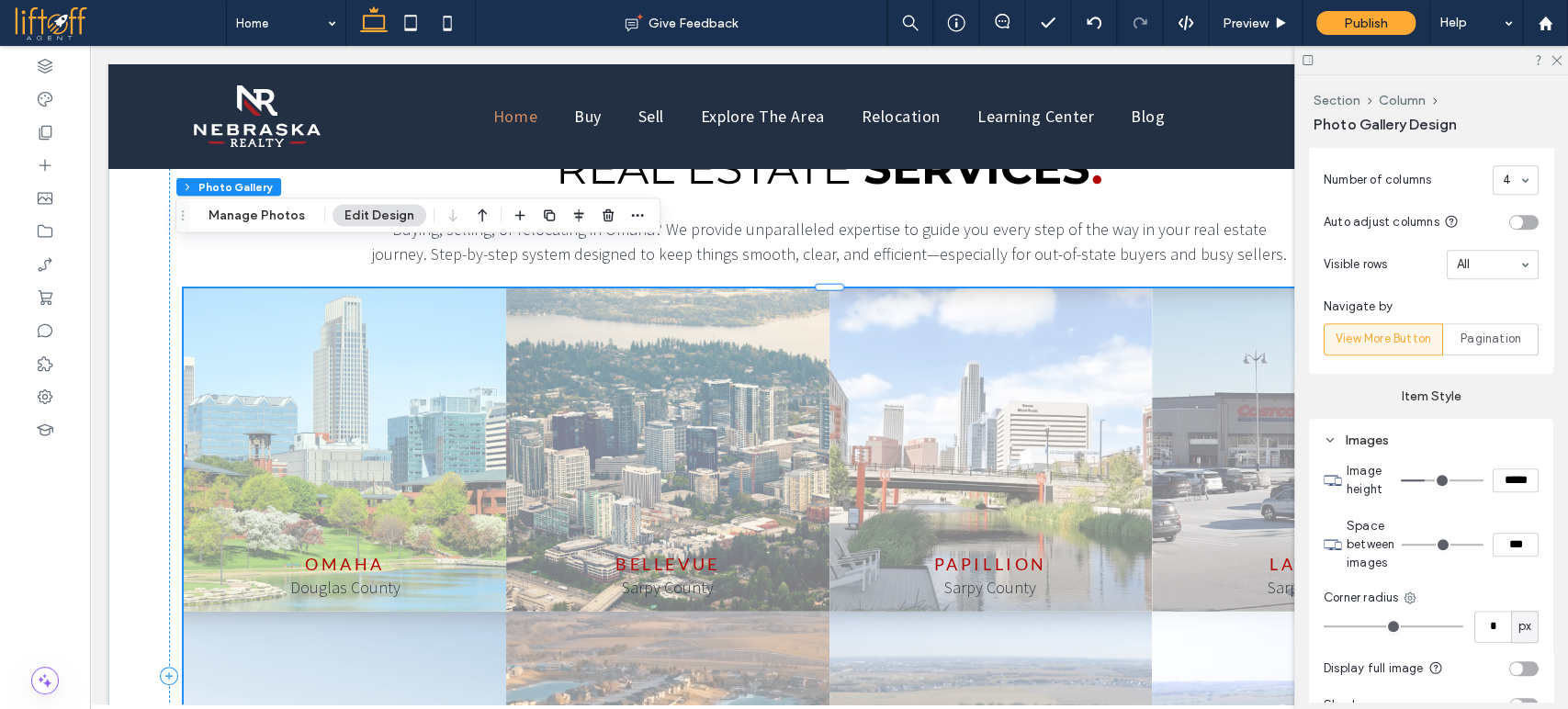 click on "***" at bounding box center [1516, 545] 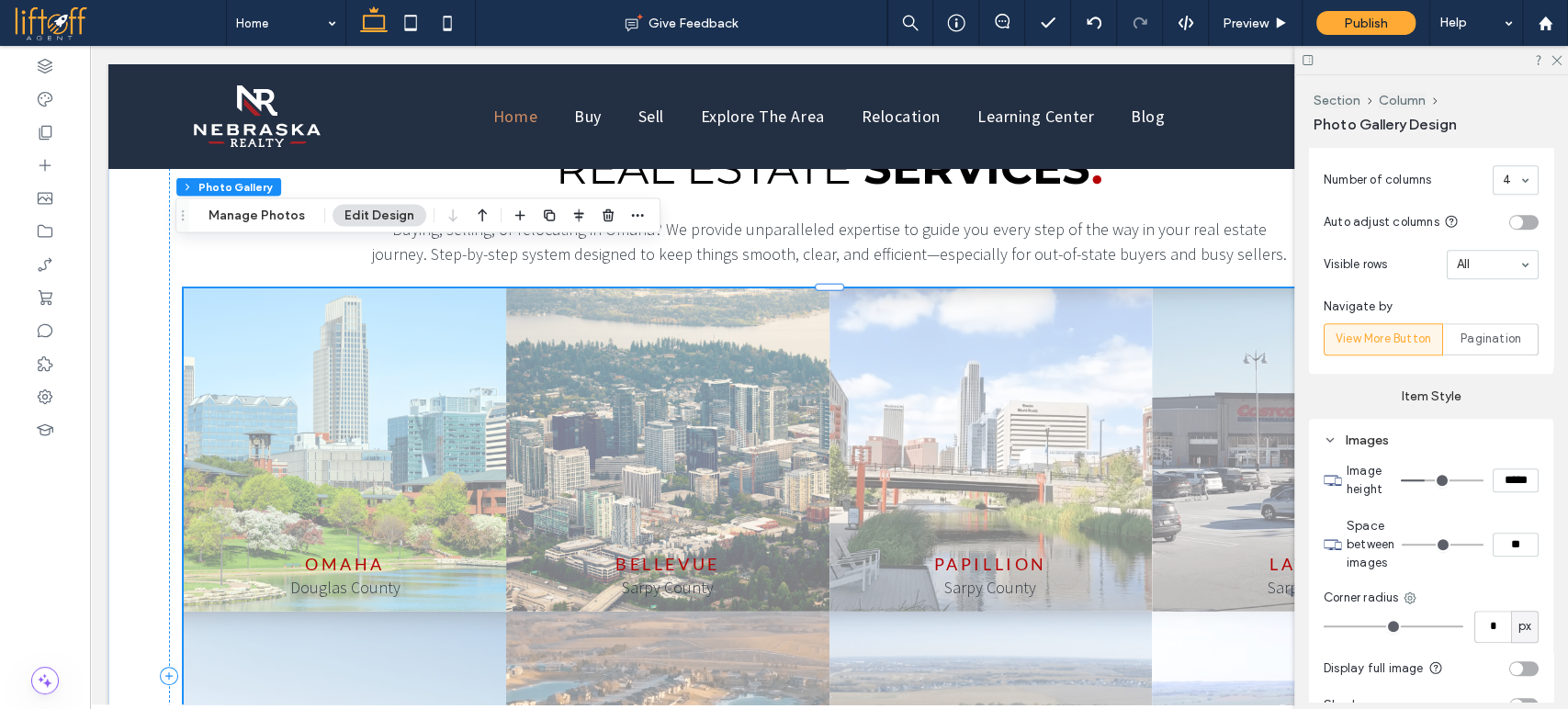 type on "****" 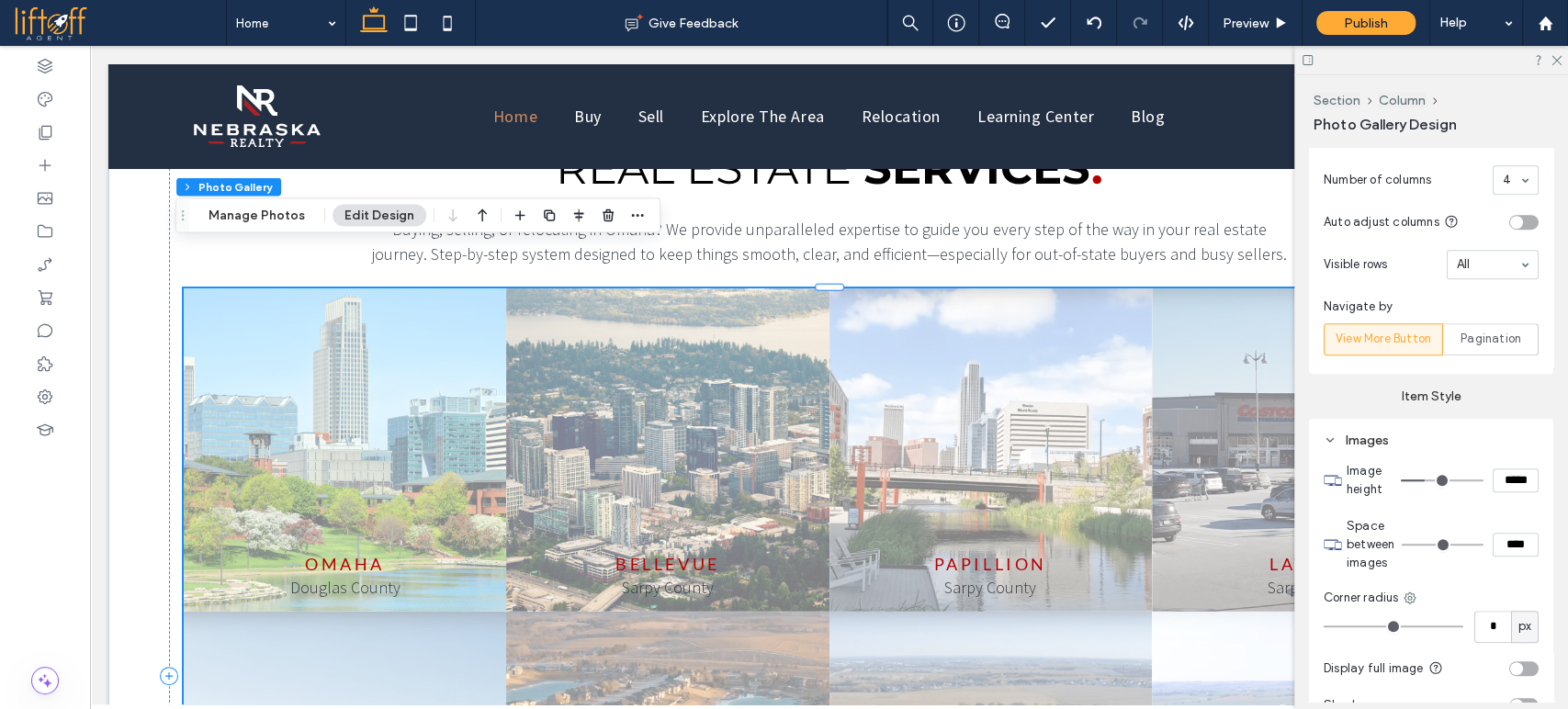 type on "**" 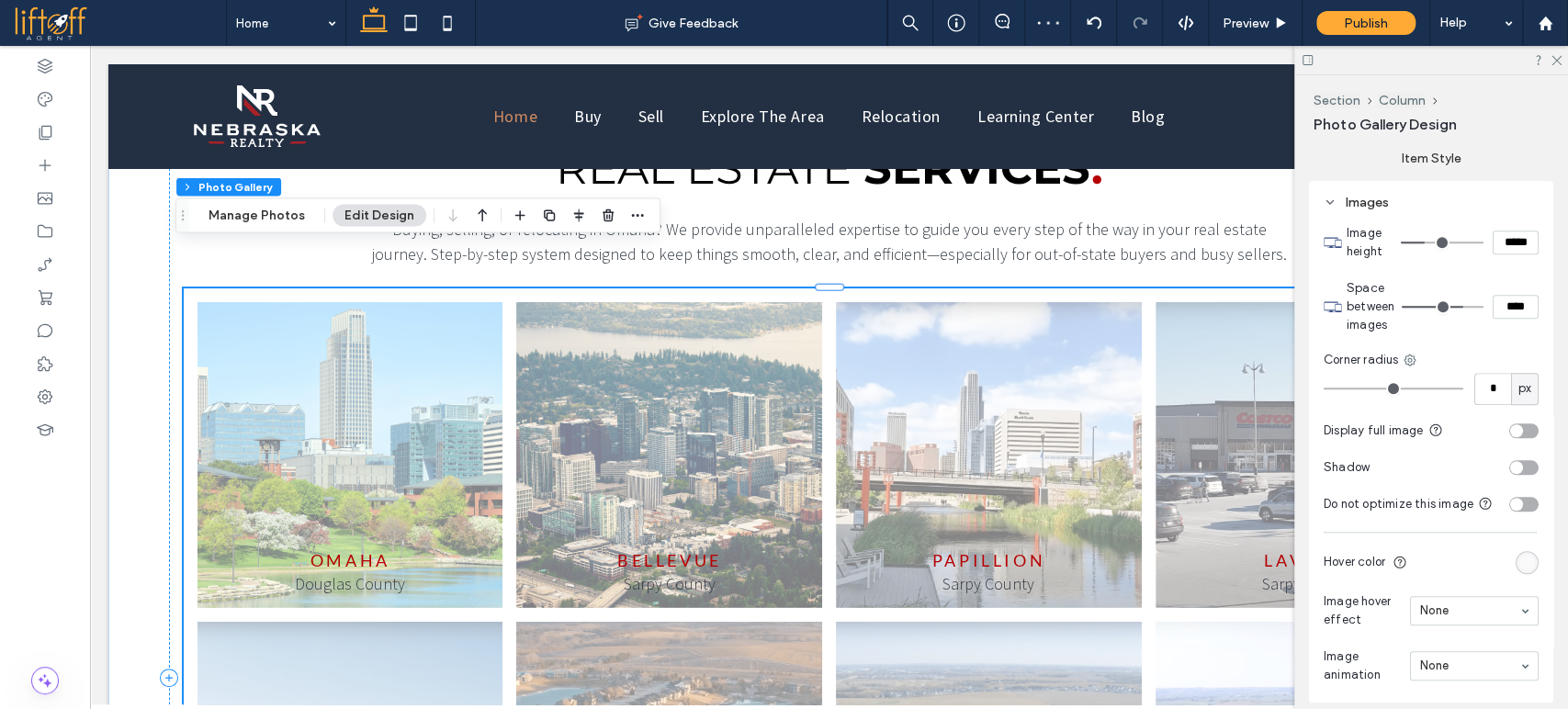 scroll, scrollTop: 1041, scrollLeft: 0, axis: vertical 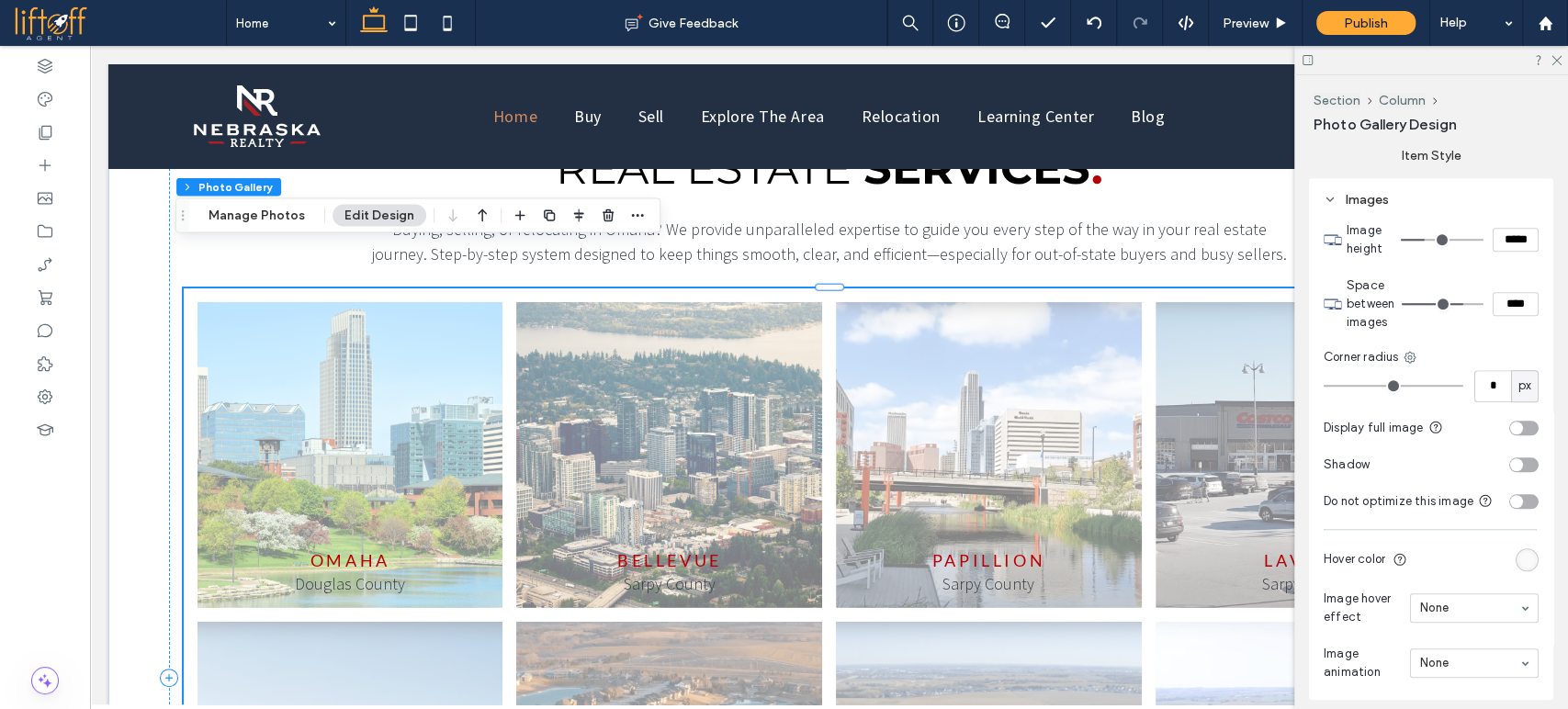 click on "Hover color" at bounding box center (1431, 559) 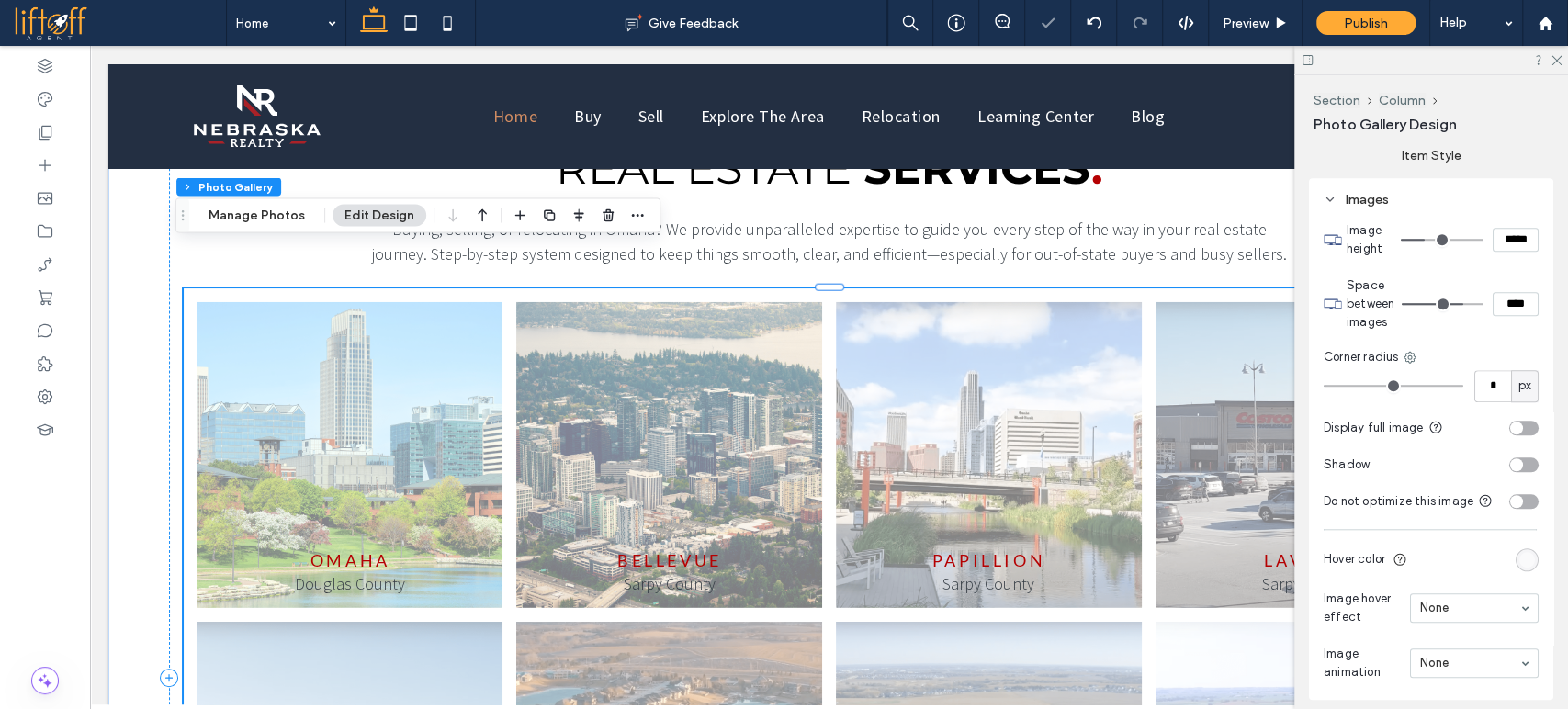 click at bounding box center (1527, 559) 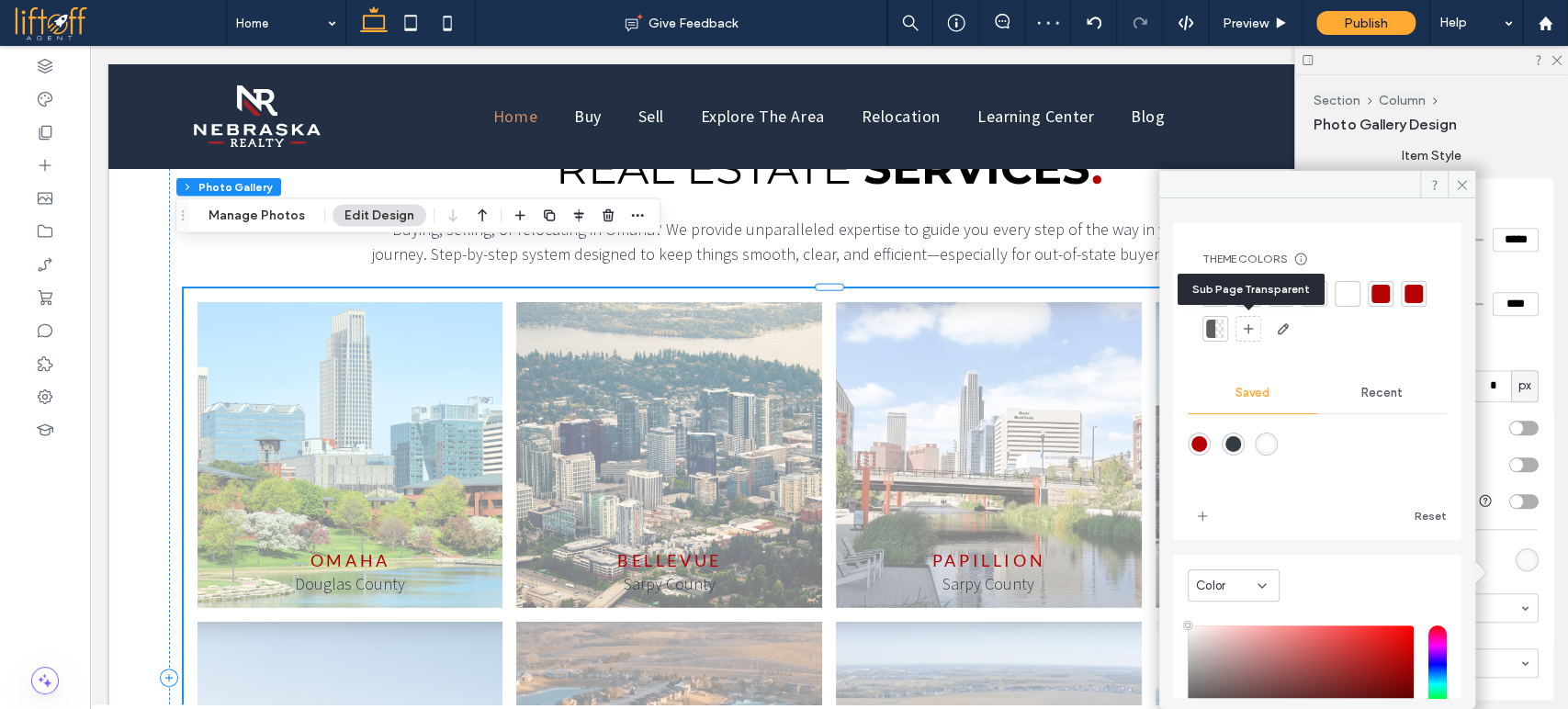 click at bounding box center (1211, 329) 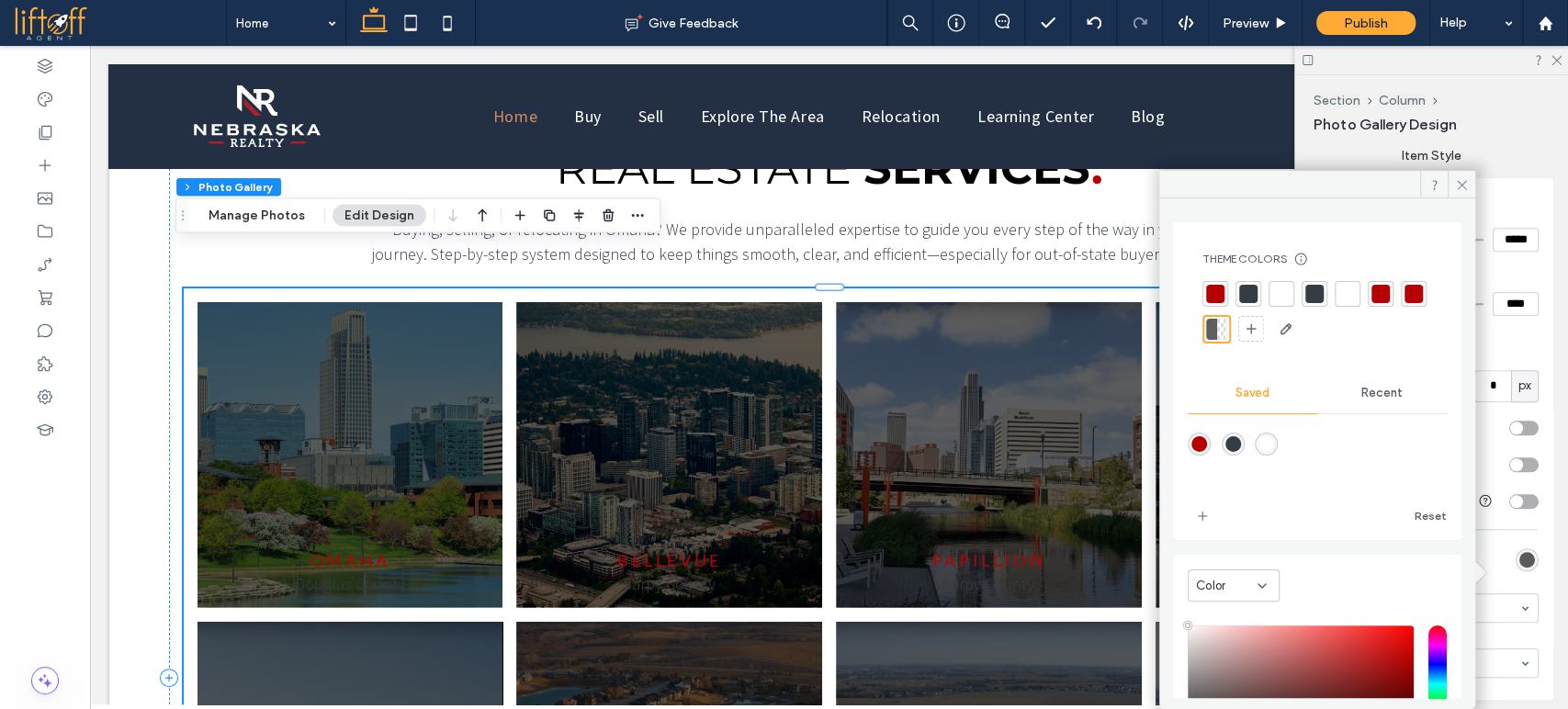 scroll, scrollTop: 162, scrollLeft: 0, axis: vertical 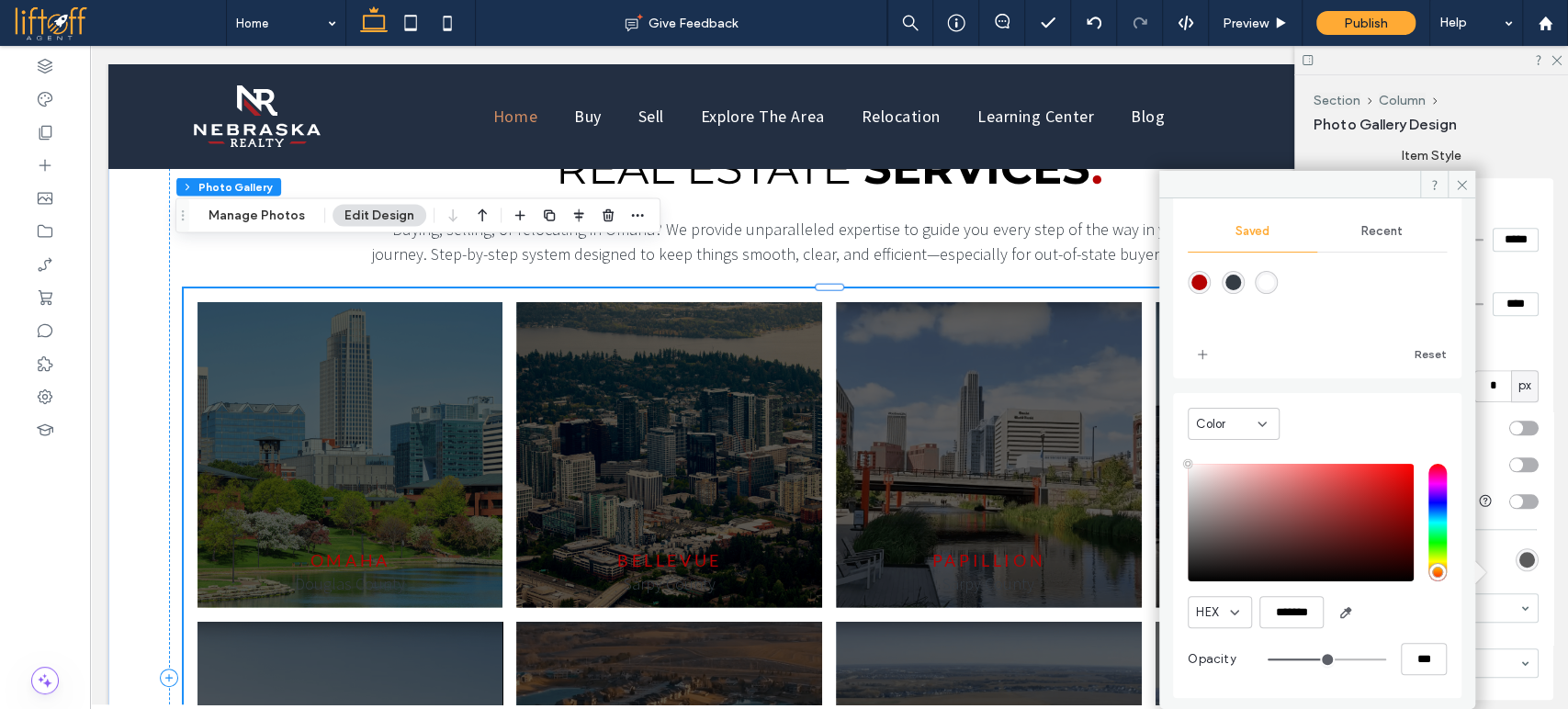 drag, startPoint x: 1318, startPoint y: 650, endPoint x: 1287, endPoint y: 645, distance: 31.400637 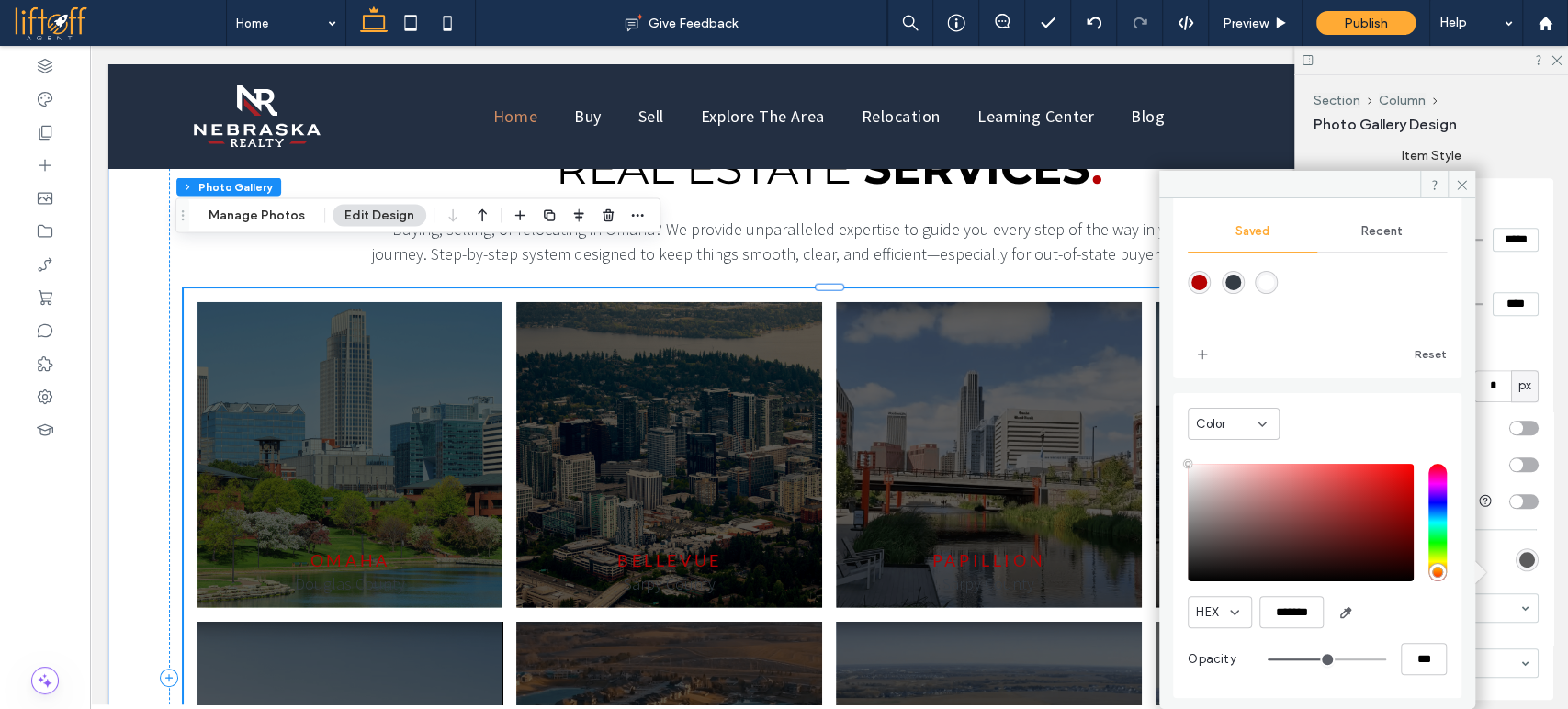 type on "**" 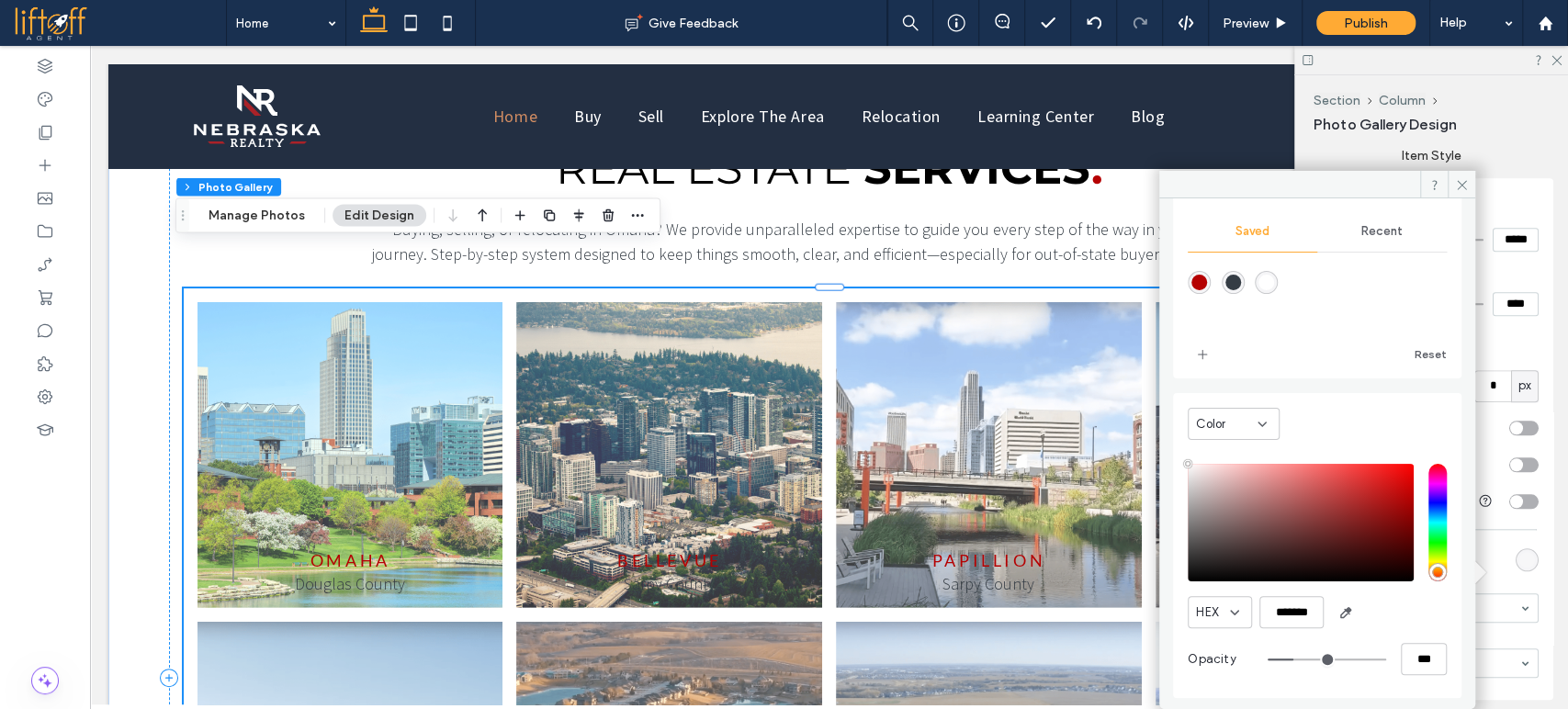 drag, startPoint x: 1287, startPoint y: 645, endPoint x: 1288, endPoint y: 655, distance: 10.049876 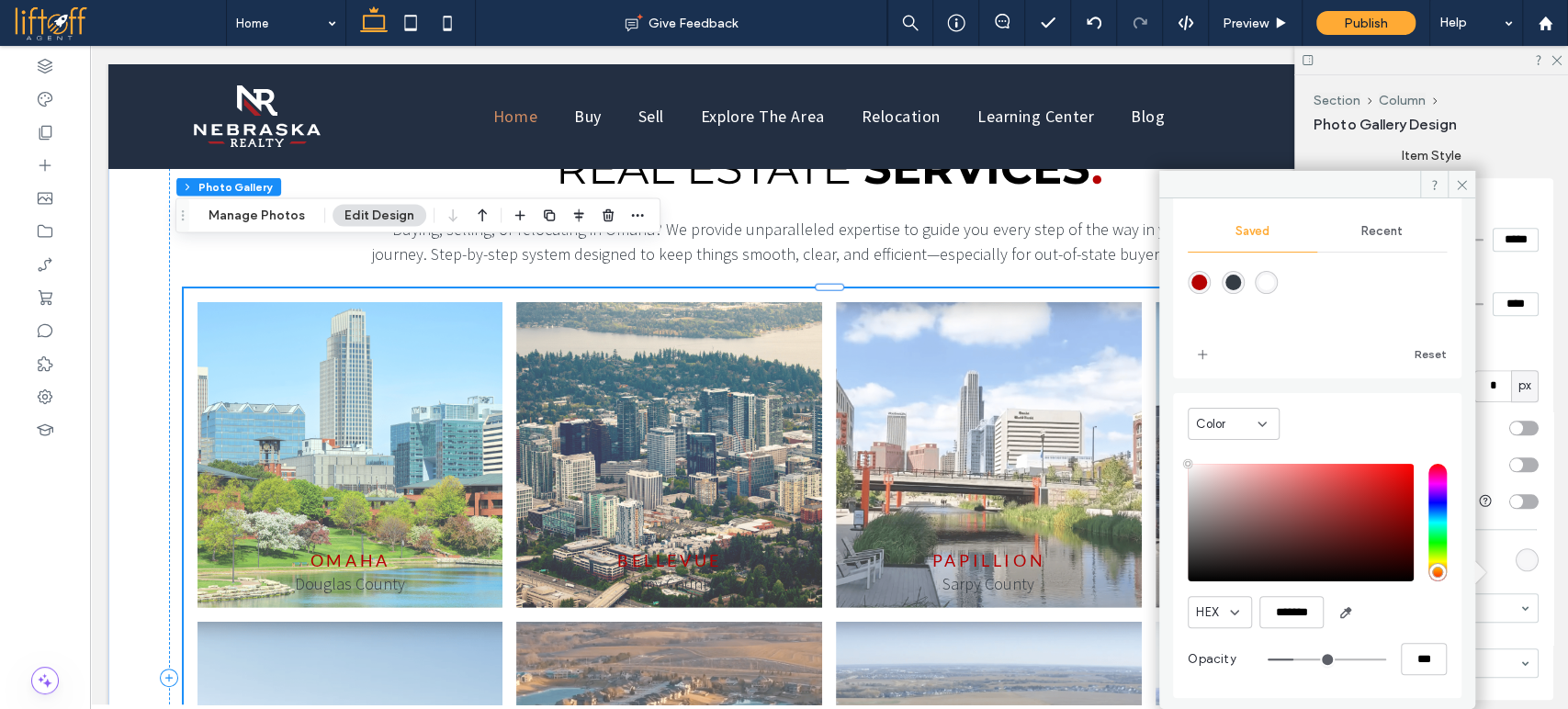 click at bounding box center (1326, 659) 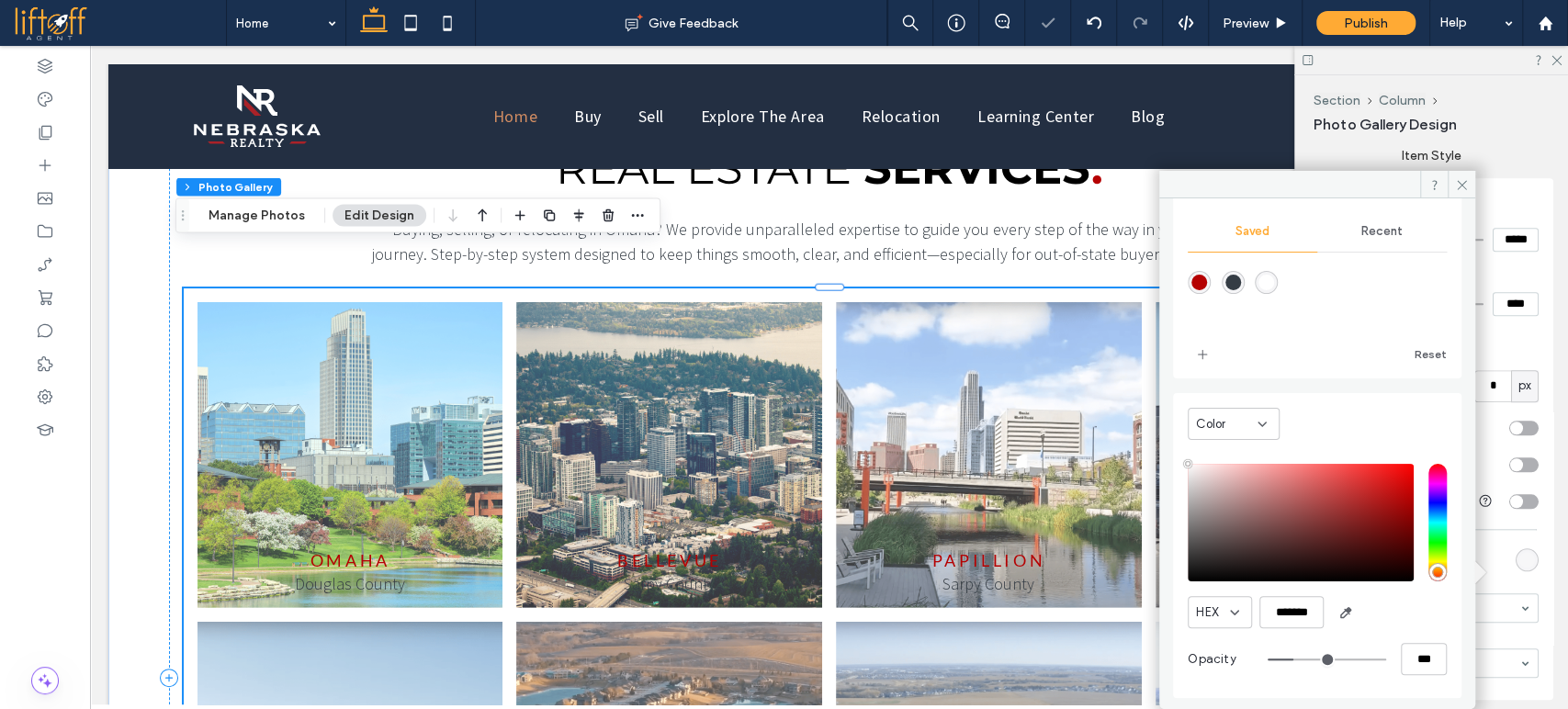 click at bounding box center (1326, 659) 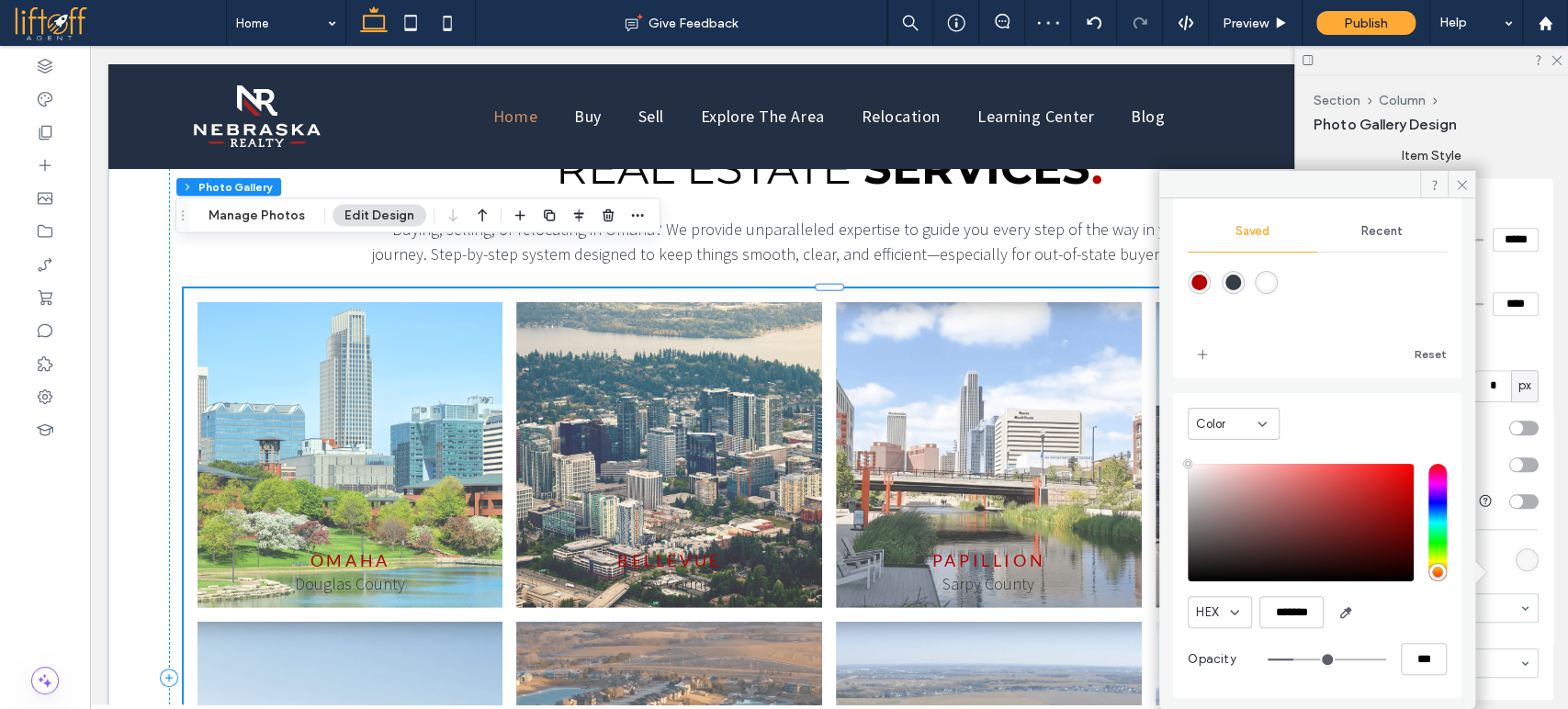 drag, startPoint x: 1308, startPoint y: 667, endPoint x: 1358, endPoint y: 458, distance: 214.89765 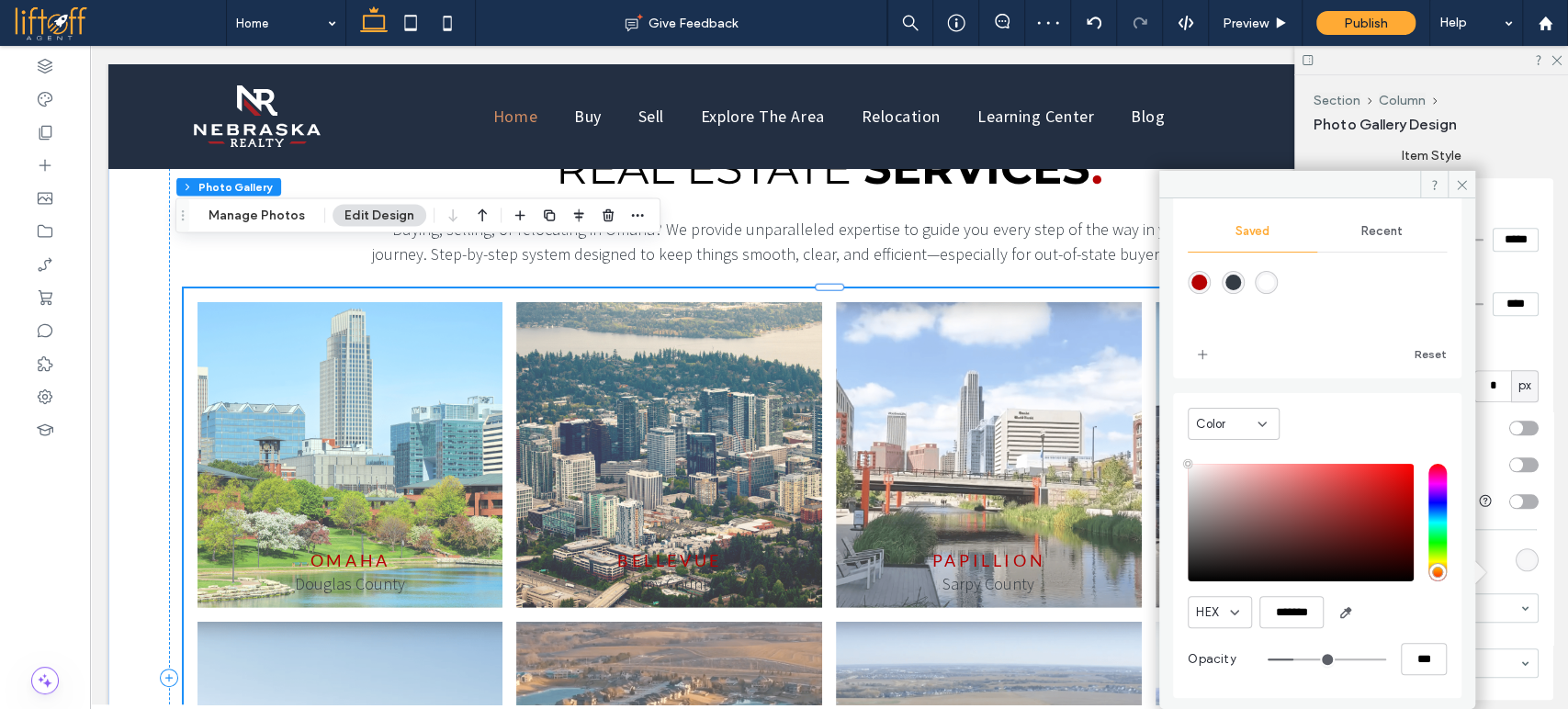 click on "HEX ******* Opacity ***" at bounding box center [1317, 571] 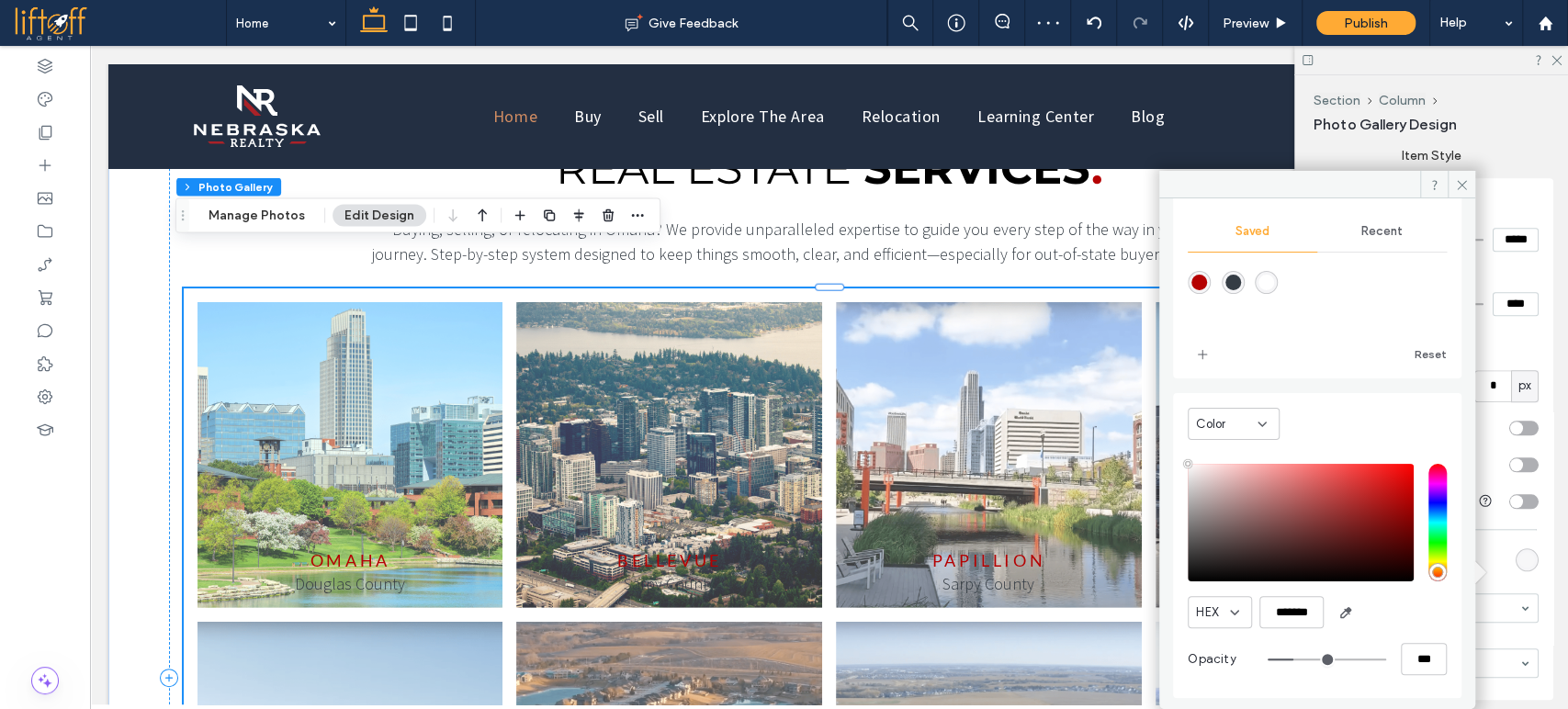 click on "Recent" at bounding box center [1382, 231] 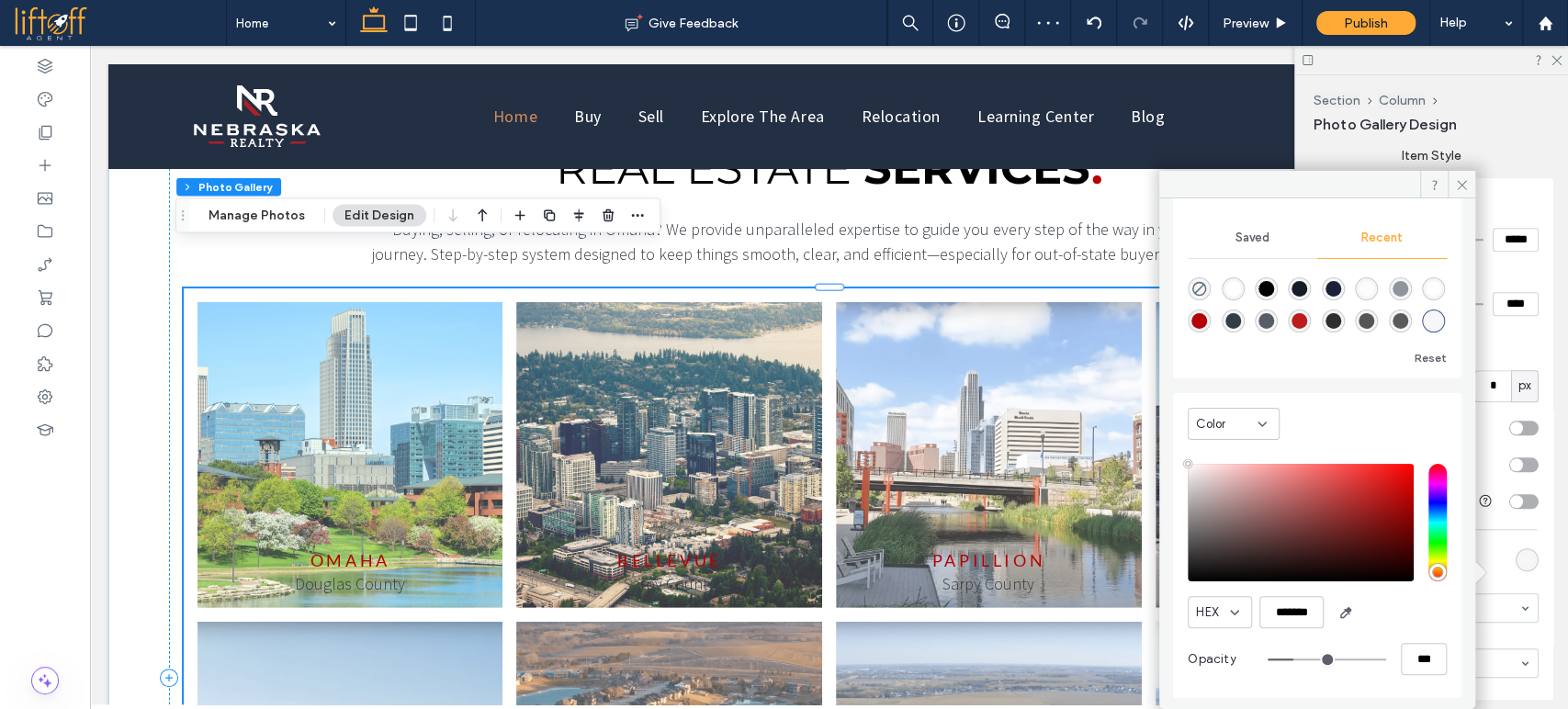 scroll, scrollTop: 154, scrollLeft: 0, axis: vertical 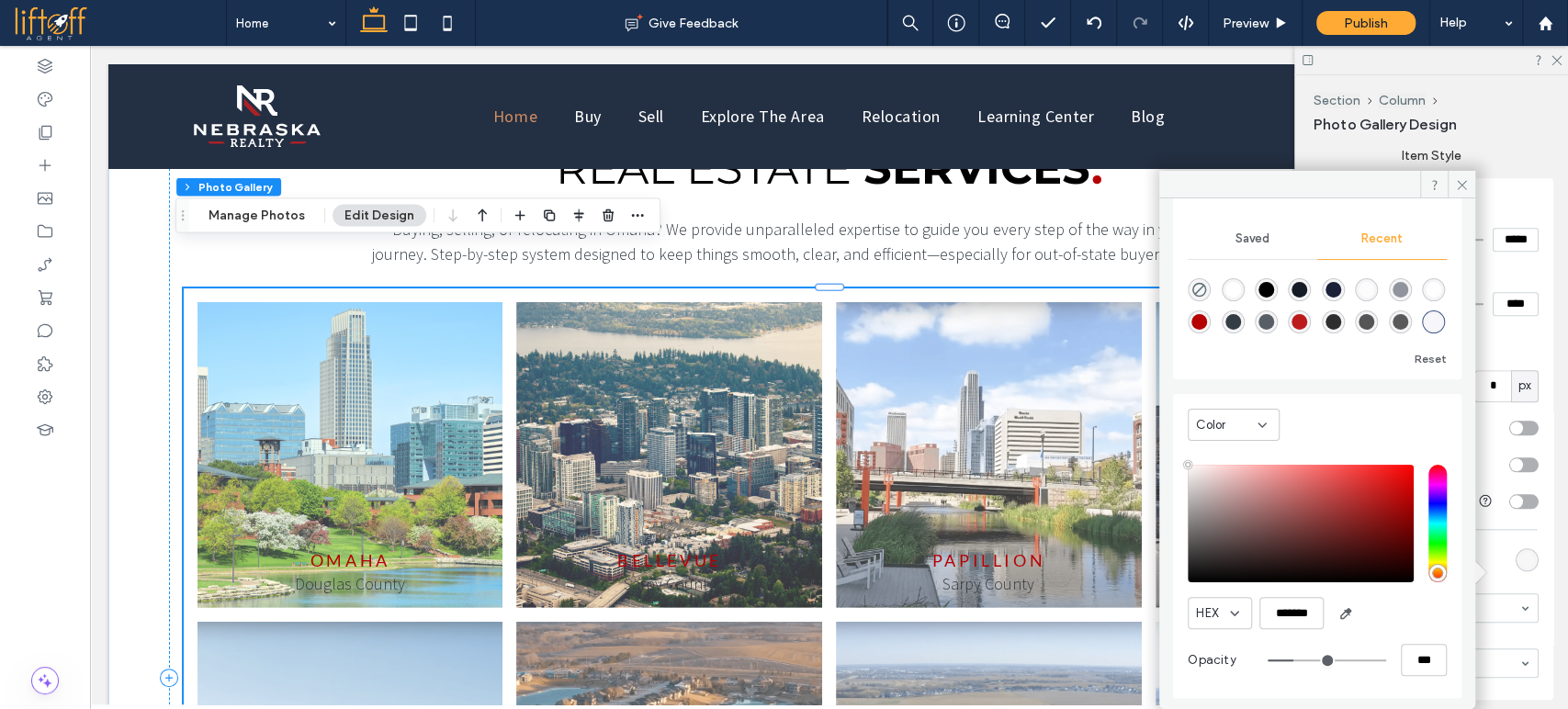 click on "Saved" at bounding box center [1252, 239] 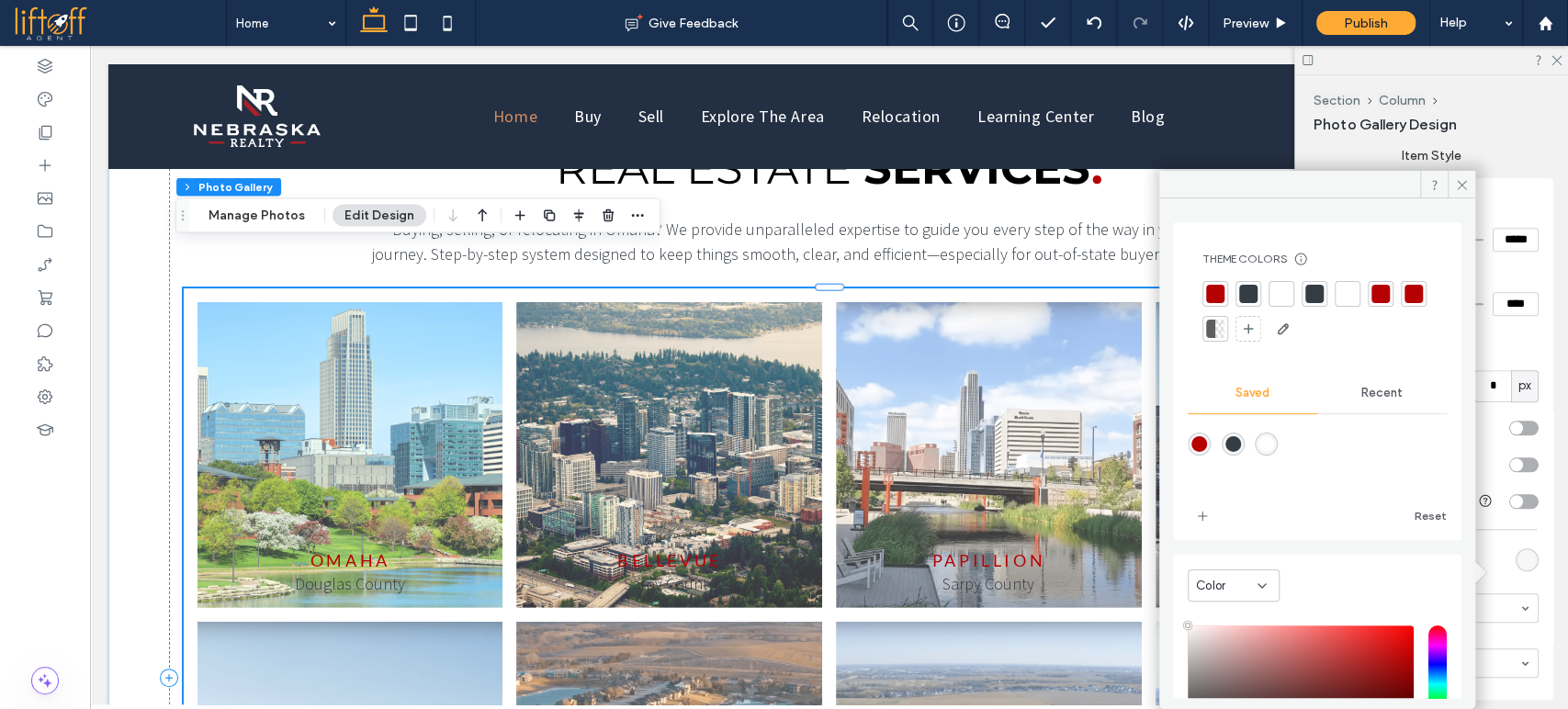 scroll, scrollTop: 0, scrollLeft: 0, axis: both 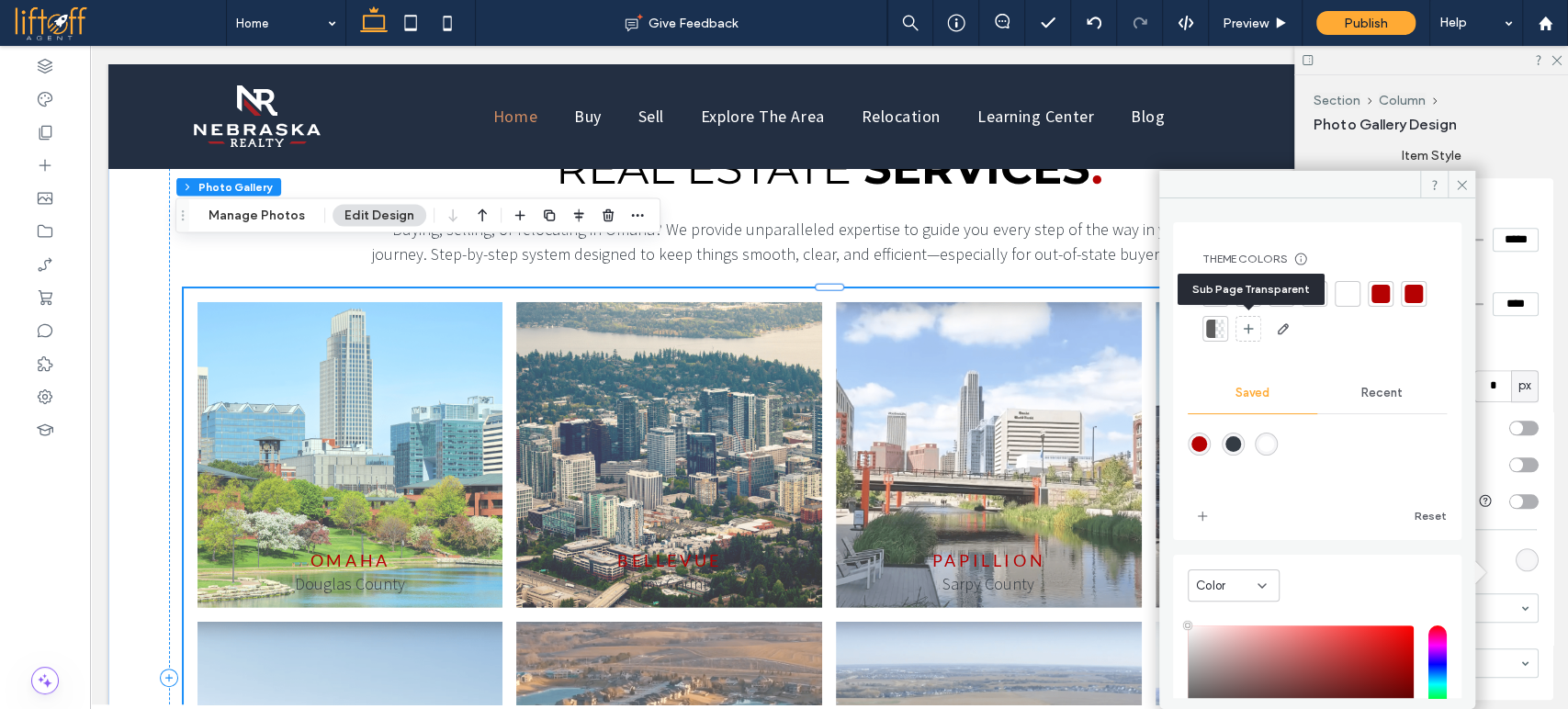 click at bounding box center [1215, 329] 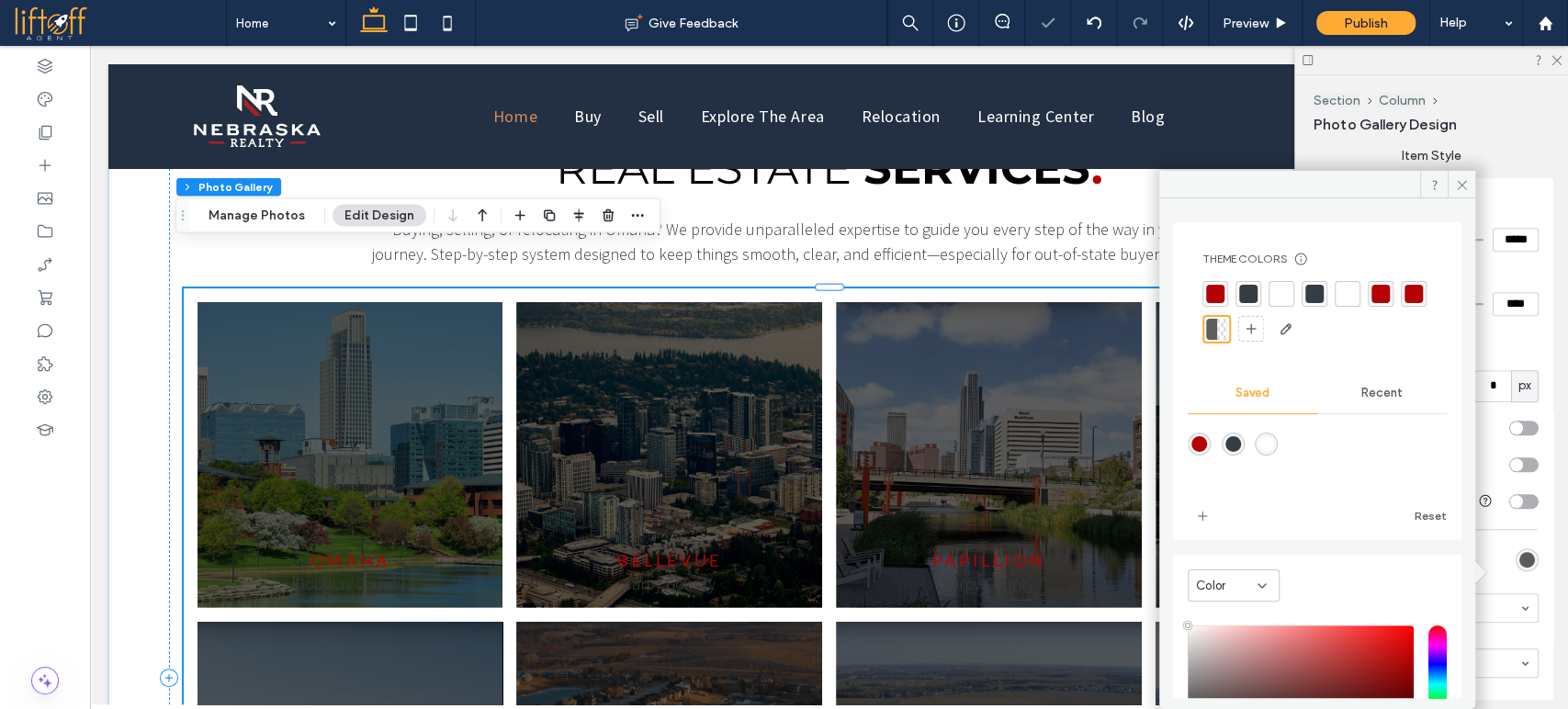 scroll, scrollTop: 162, scrollLeft: 0, axis: vertical 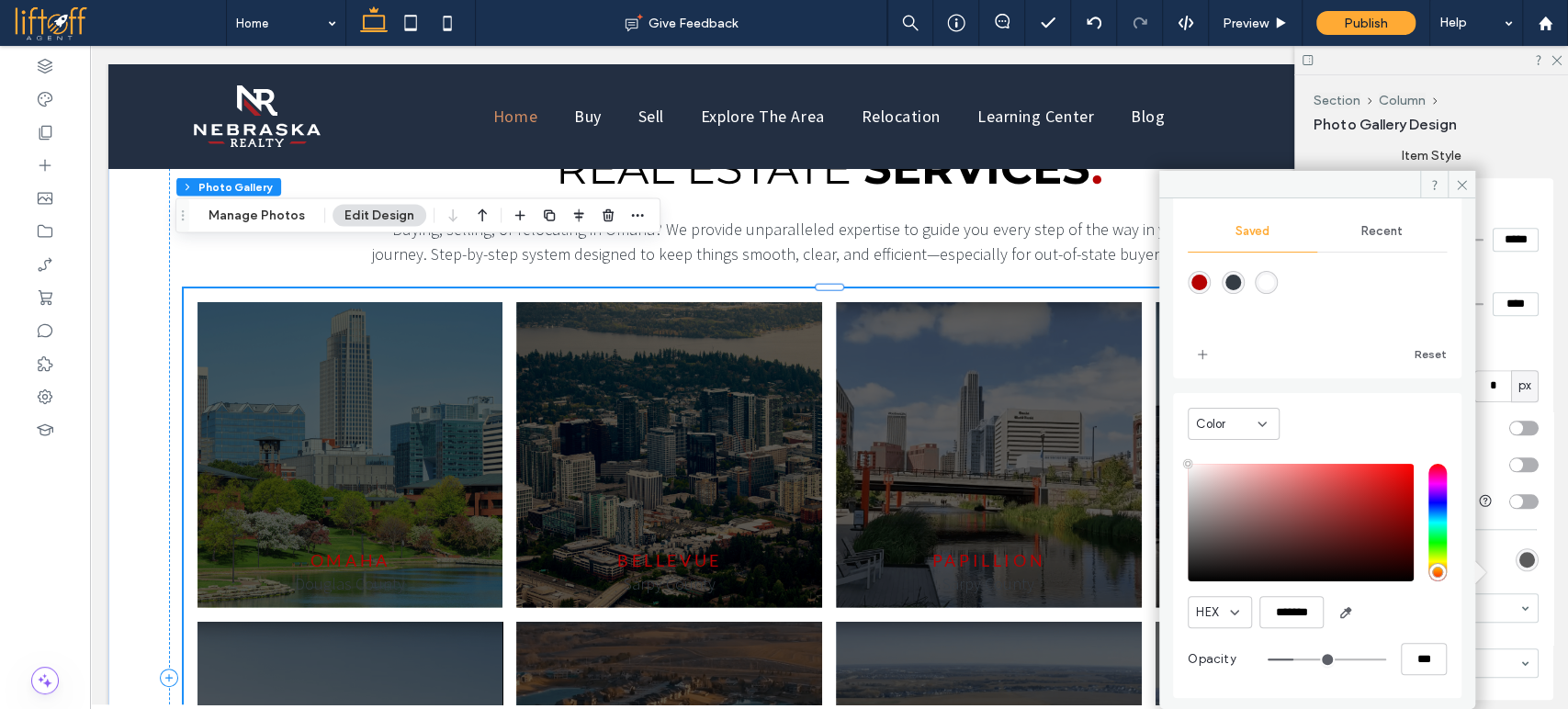 drag, startPoint x: 1287, startPoint y: 658, endPoint x: 1309, endPoint y: 658, distance: 22 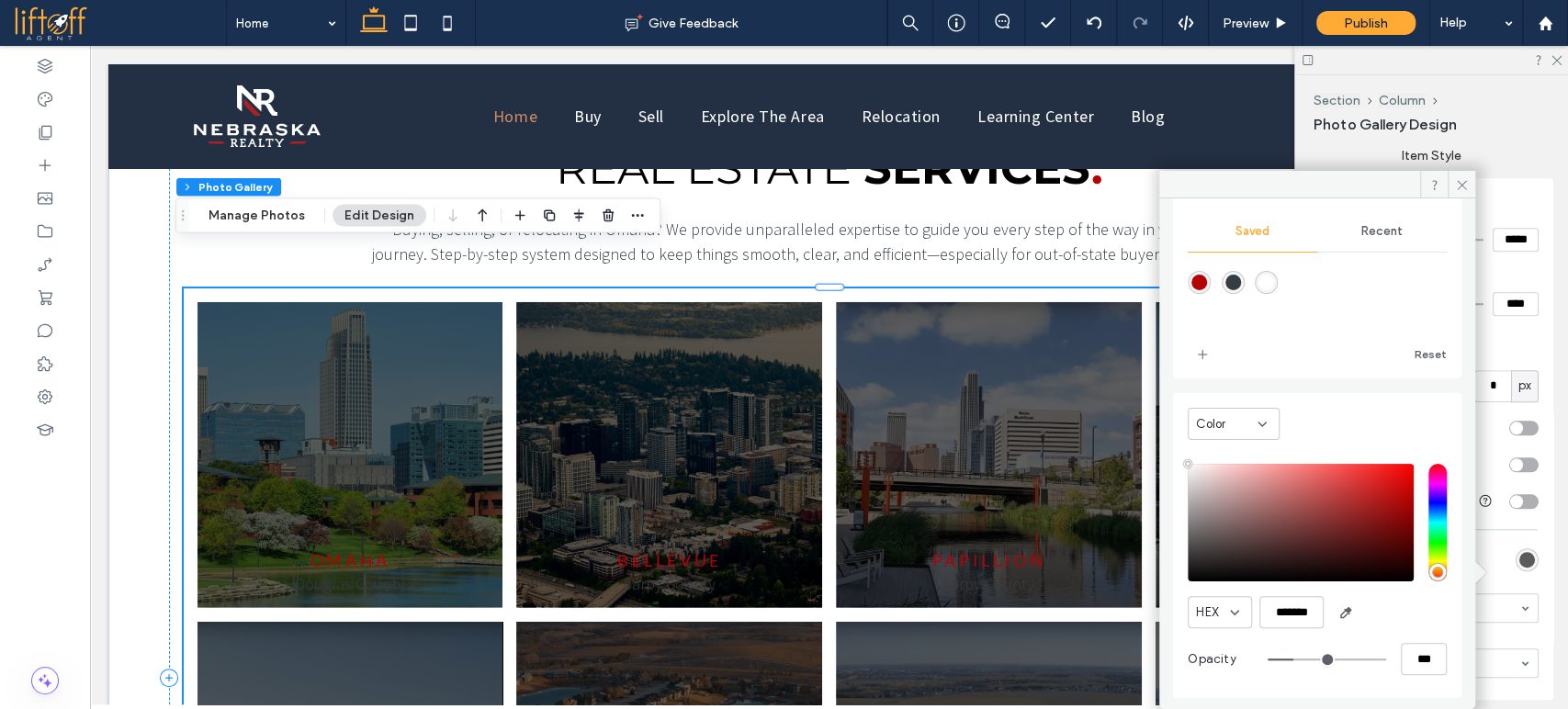 type on "**" 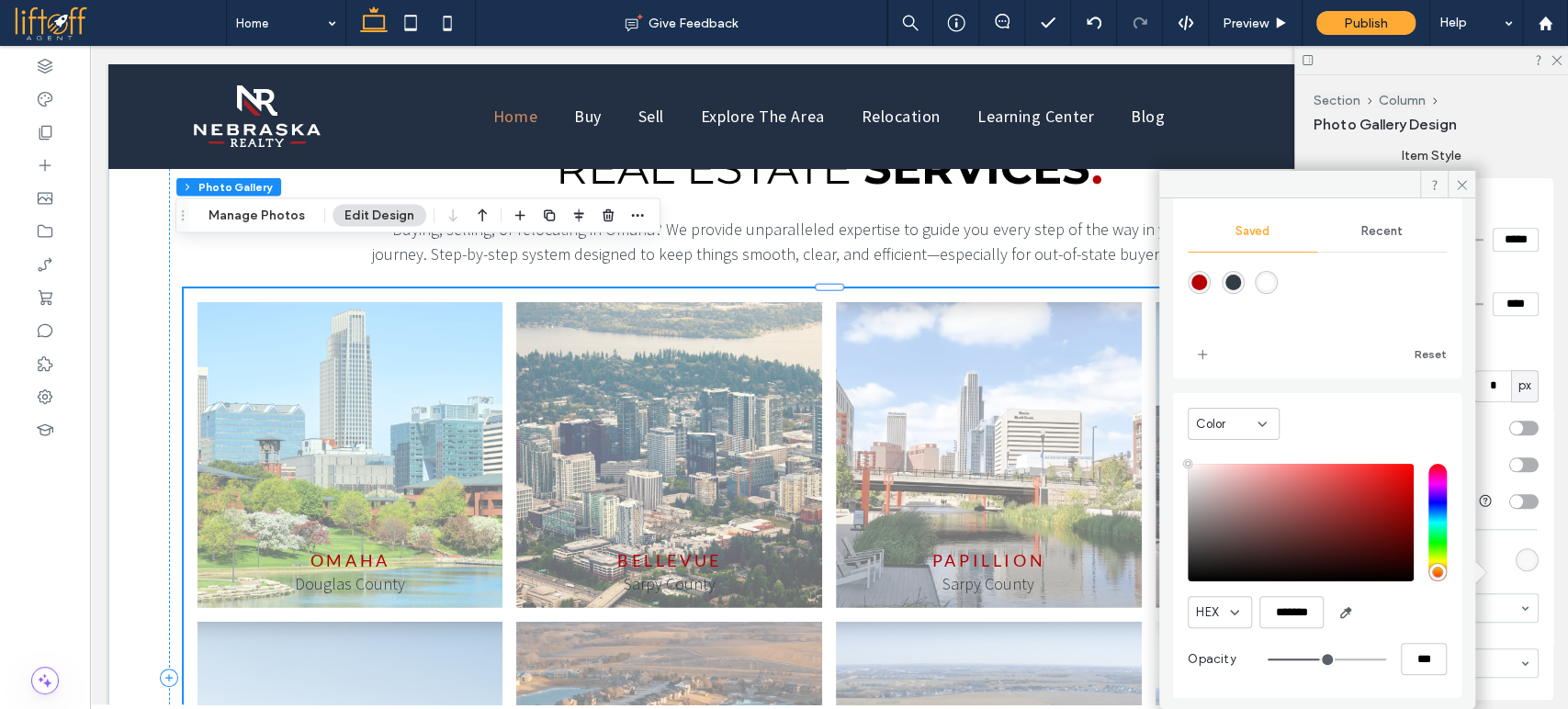 type on "**" 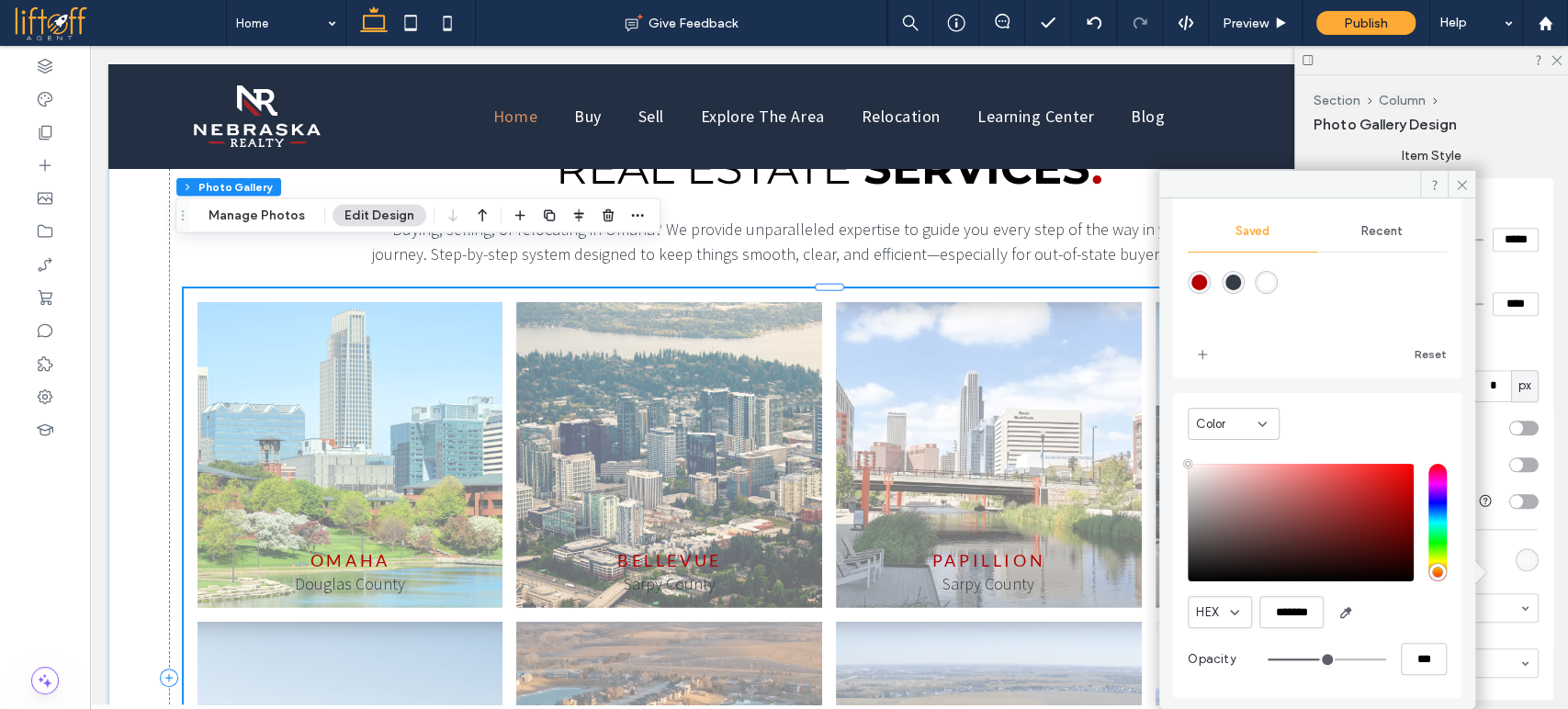 click at bounding box center (1326, 659) 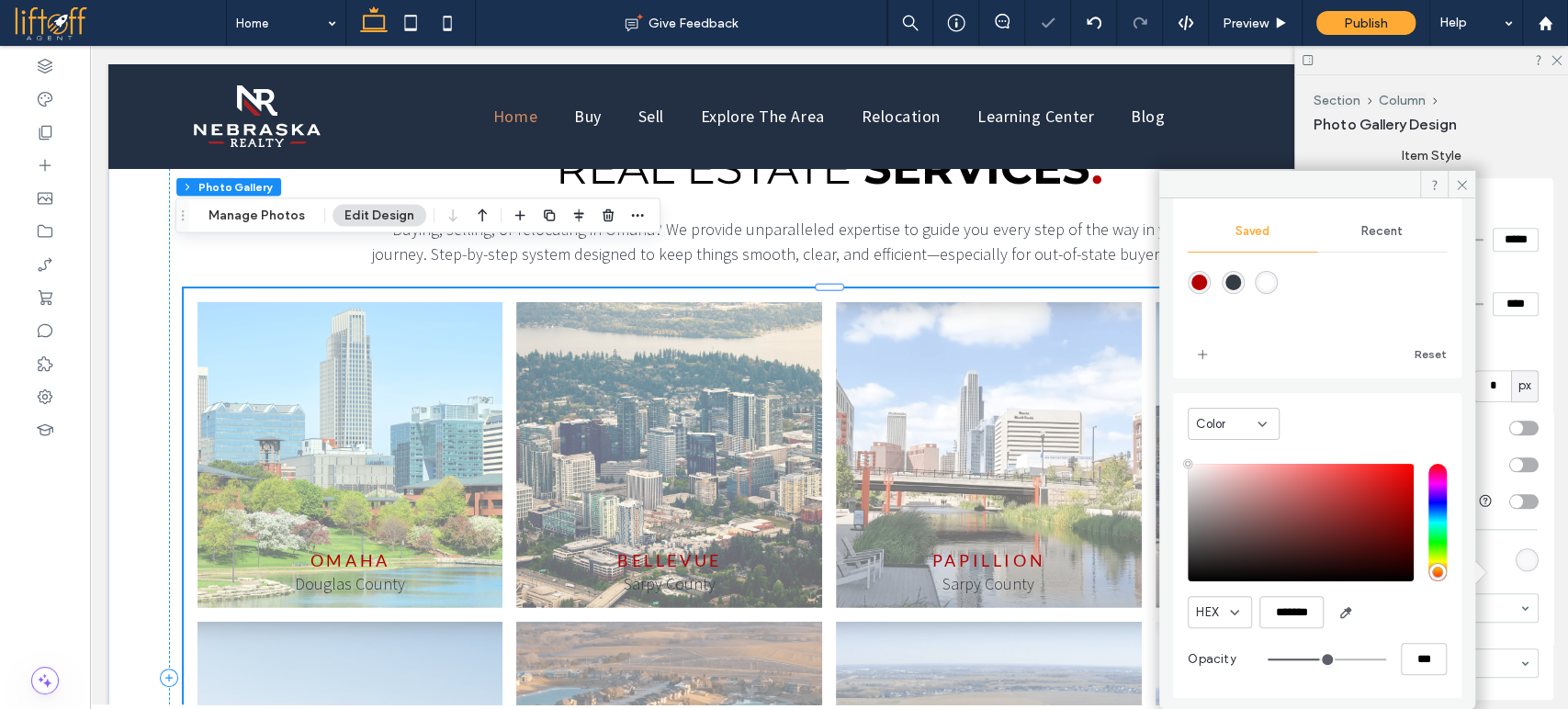 click at bounding box center (1326, 659) 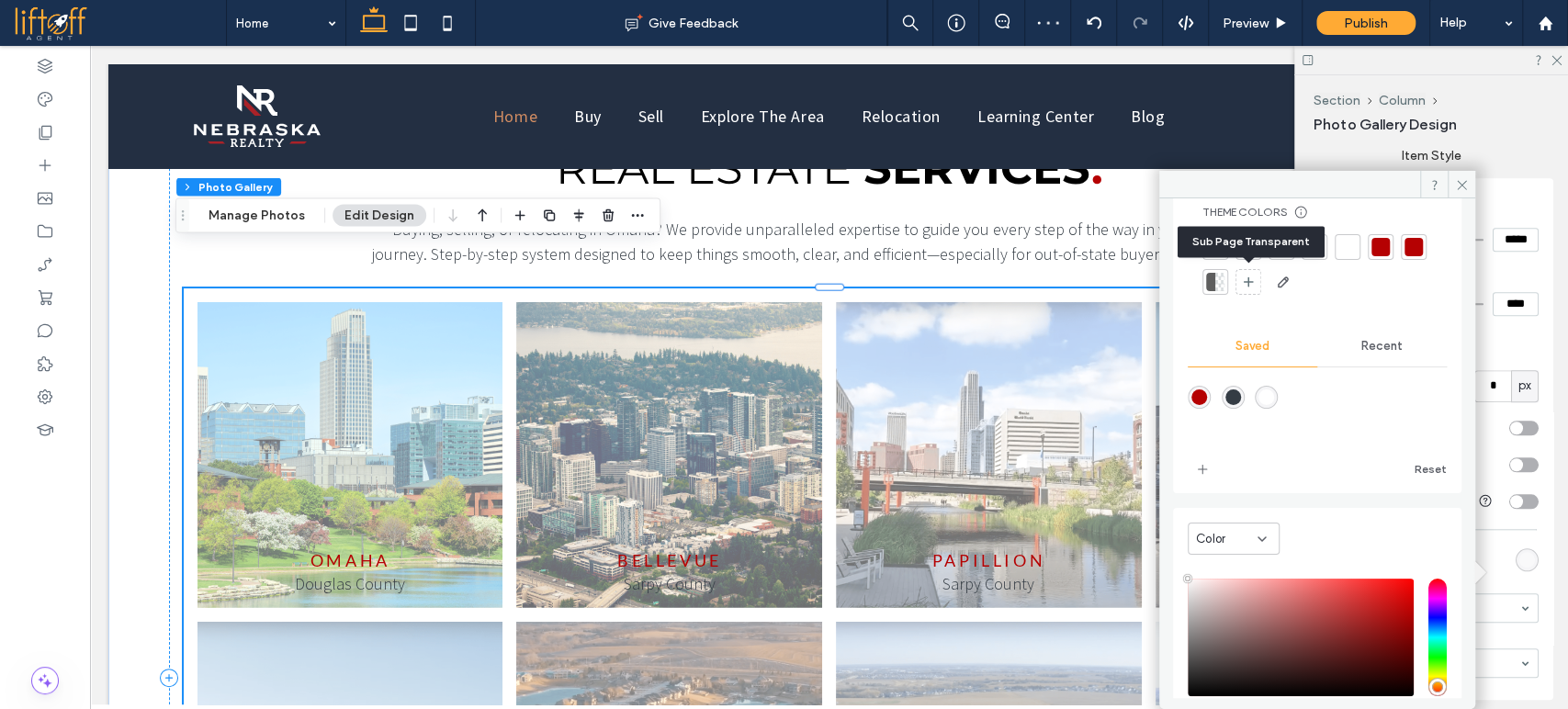 click at bounding box center (1220, 282) 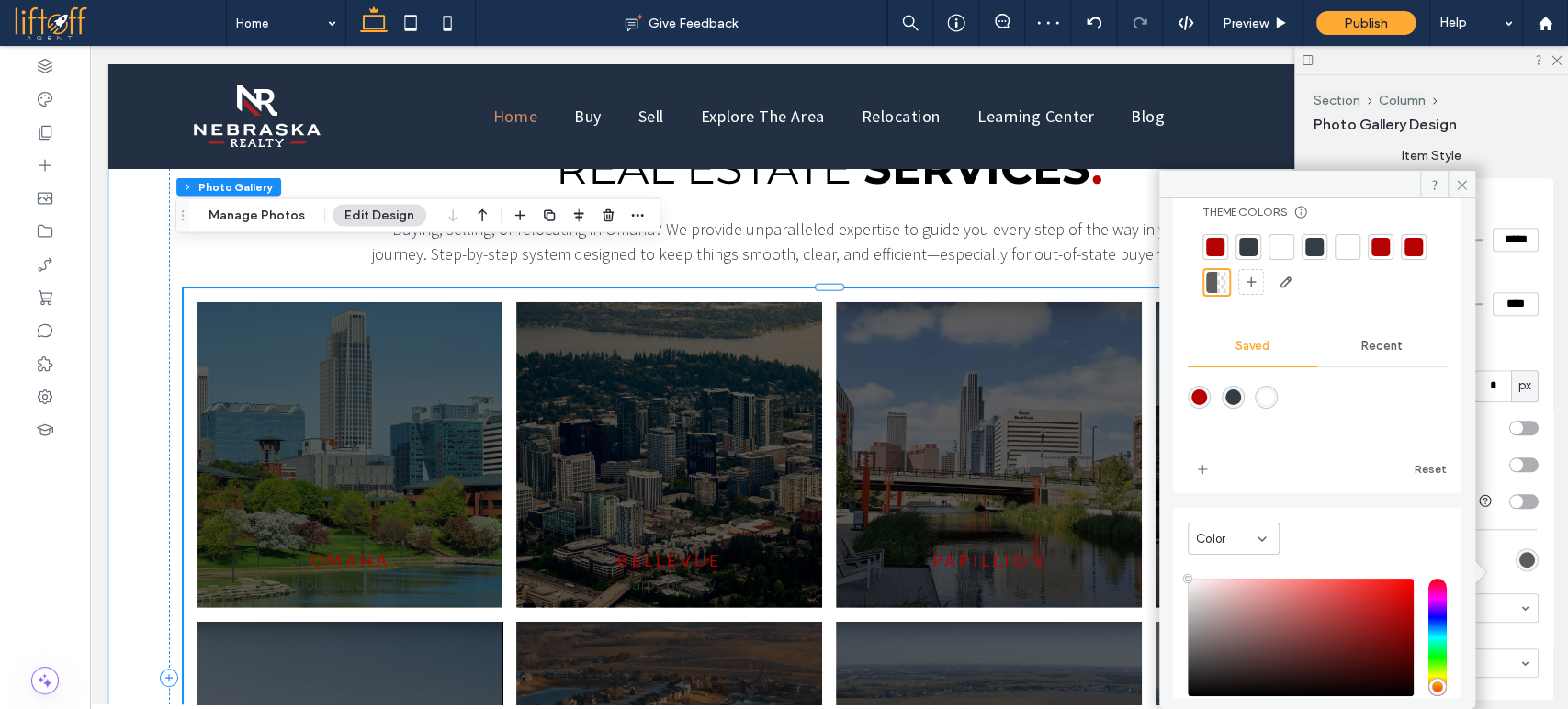 scroll, scrollTop: 162, scrollLeft: 0, axis: vertical 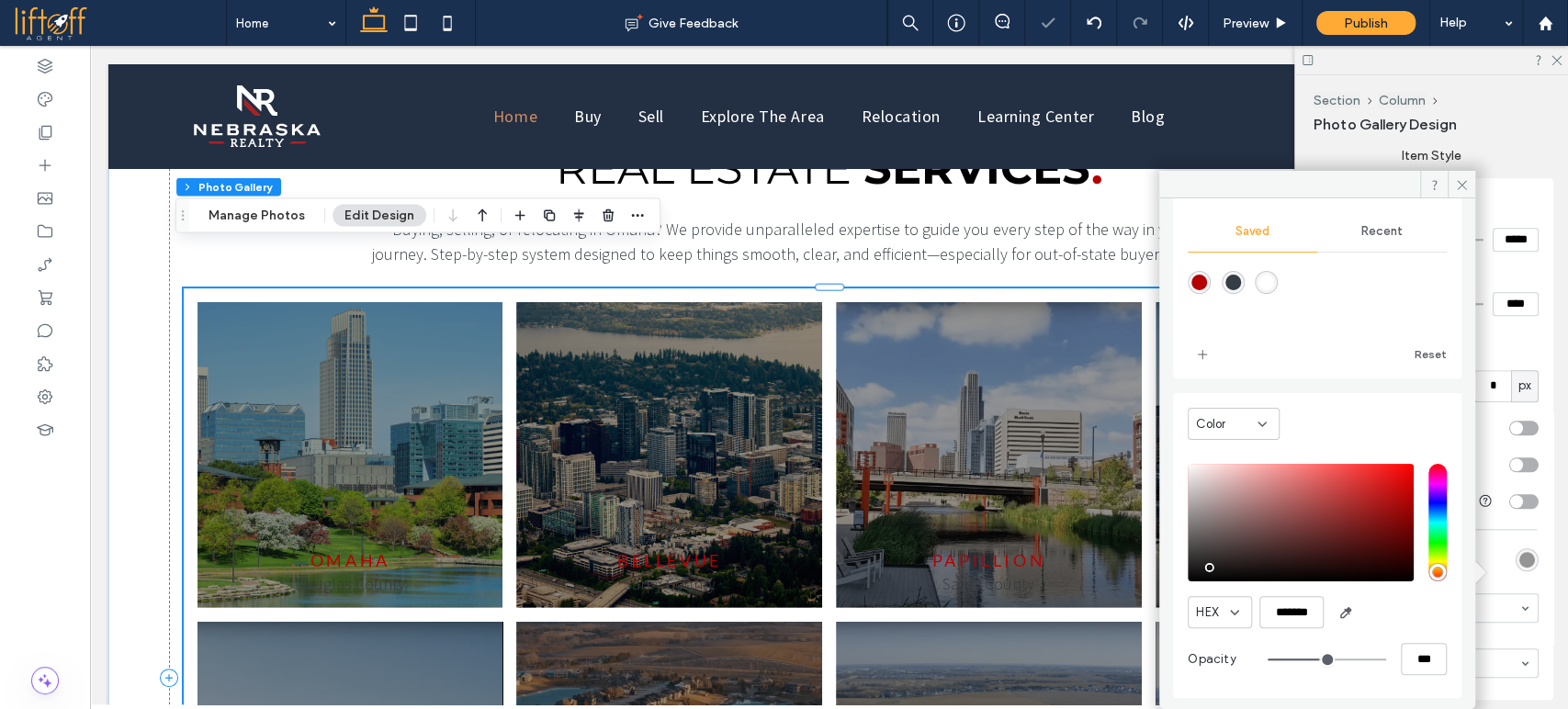 type on "*******" 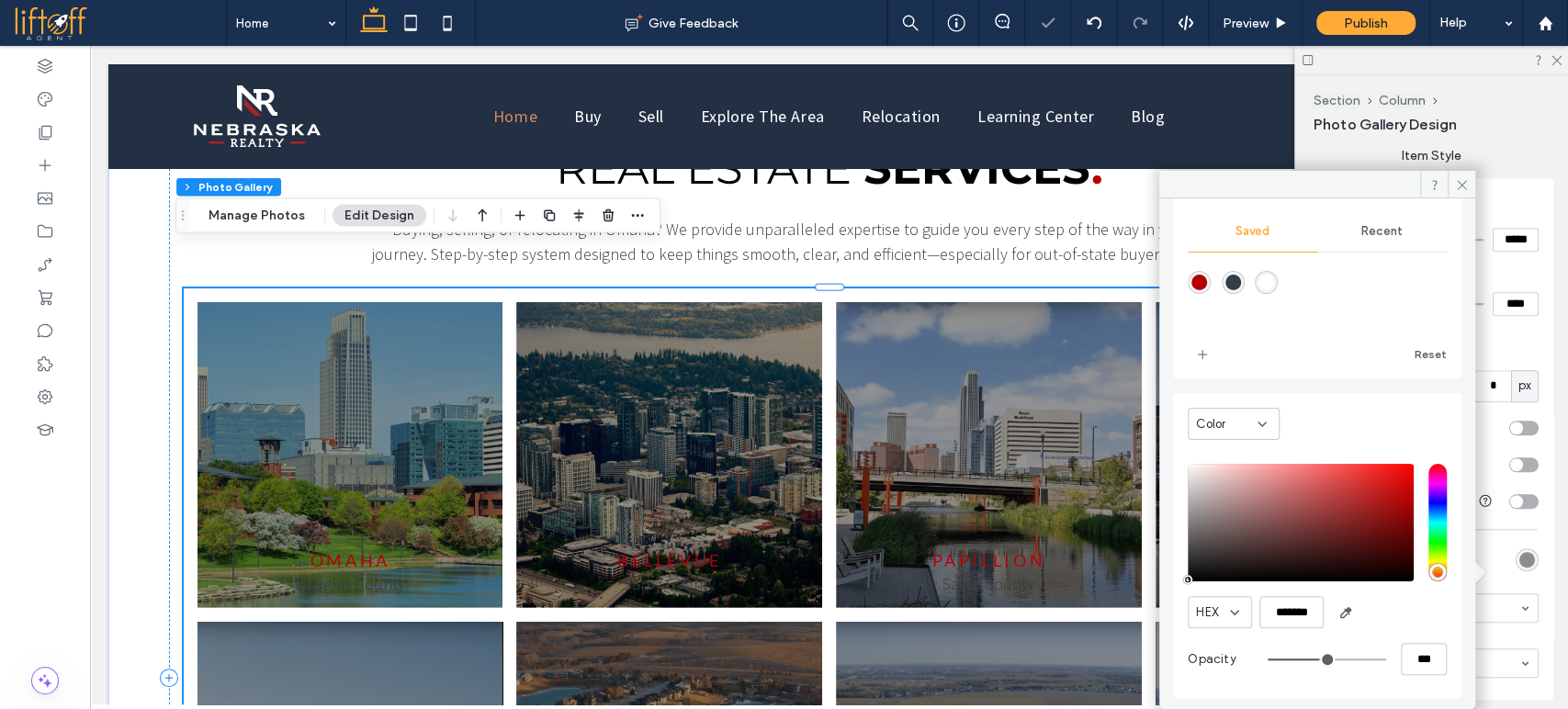 drag, startPoint x: 1321, startPoint y: 574, endPoint x: 1151, endPoint y: 572, distance: 170.0118 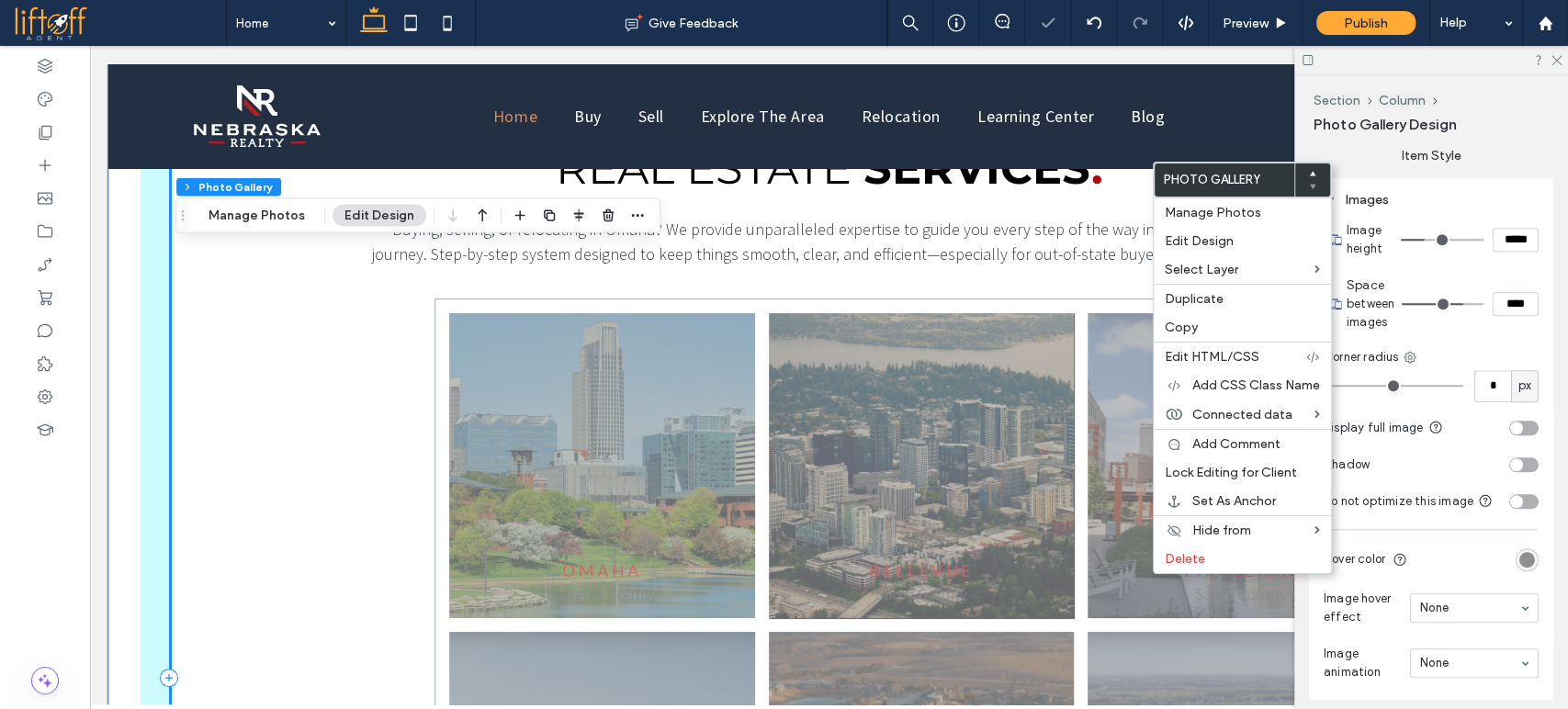 scroll, scrollTop: 2966, scrollLeft: 0, axis: vertical 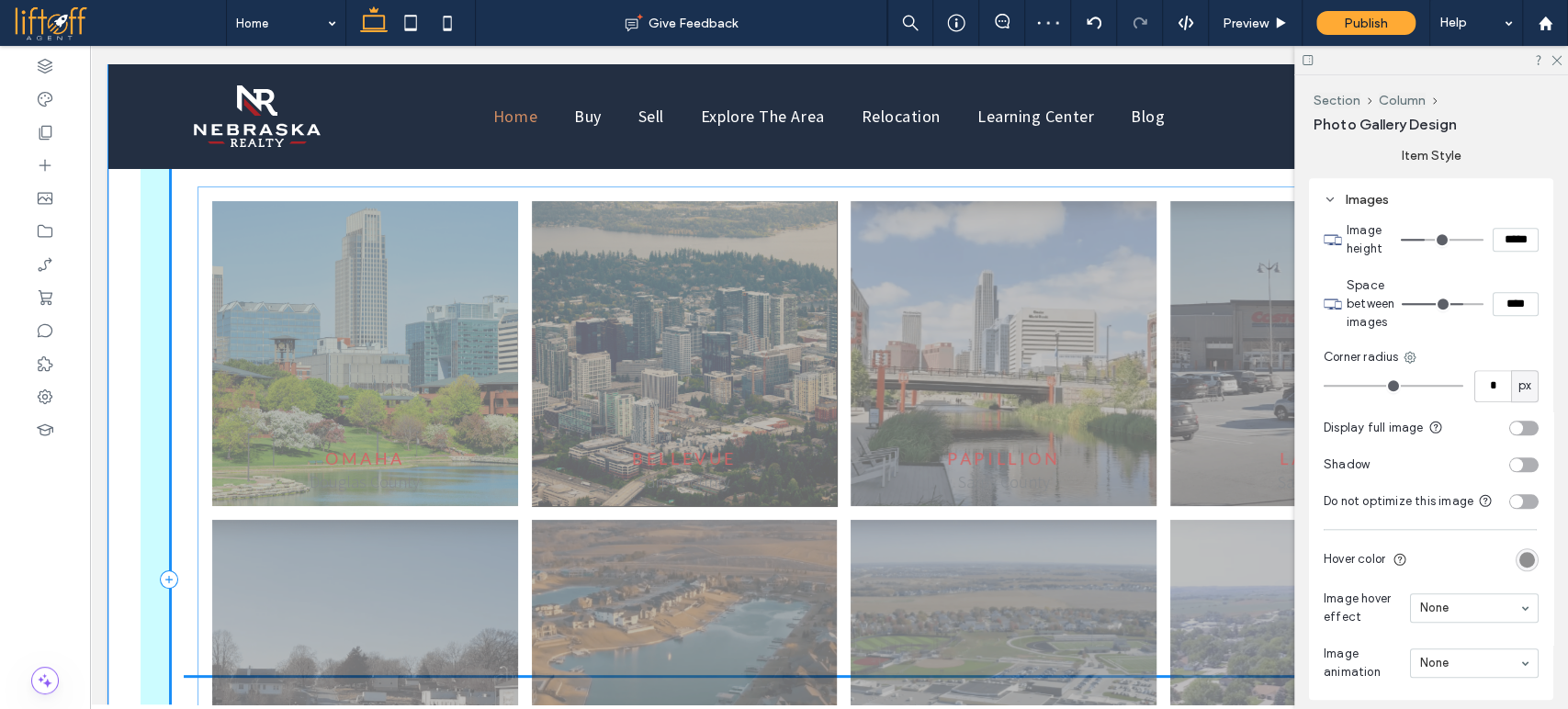 drag, startPoint x: 1251, startPoint y: 623, endPoint x: 1133, endPoint y: 505, distance: 166.8772 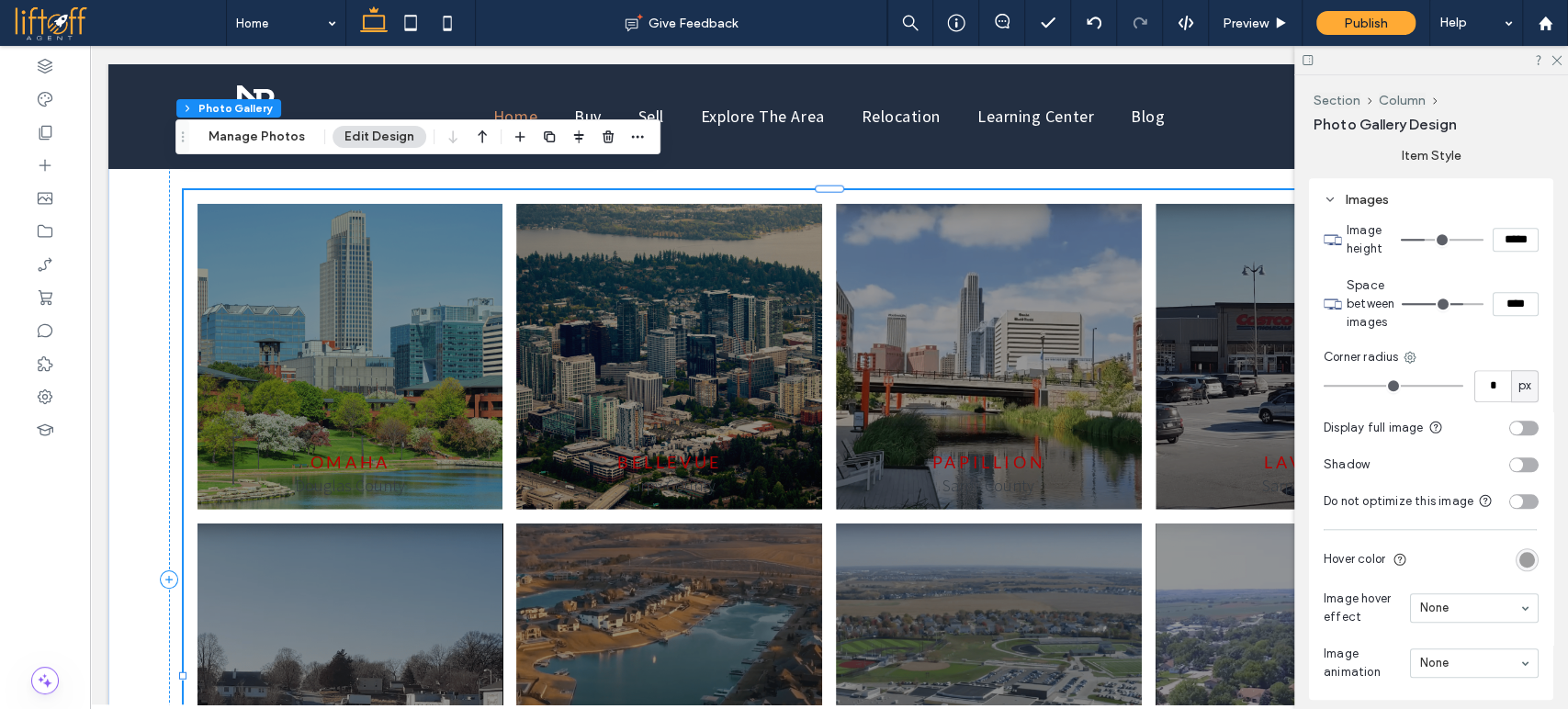 click at bounding box center (1527, 559) 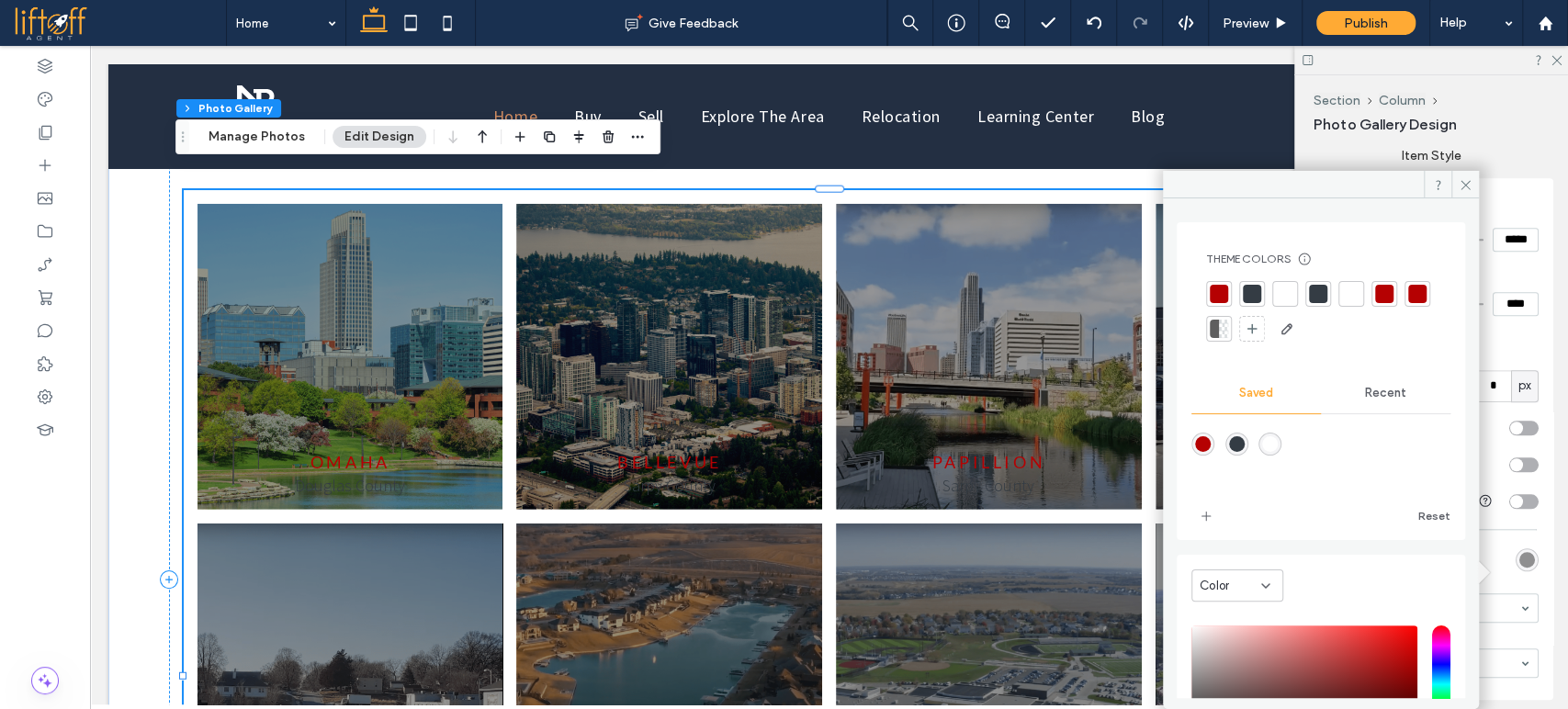 scroll, scrollTop: 162, scrollLeft: 0, axis: vertical 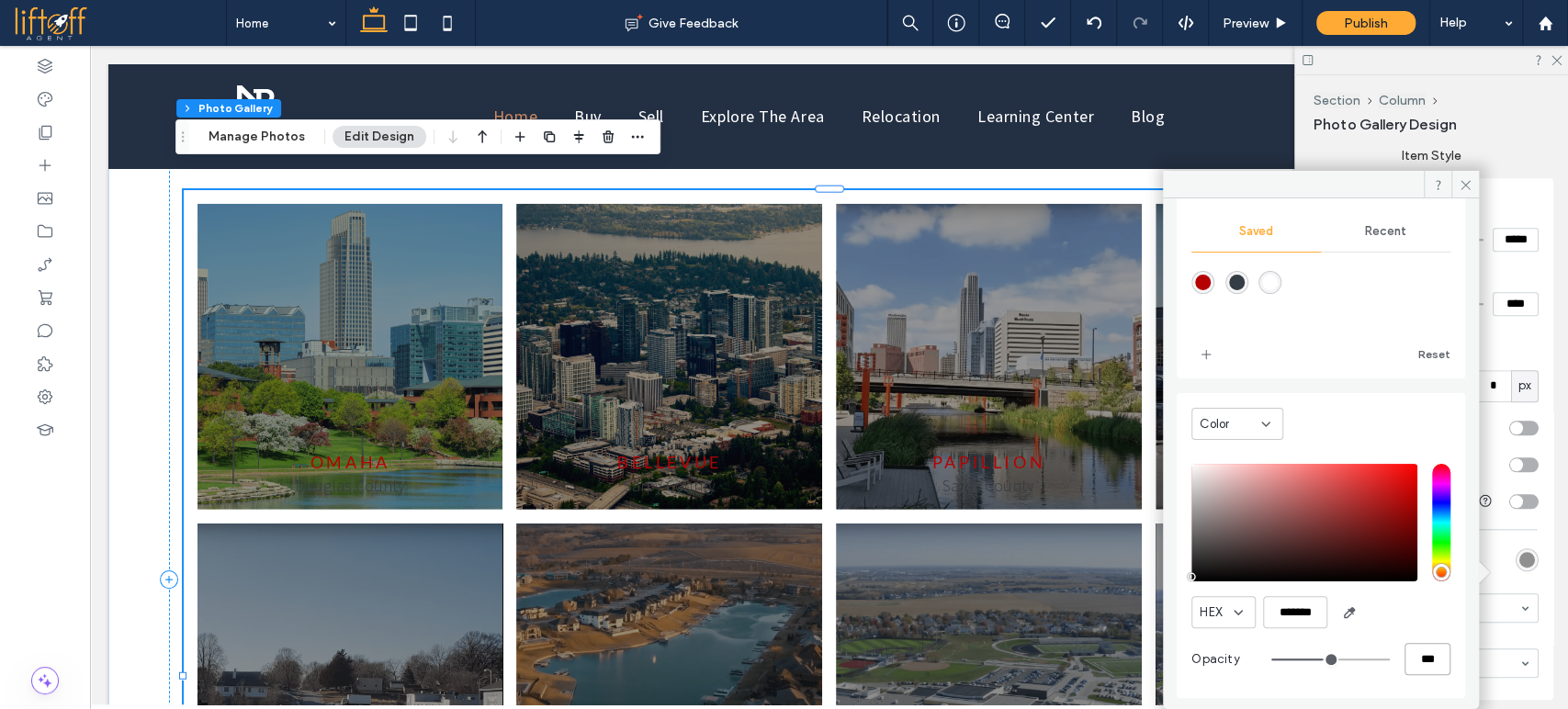 click on "***" at bounding box center [1427, 658] 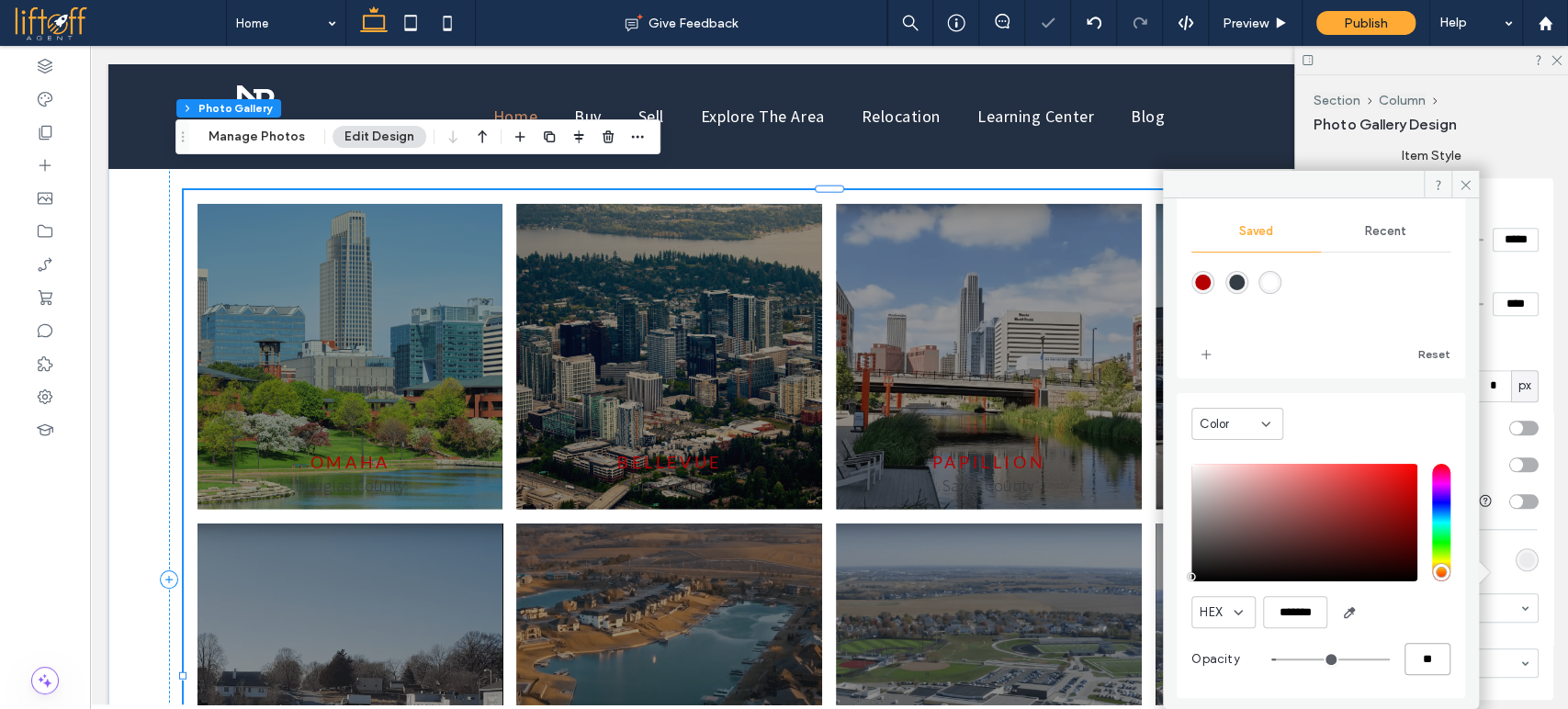 type on "*" 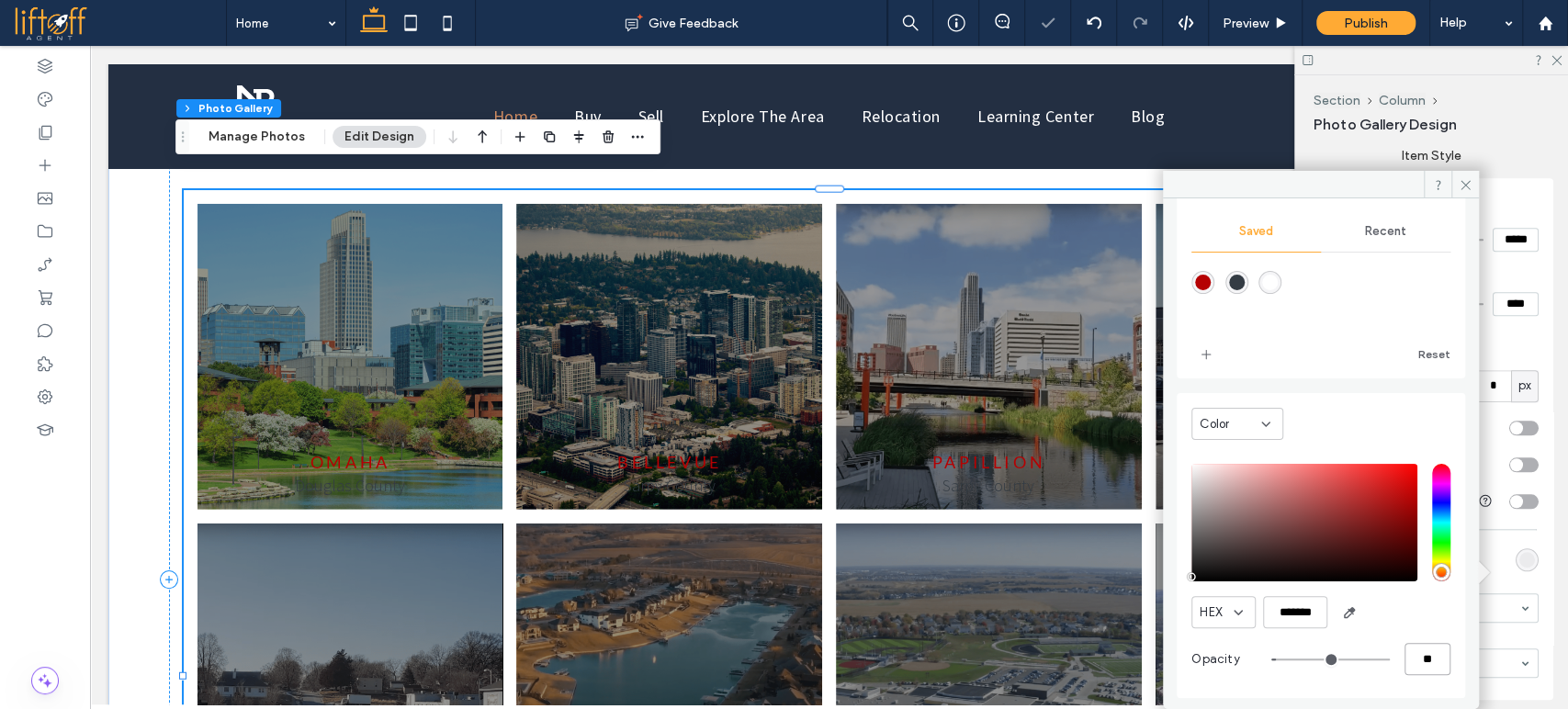 type on "**" 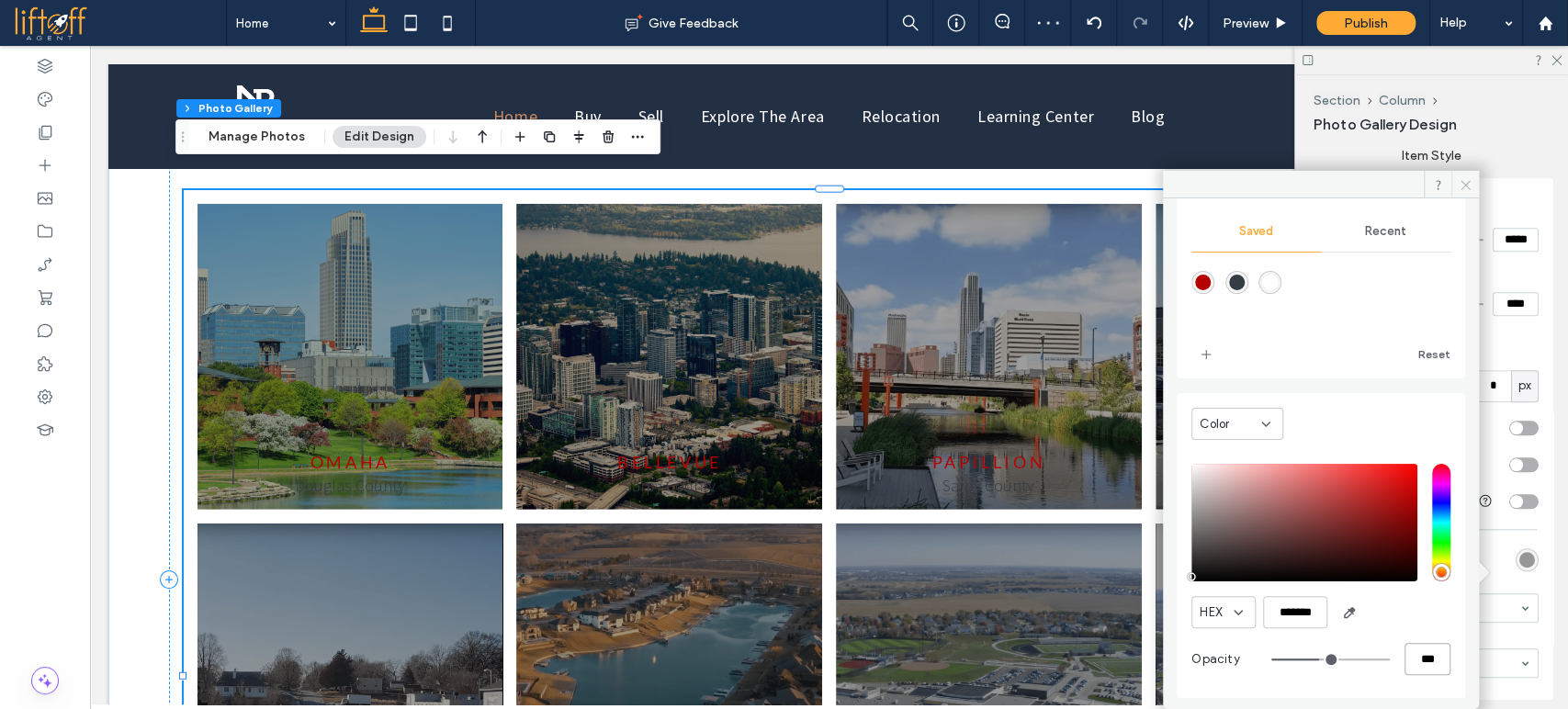 type on "***" 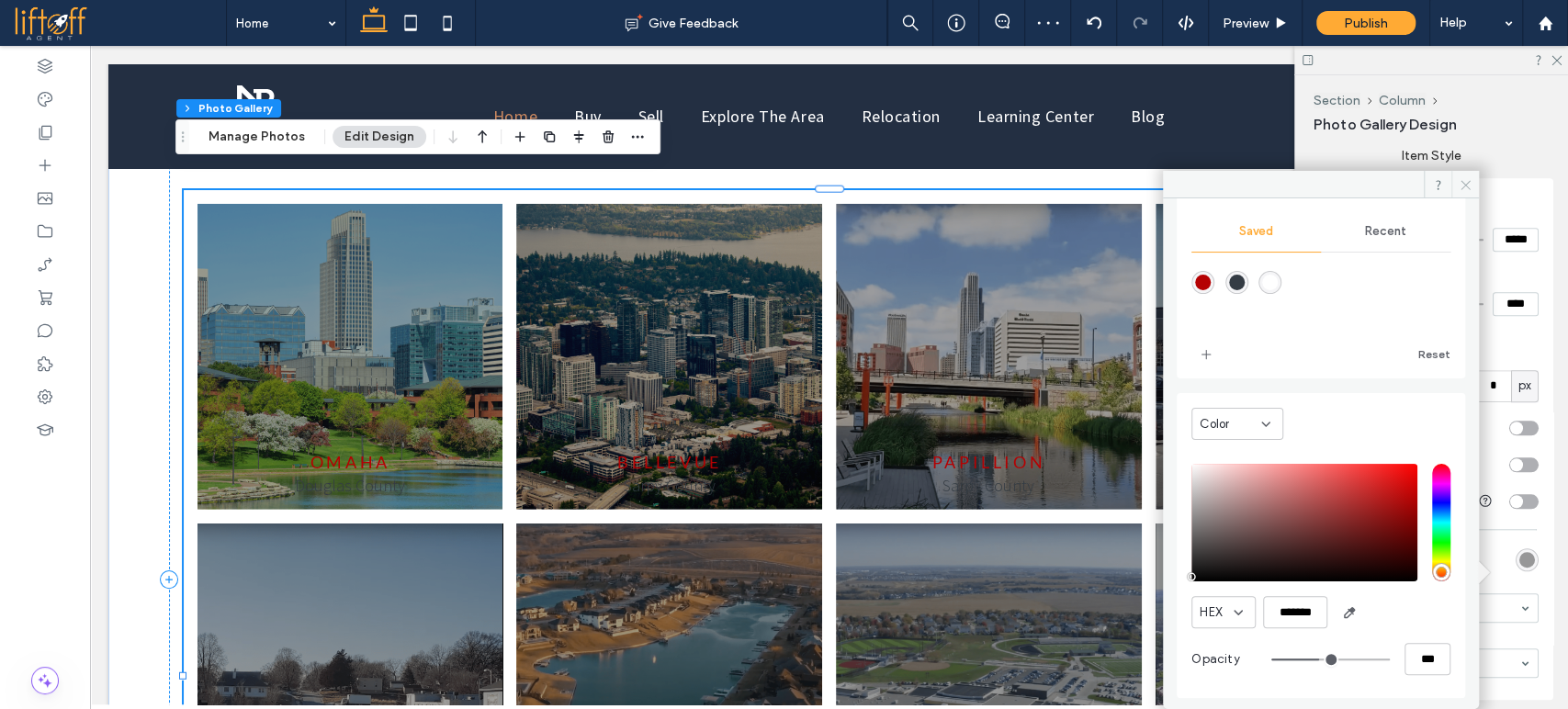 click at bounding box center [1465, 185] 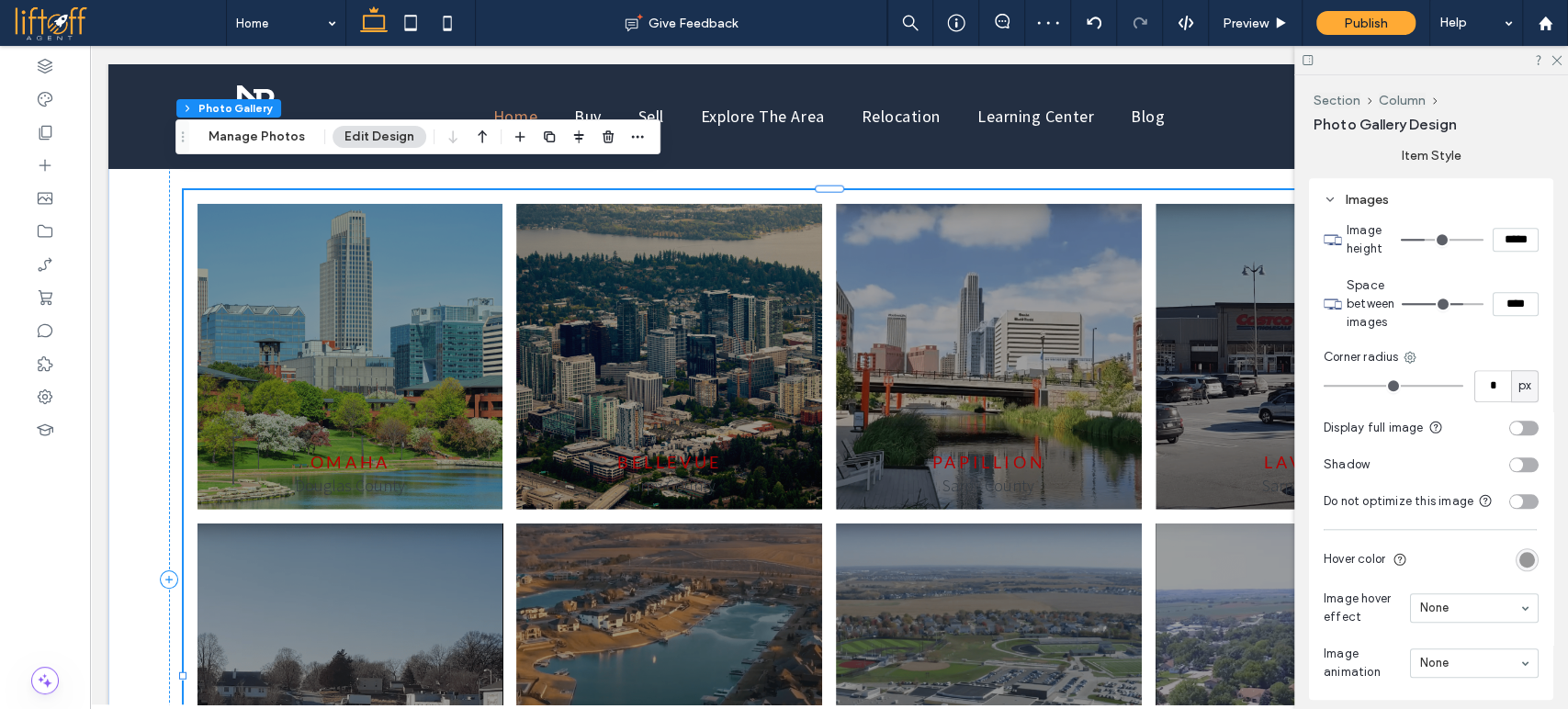 scroll, scrollTop: 1299, scrollLeft: 0, axis: vertical 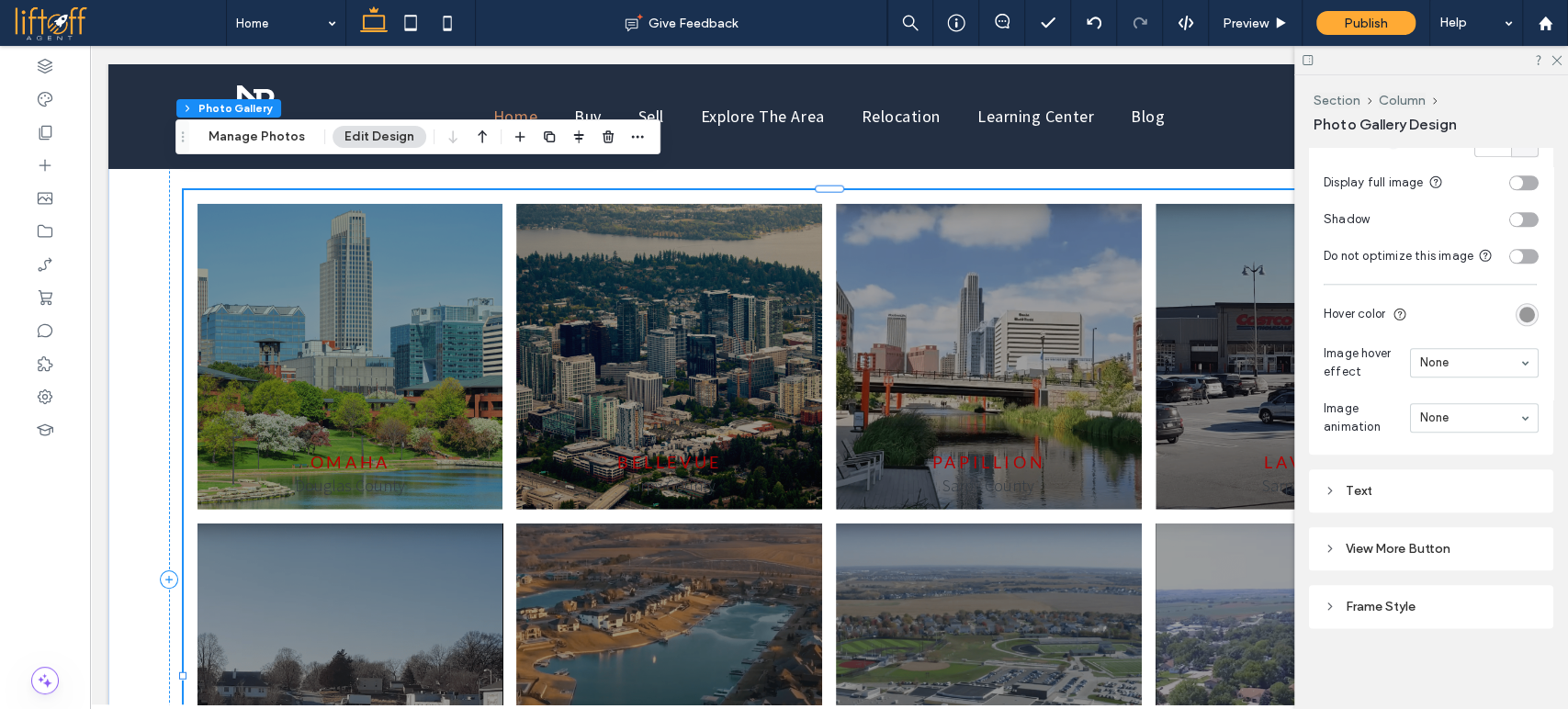 click on "Text" at bounding box center (1431, 490) 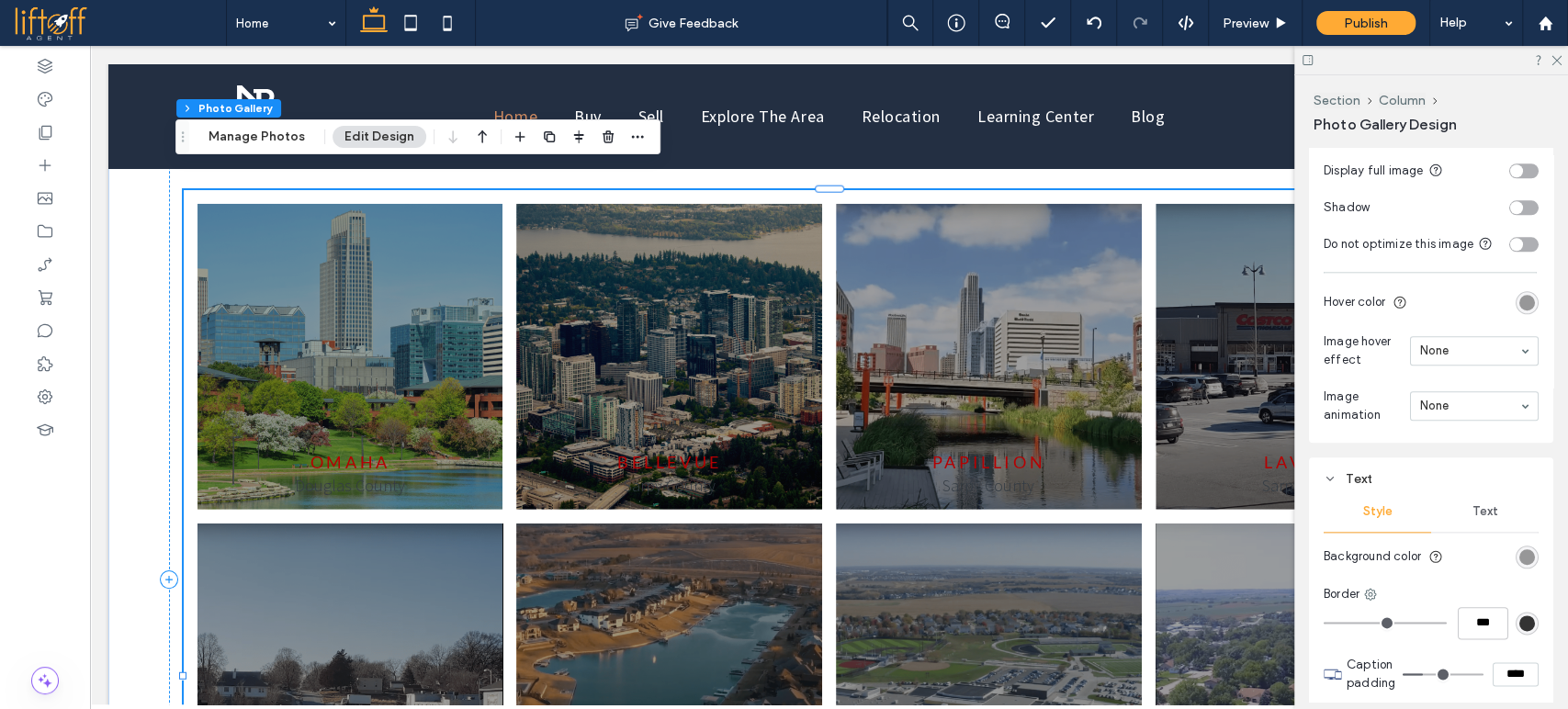 click on "Text" at bounding box center [1484, 512] 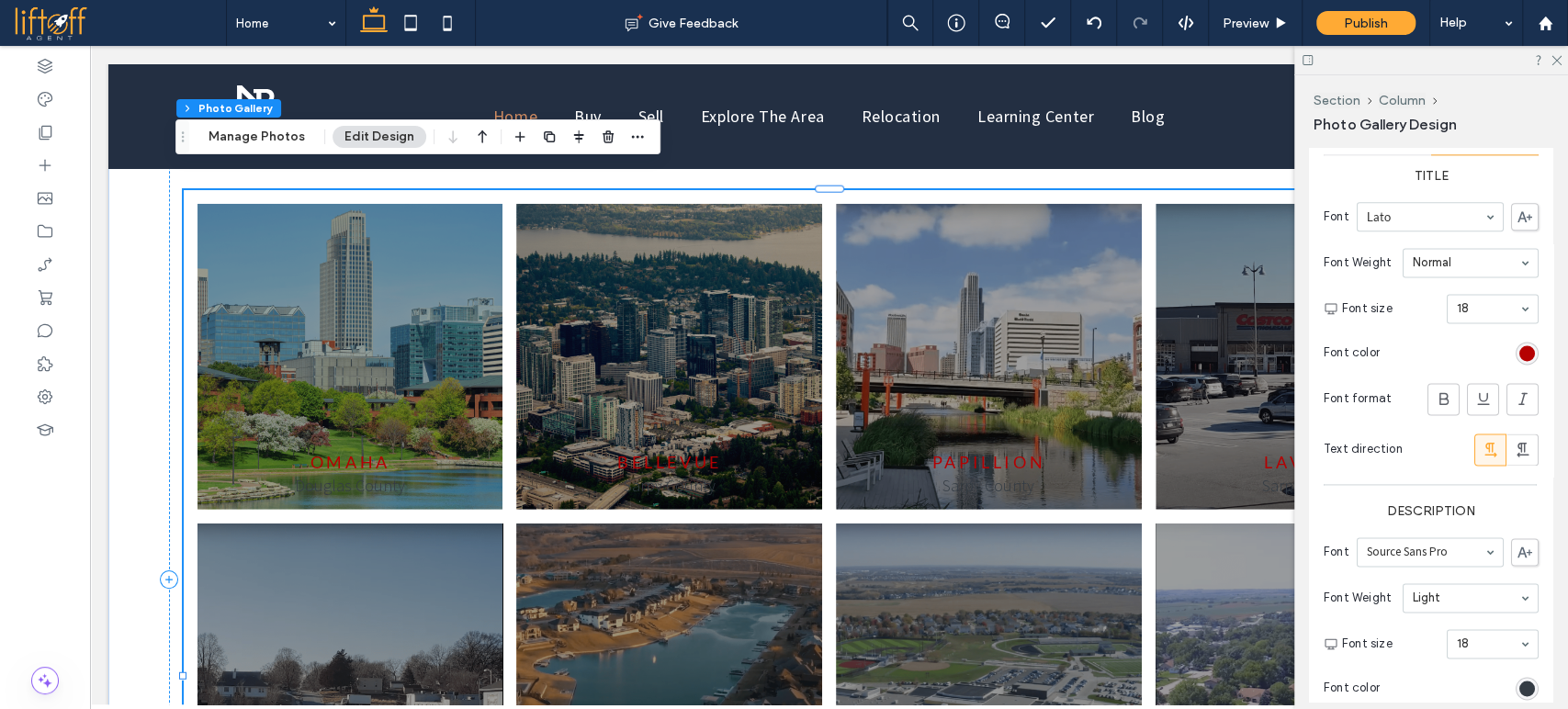 scroll, scrollTop: 1679, scrollLeft: 0, axis: vertical 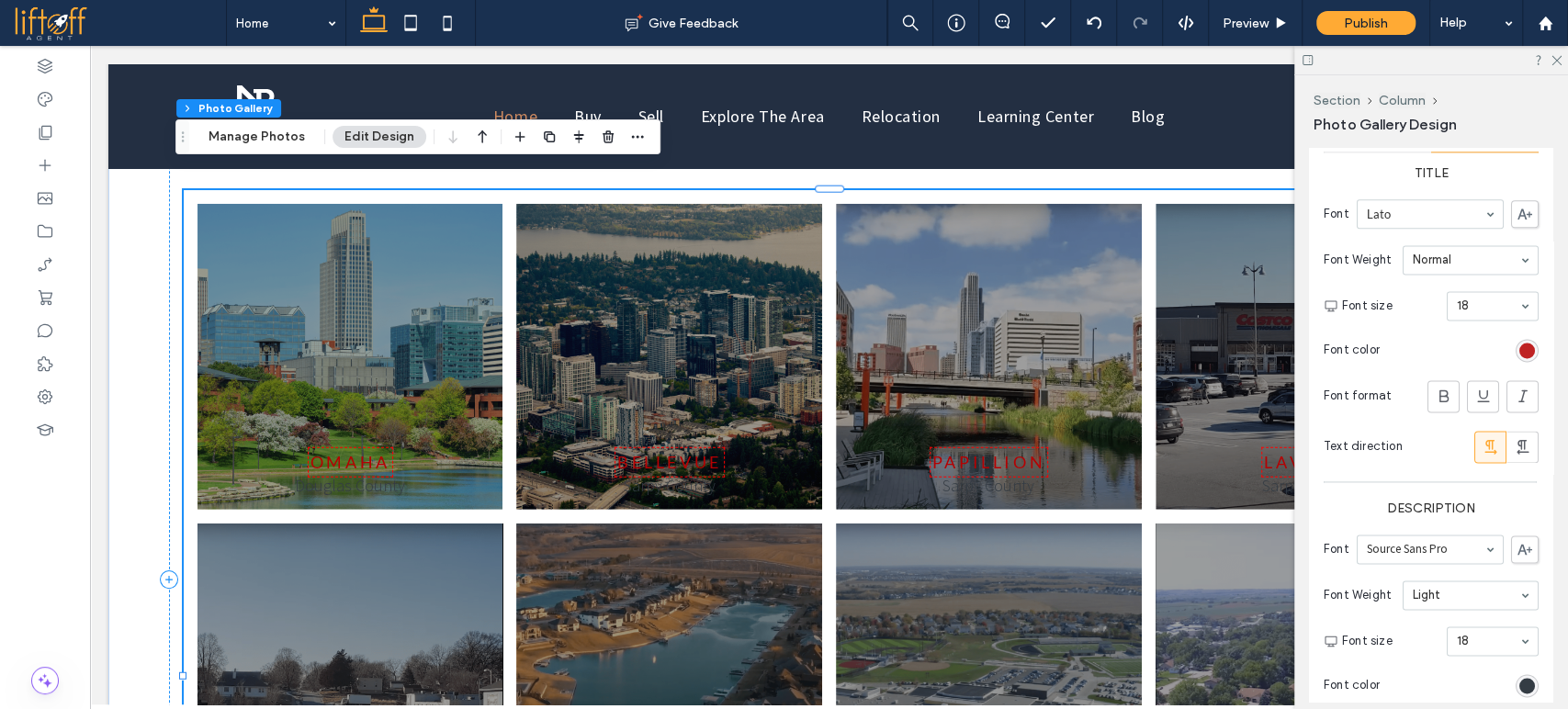 click at bounding box center [1527, 350] 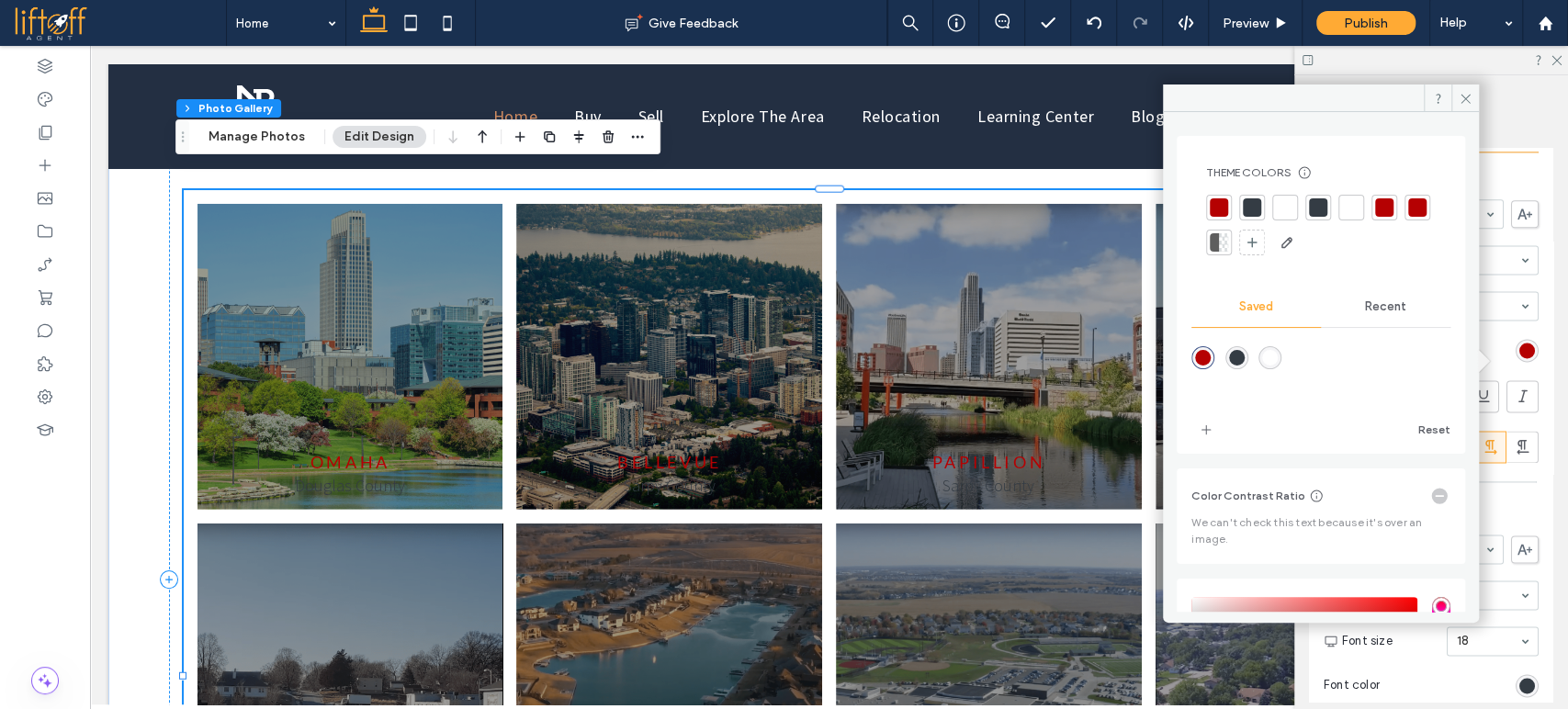 click at bounding box center [1269, 357] 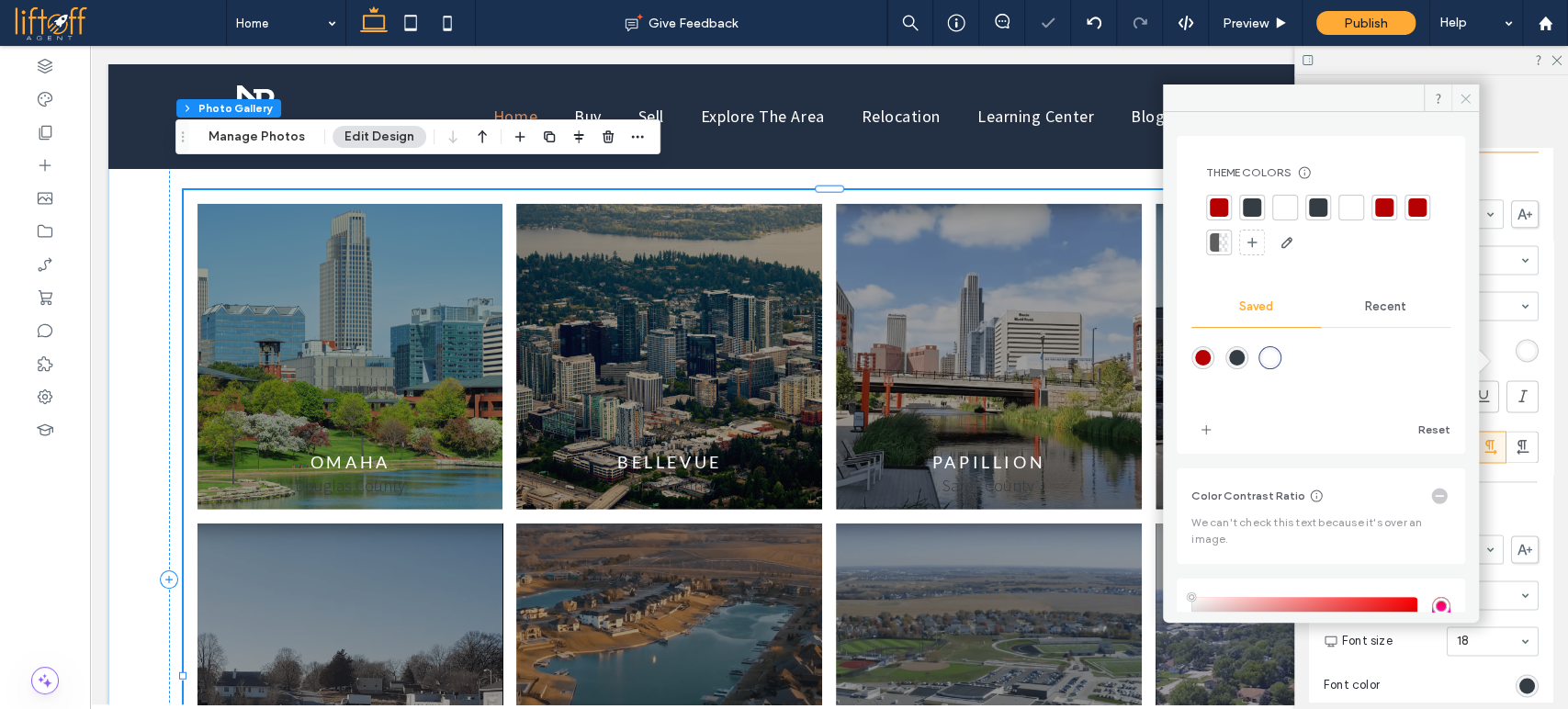 click 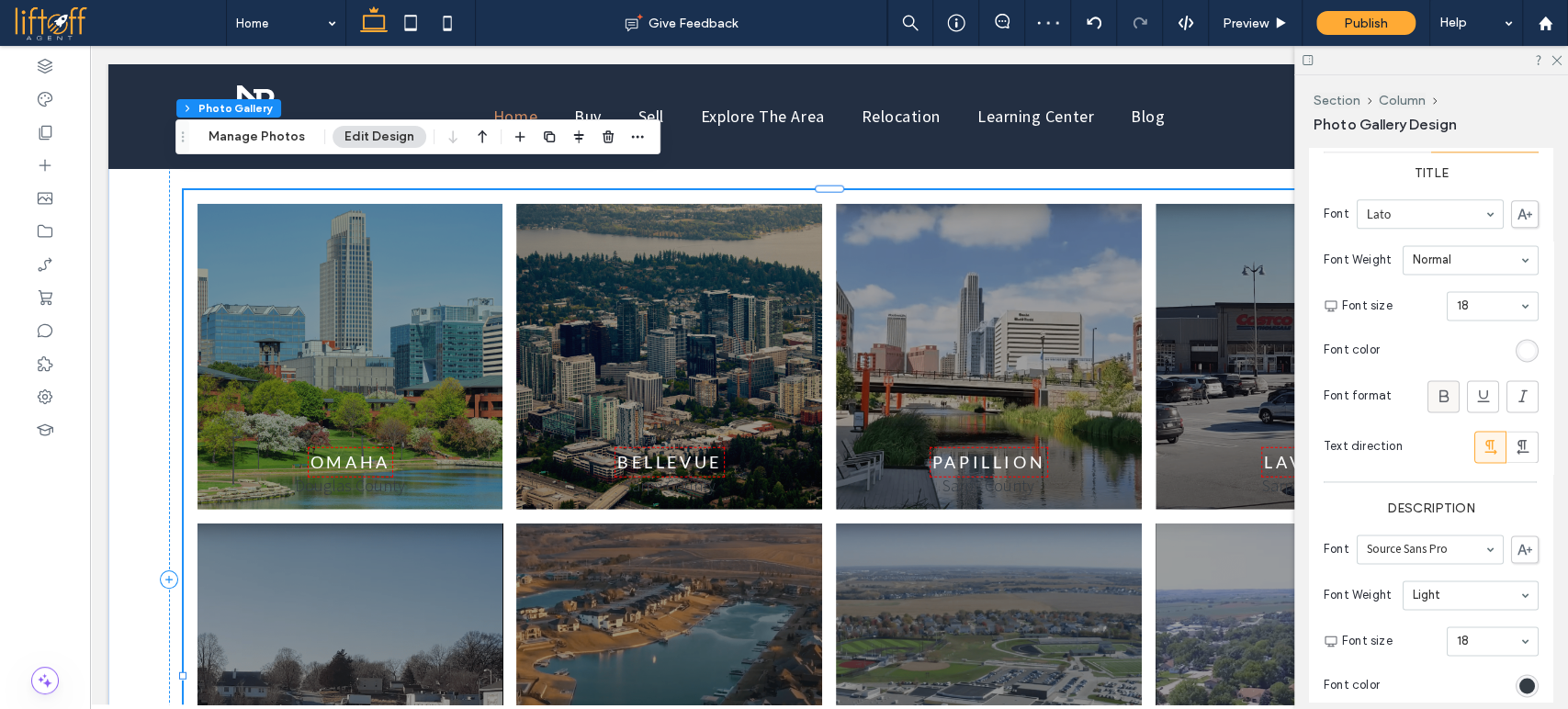 click 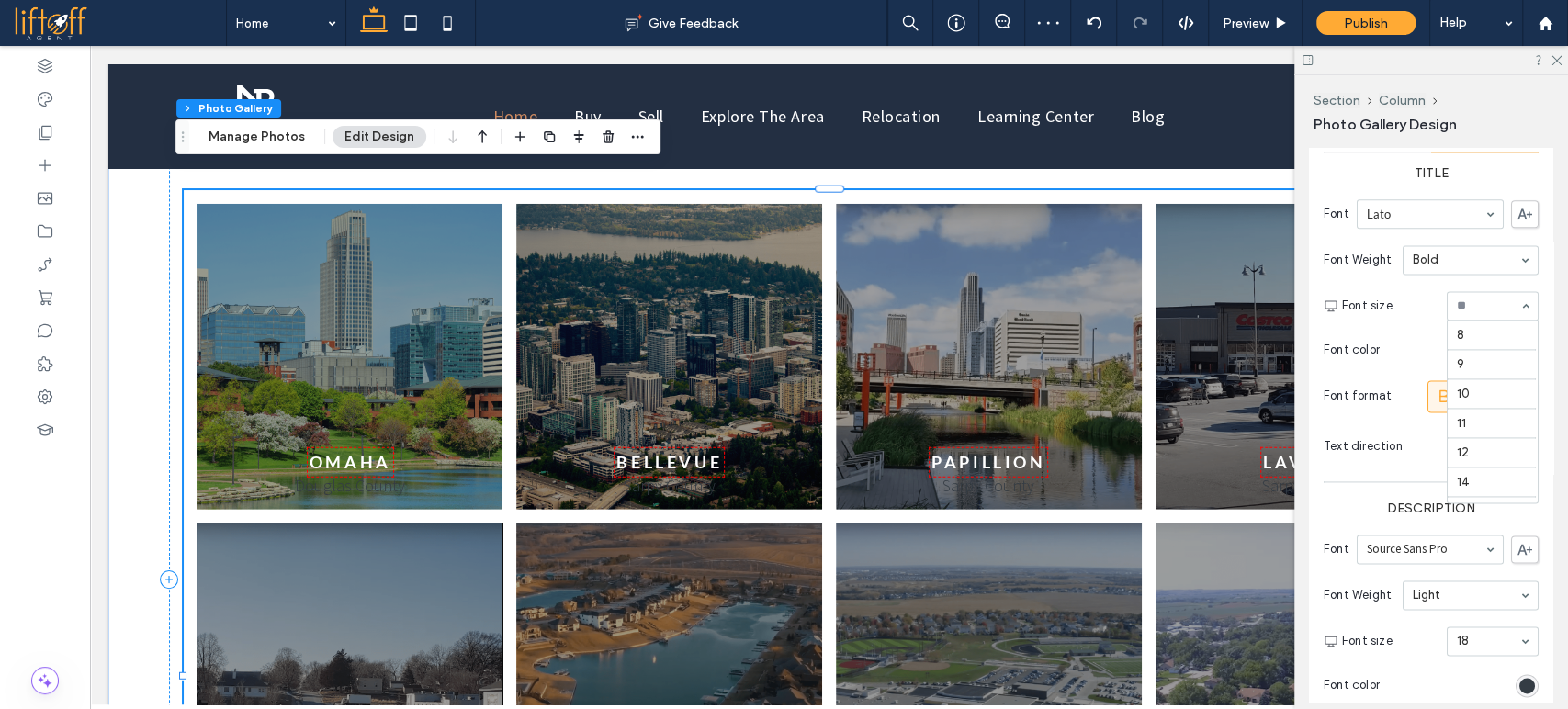 scroll, scrollTop: 211, scrollLeft: 0, axis: vertical 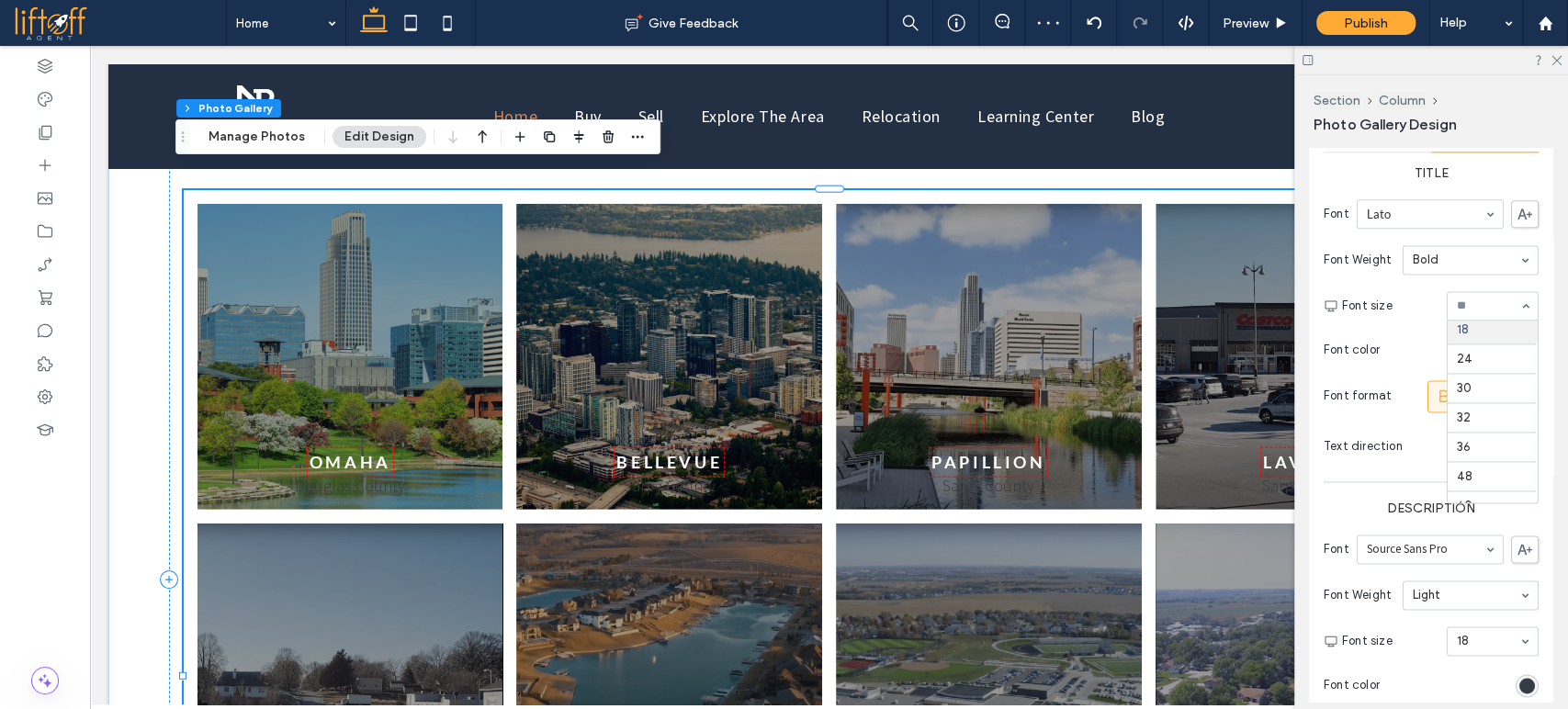 click at bounding box center (1493, 306) 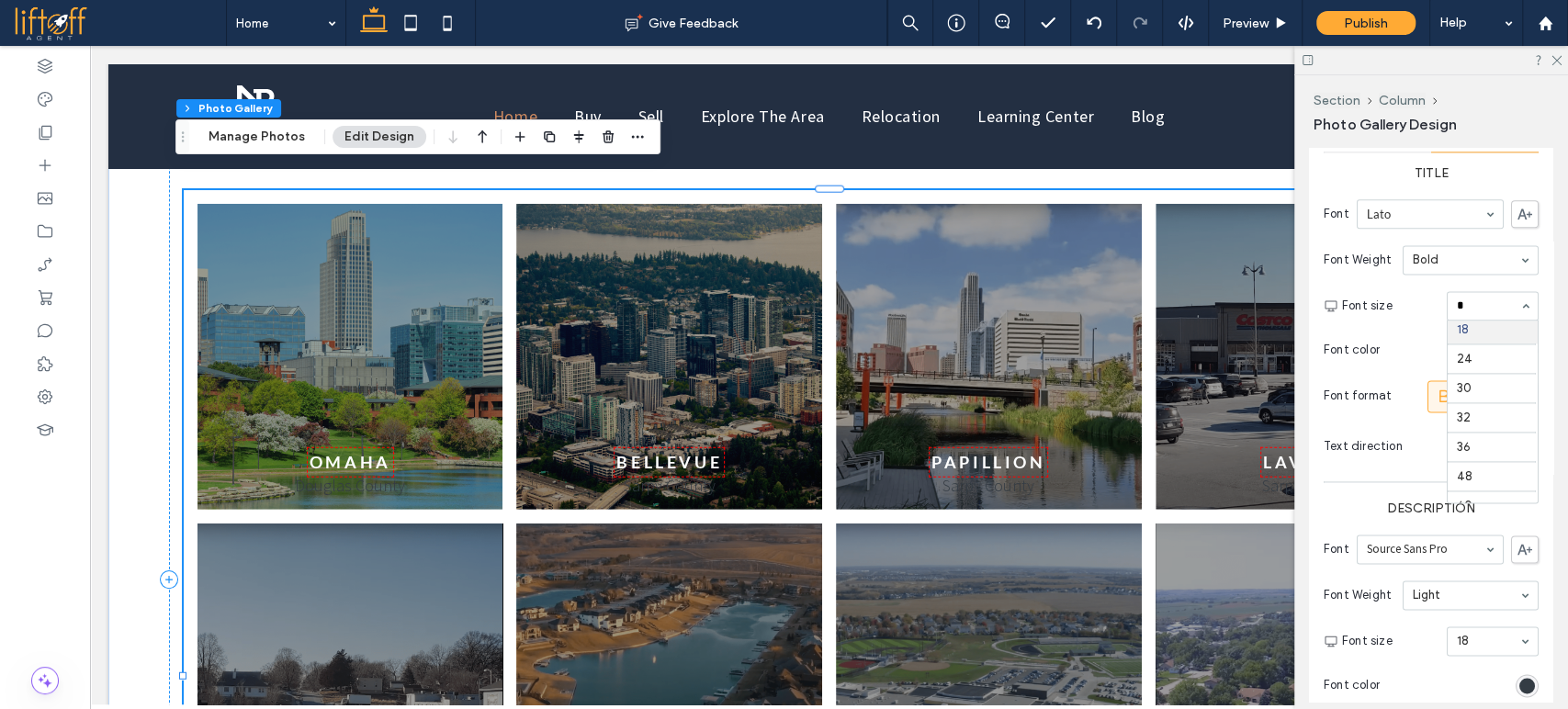scroll, scrollTop: 0, scrollLeft: 0, axis: both 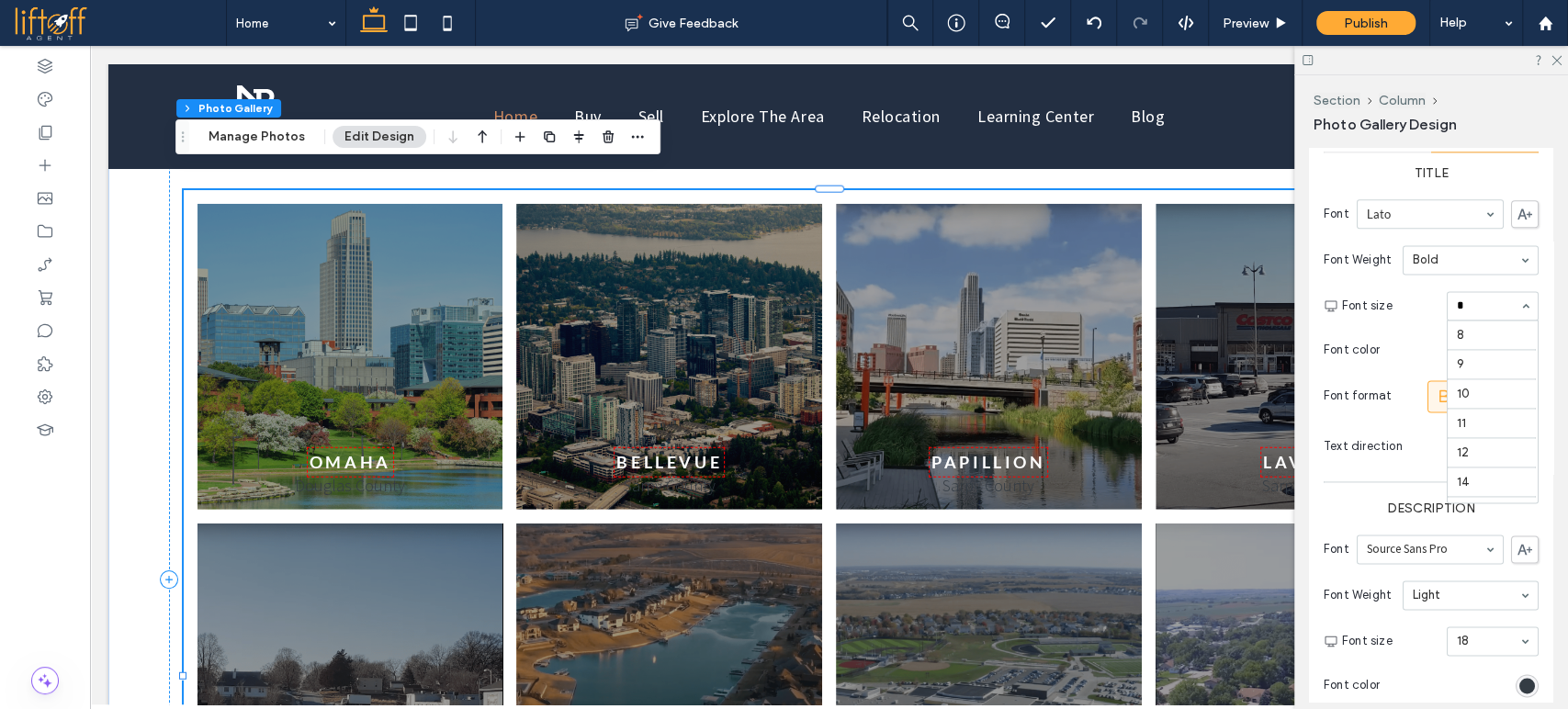 type on "**" 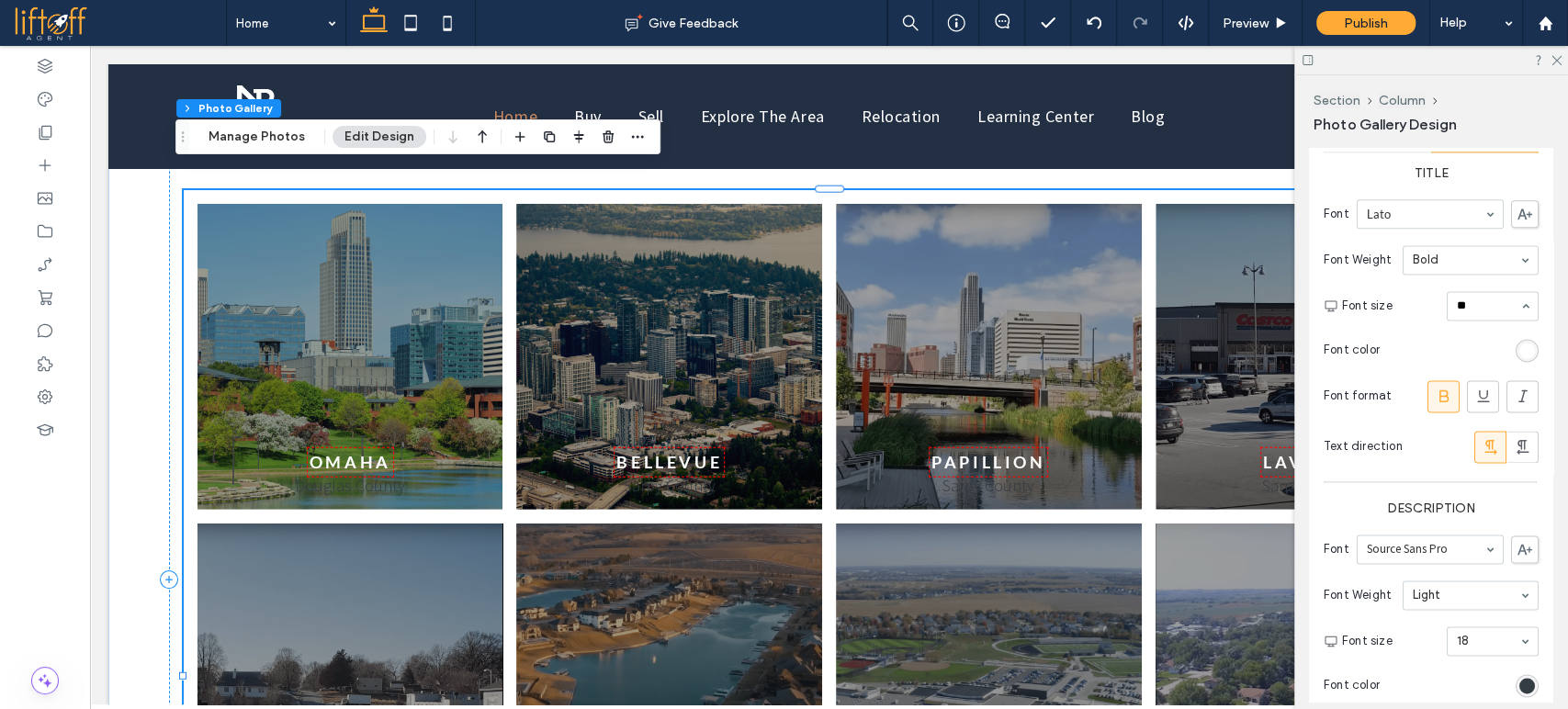 type 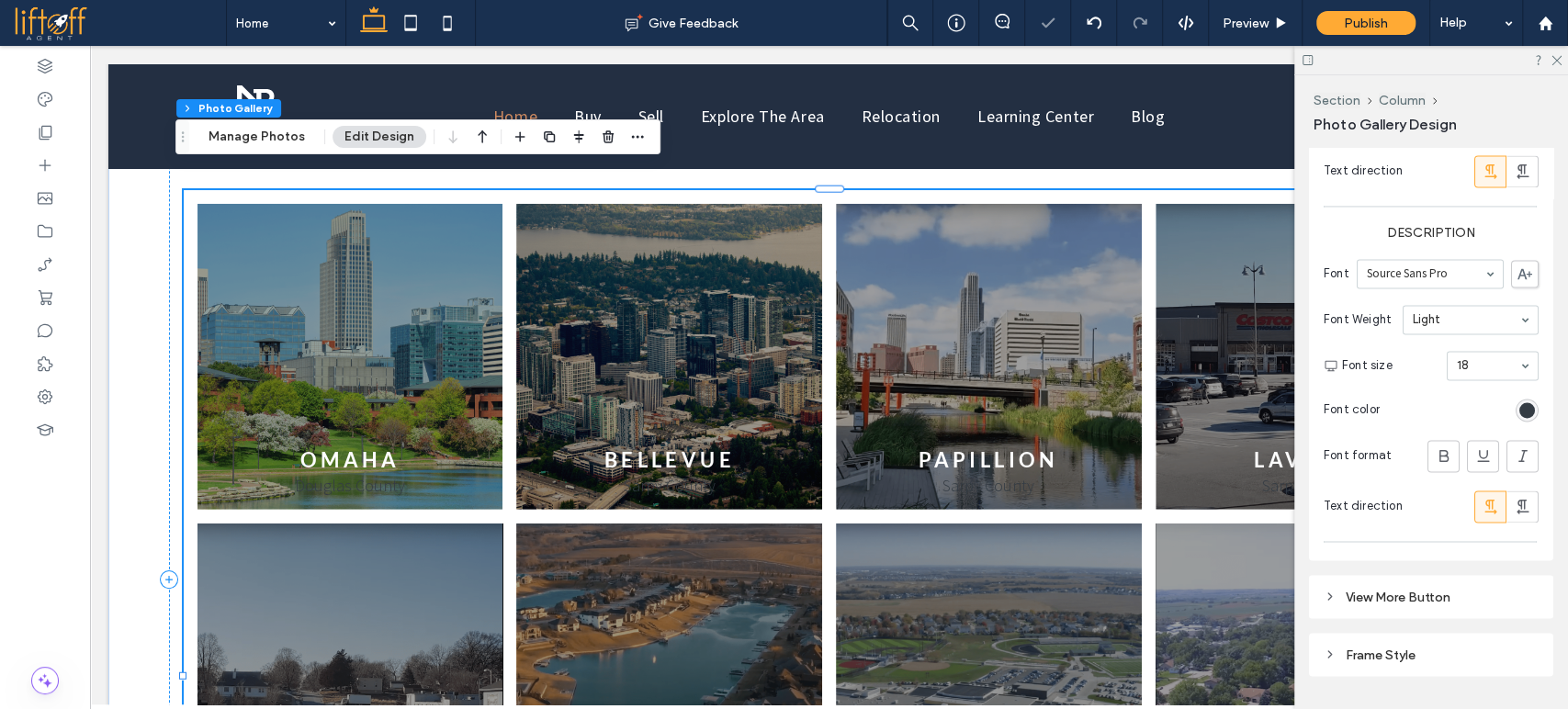 scroll, scrollTop: 1953, scrollLeft: 0, axis: vertical 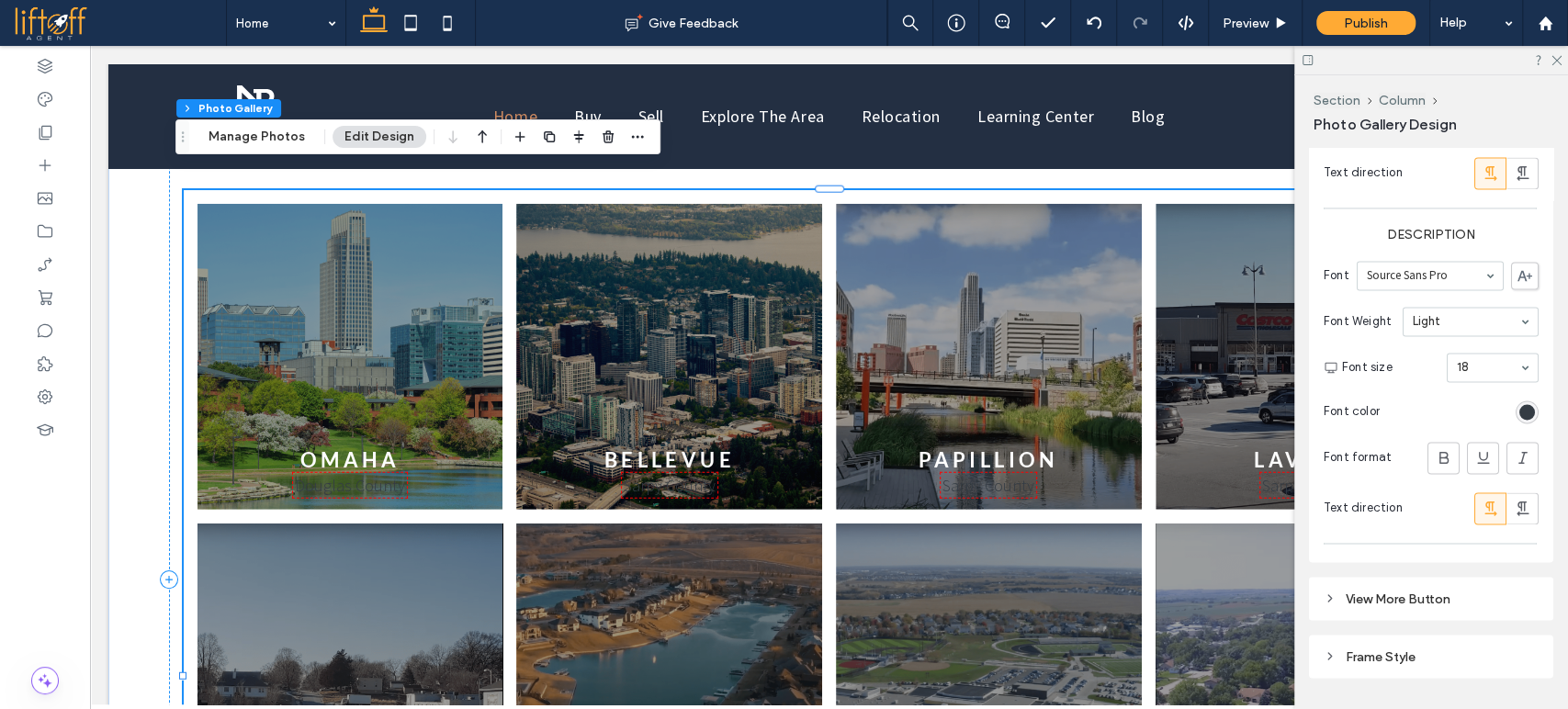 drag, startPoint x: 1519, startPoint y: 424, endPoint x: 1491, endPoint y: 85, distance: 340.15438 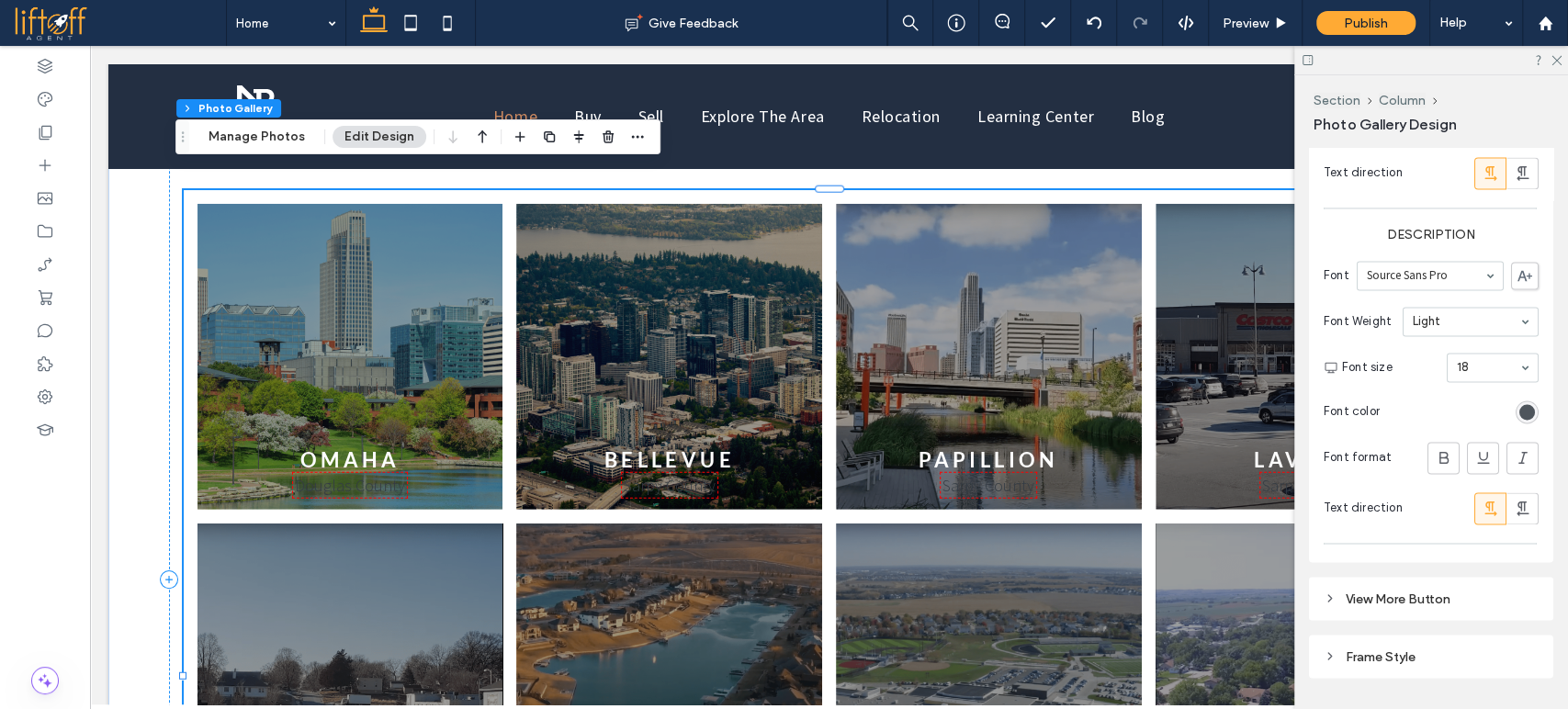 click at bounding box center [1527, 411] 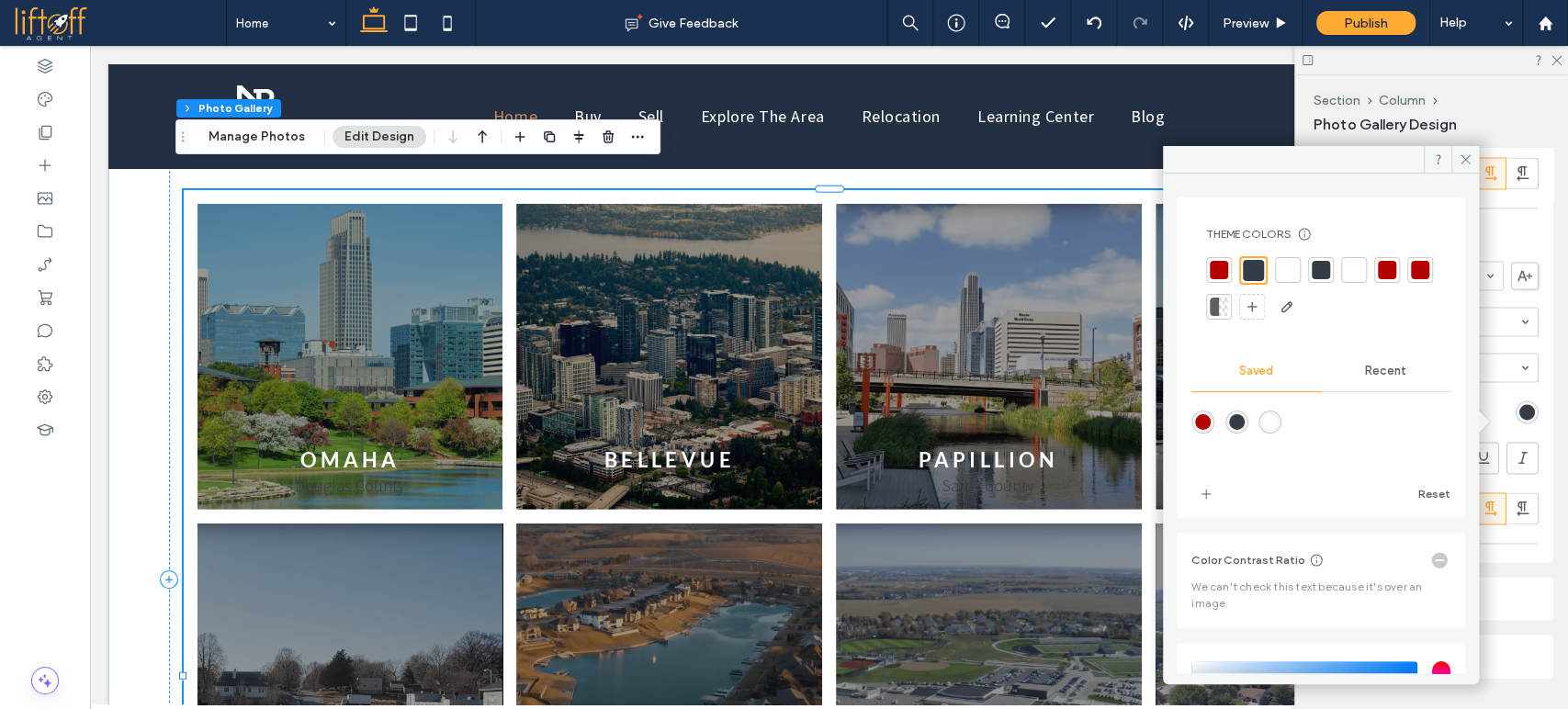 click at bounding box center (1288, 270) 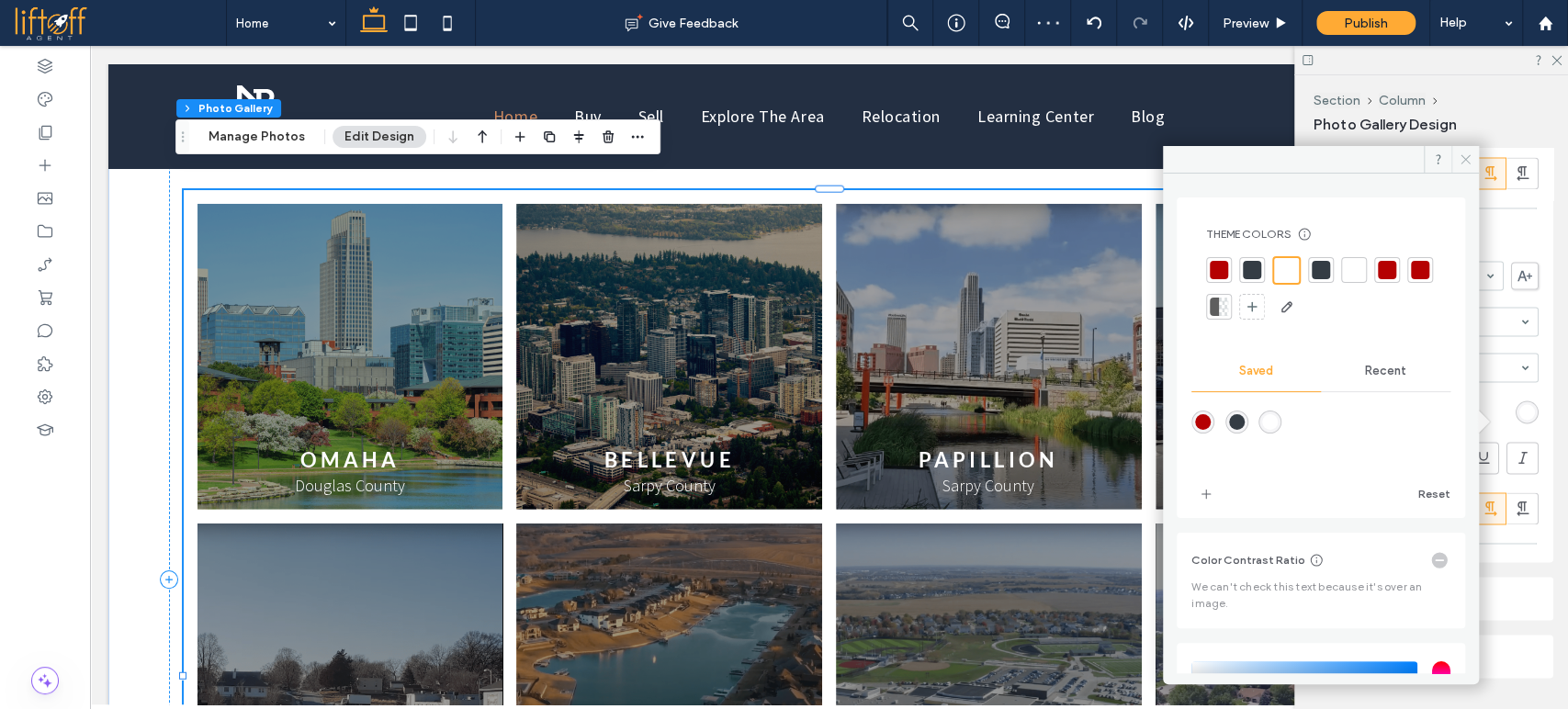 click at bounding box center (1465, 160) 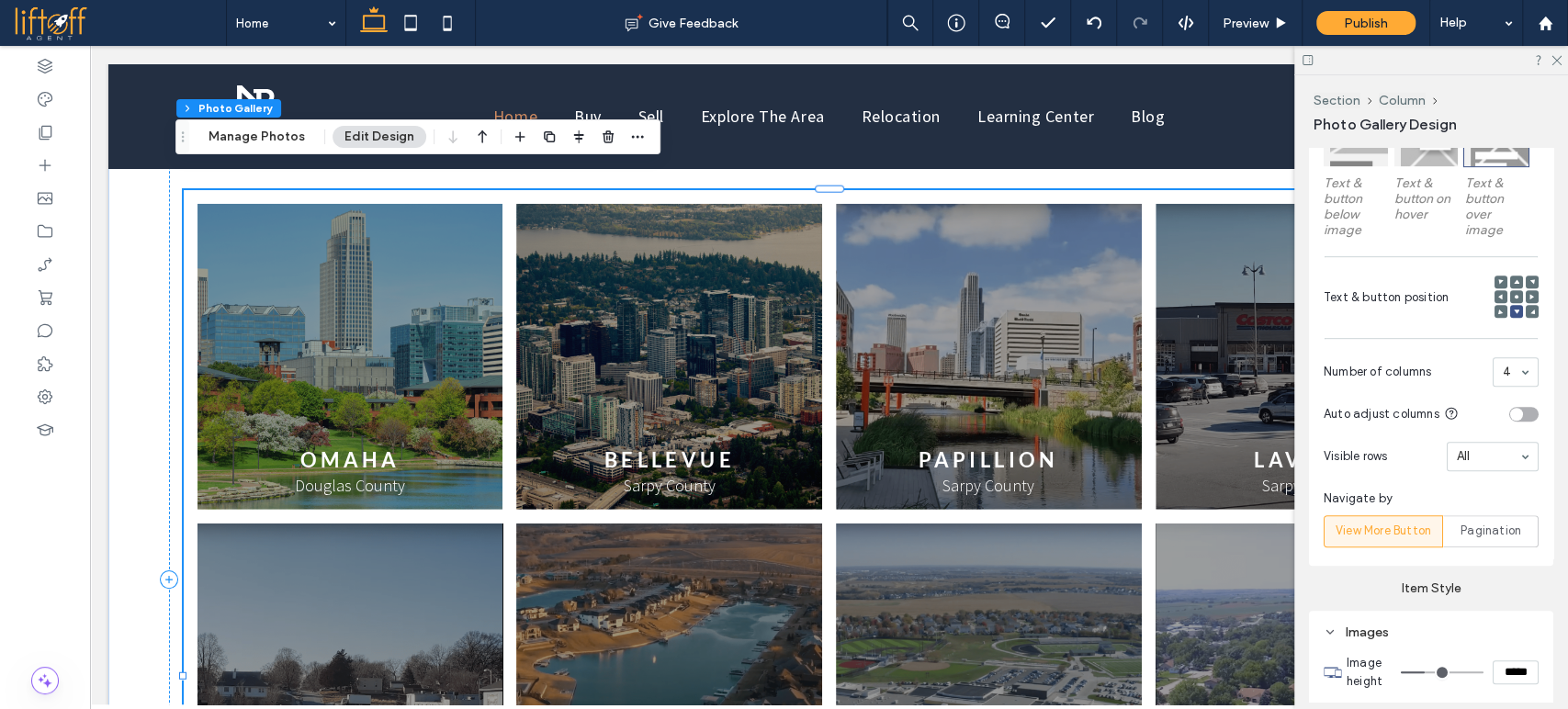 scroll, scrollTop: 603, scrollLeft: 0, axis: vertical 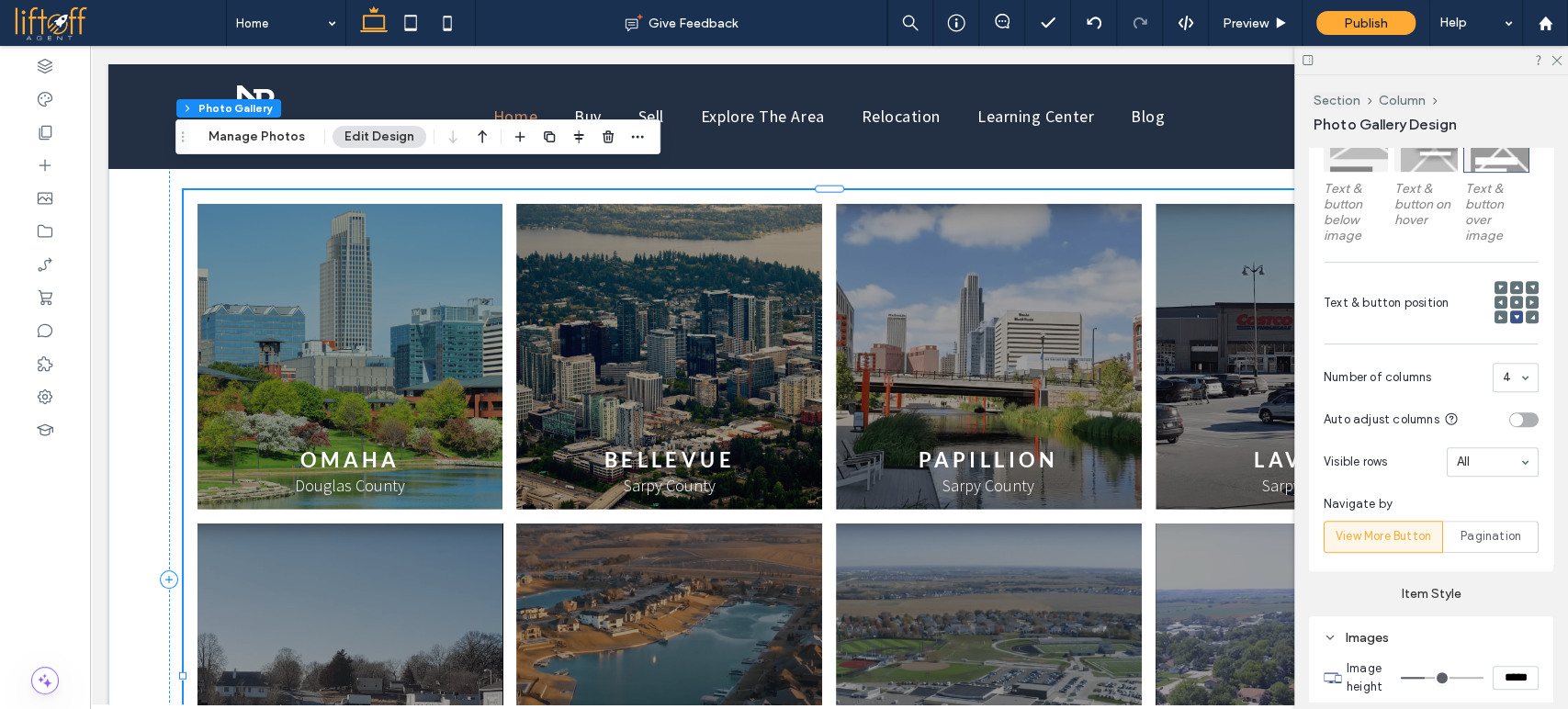 click 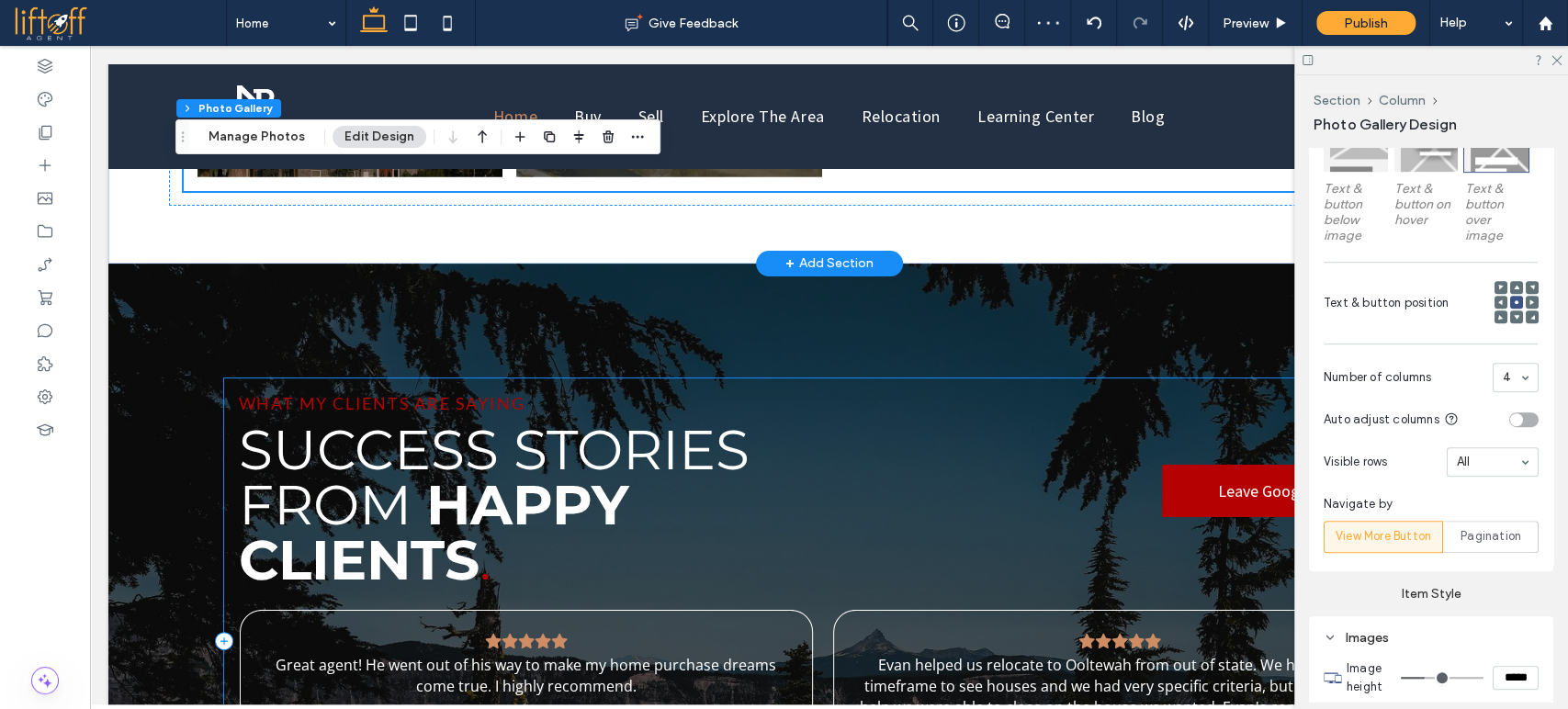 scroll, scrollTop: 3938, scrollLeft: 0, axis: vertical 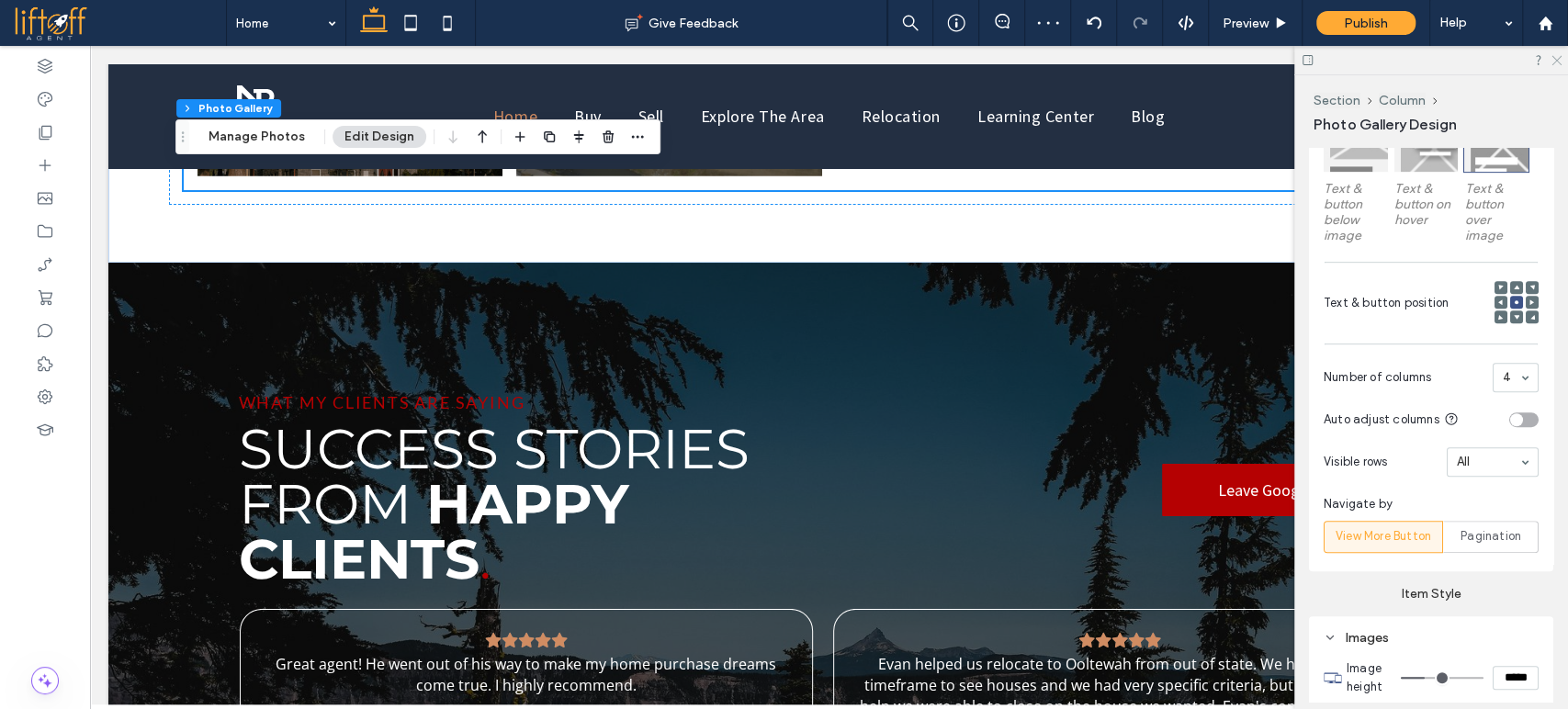 click 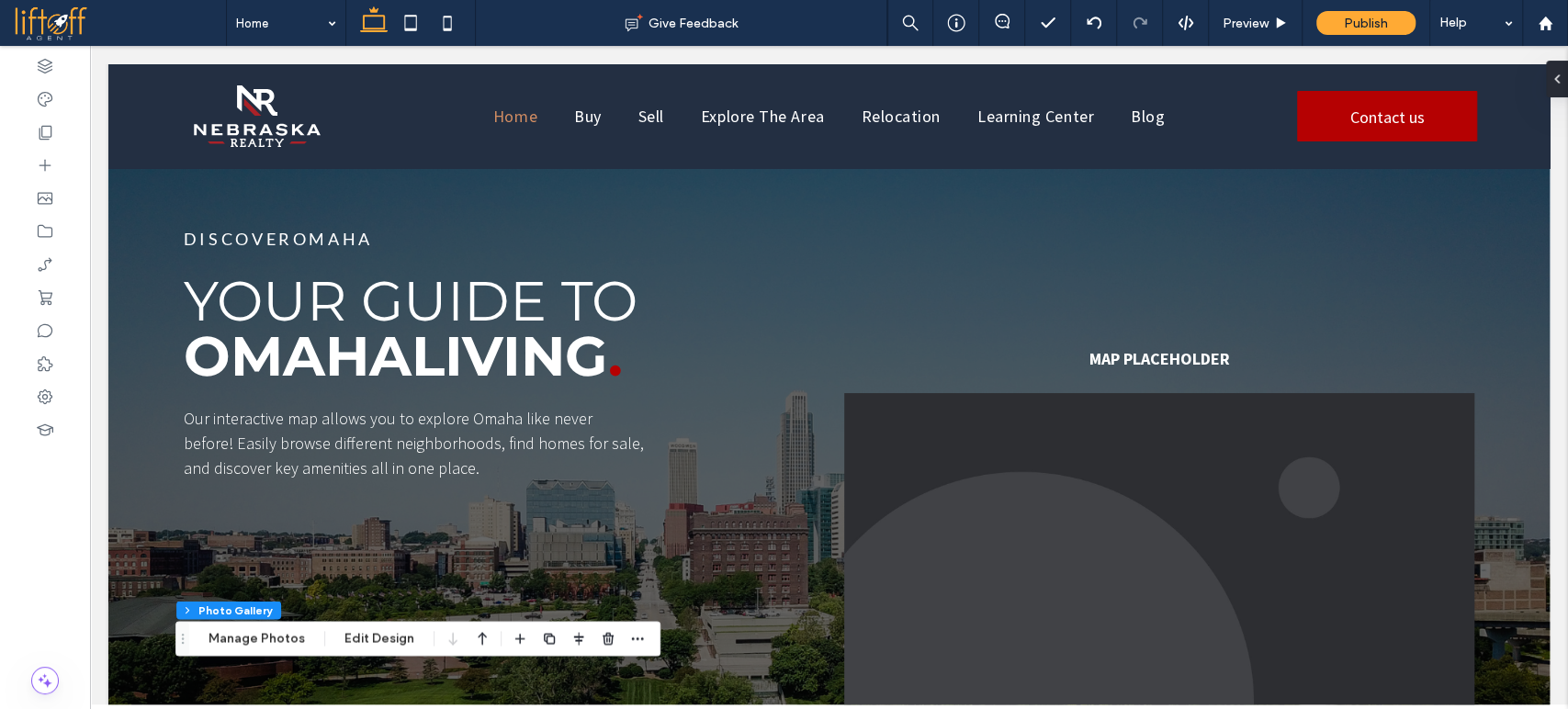 scroll, scrollTop: 0, scrollLeft: 0, axis: both 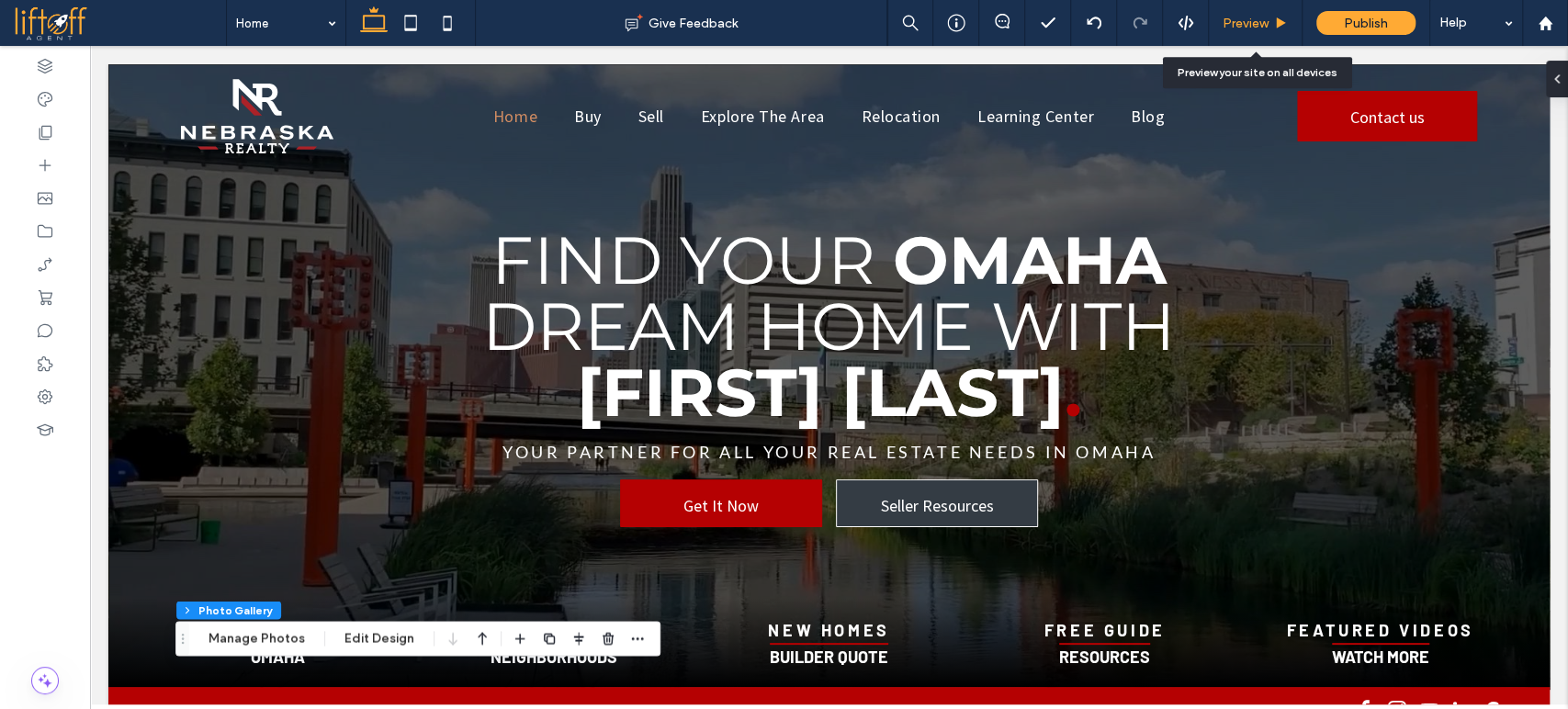 click on "Preview" at bounding box center [1256, 23] 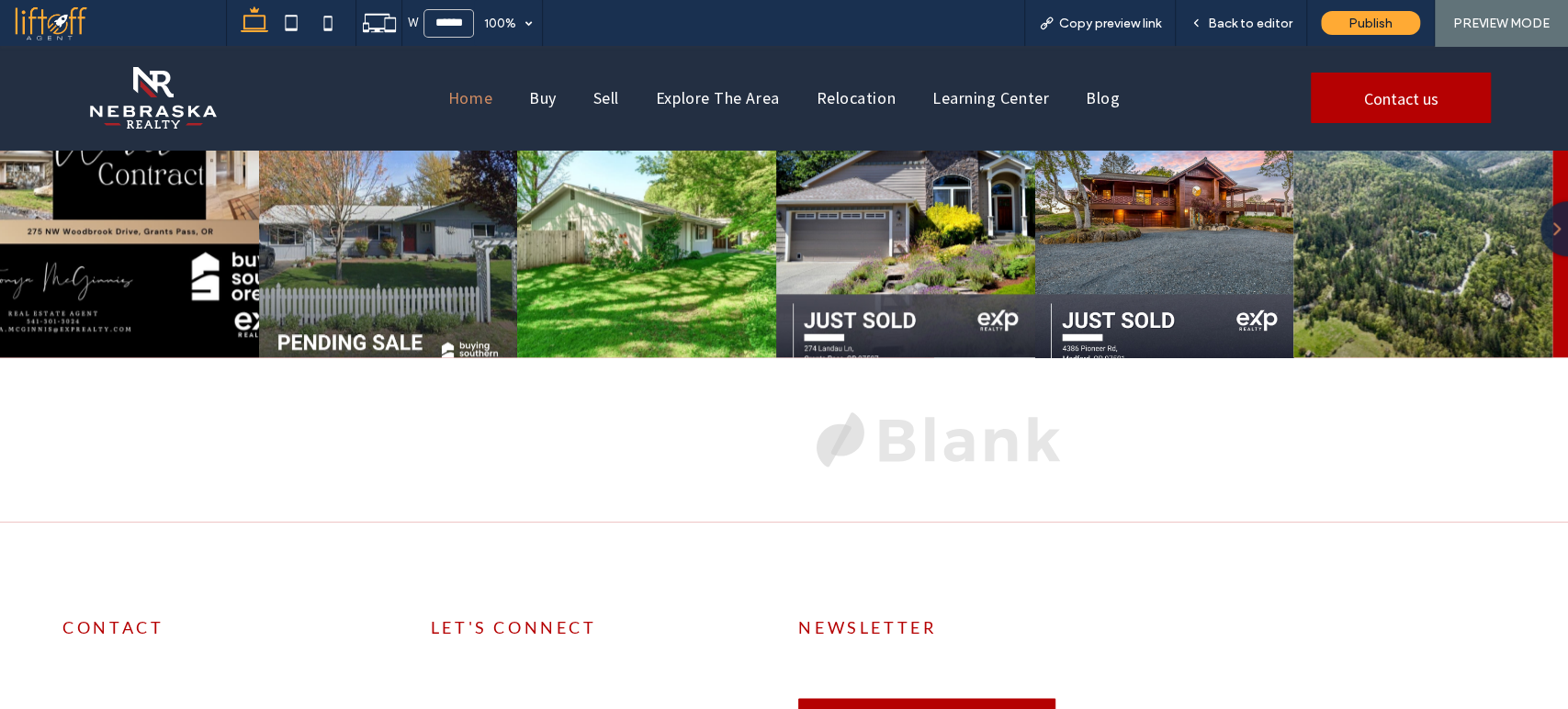 scroll, scrollTop: 10752, scrollLeft: 0, axis: vertical 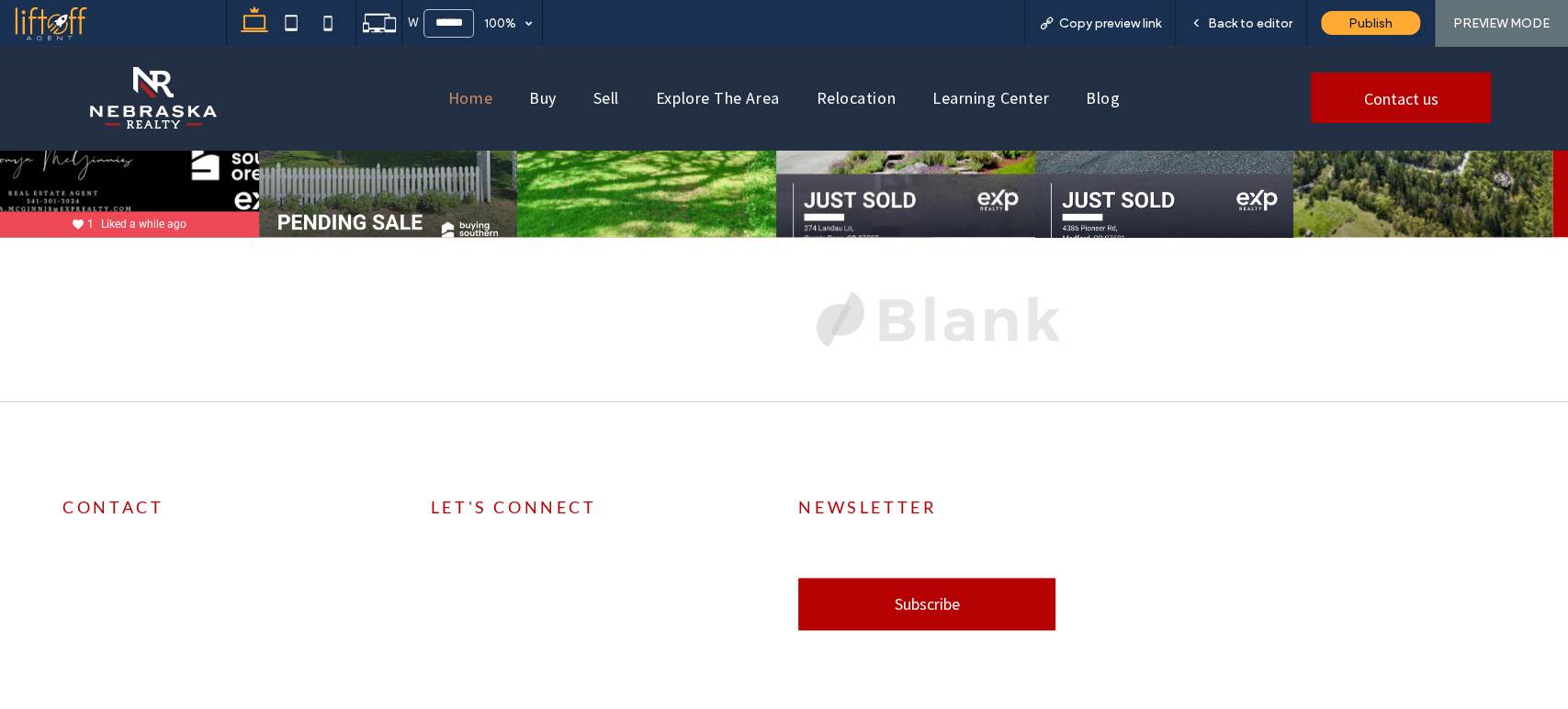 click at bounding box center (446, 543) 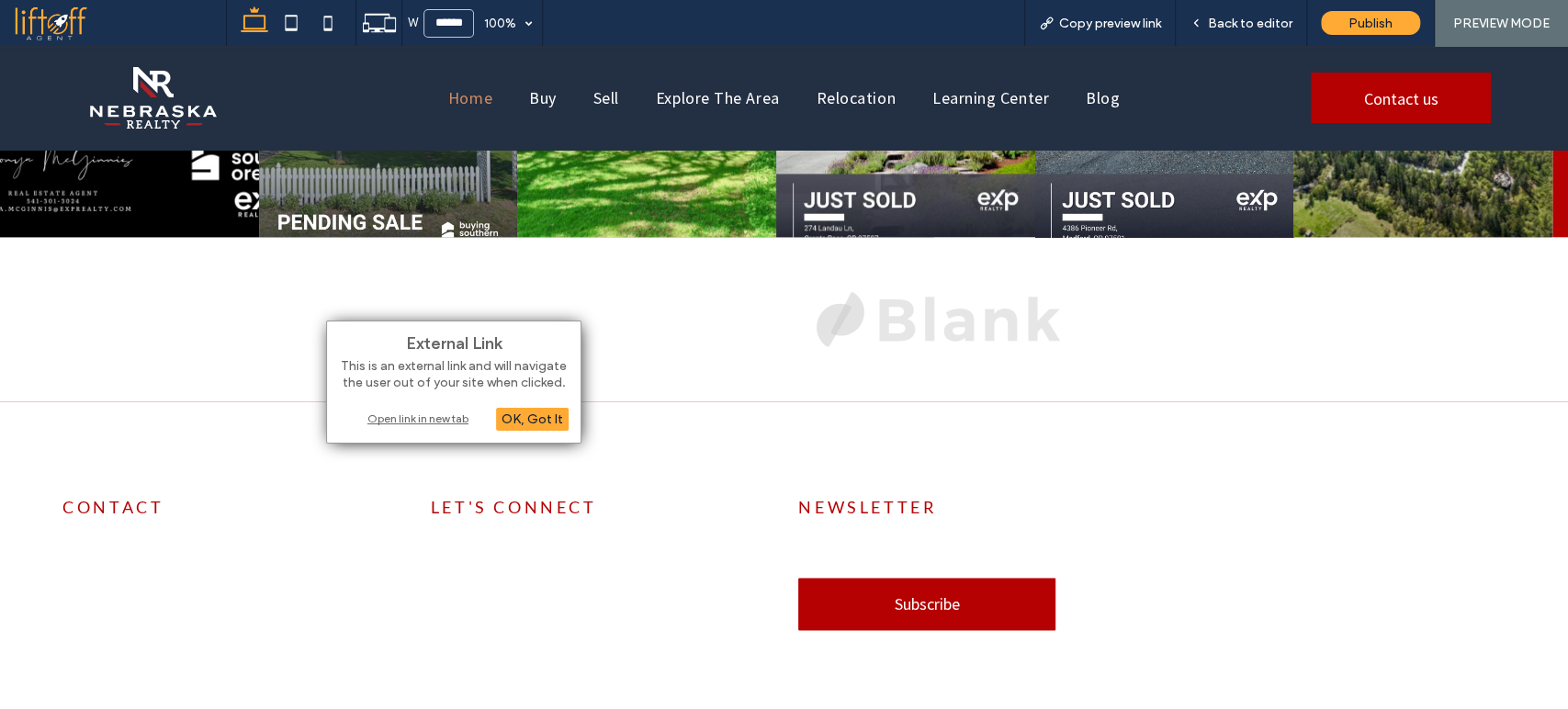 click on "Open link in new tab" at bounding box center [454, 418] 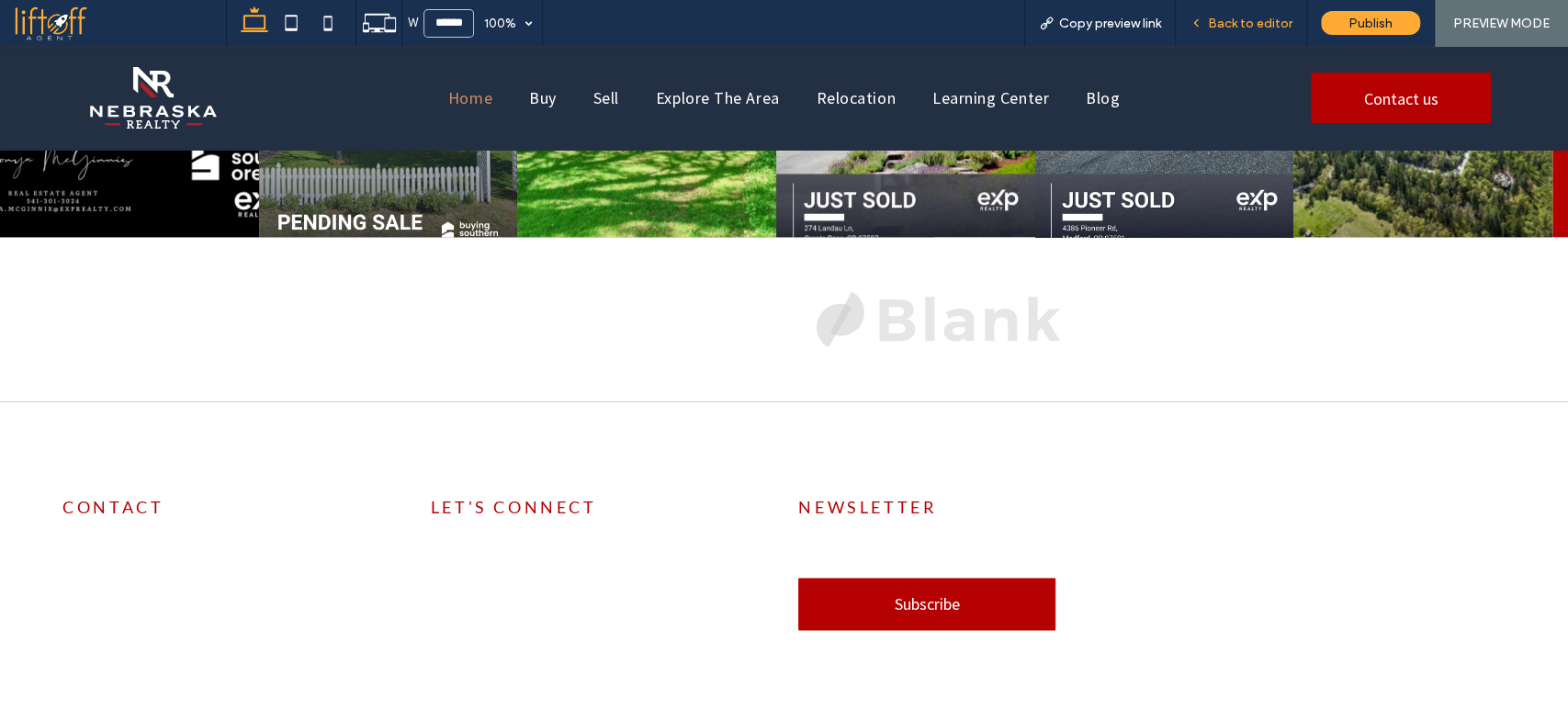 click on "Back to editor" at bounding box center [1250, 23] 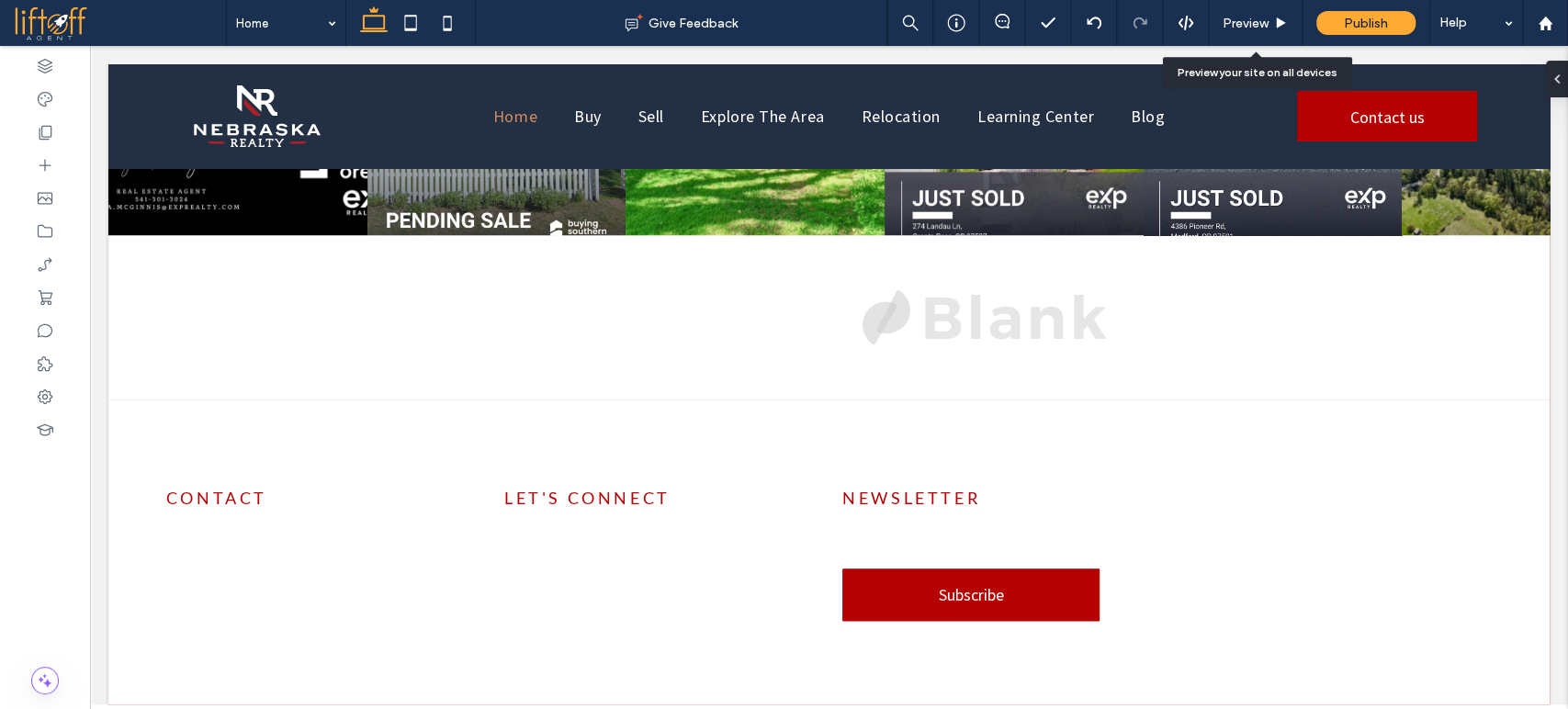 scroll, scrollTop: 10611, scrollLeft: 0, axis: vertical 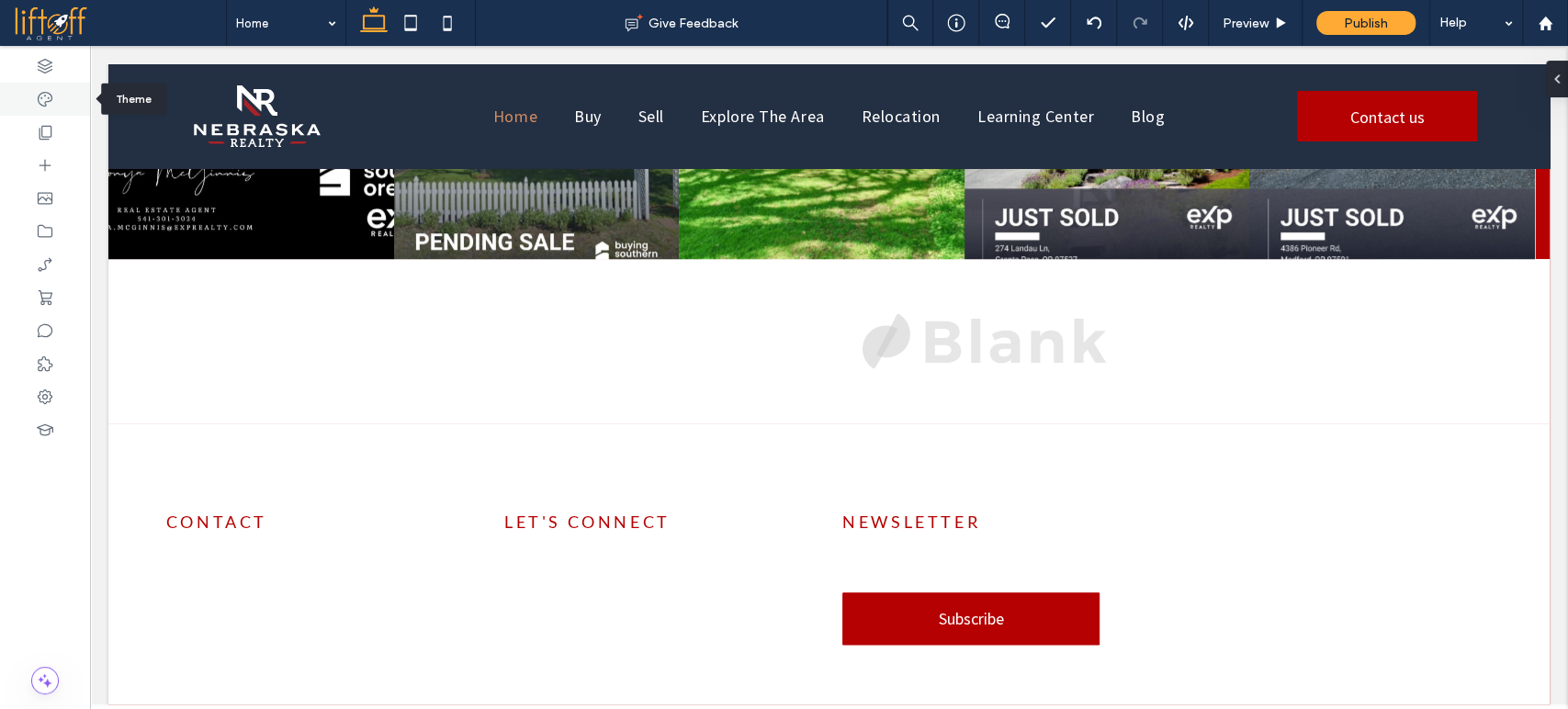 click 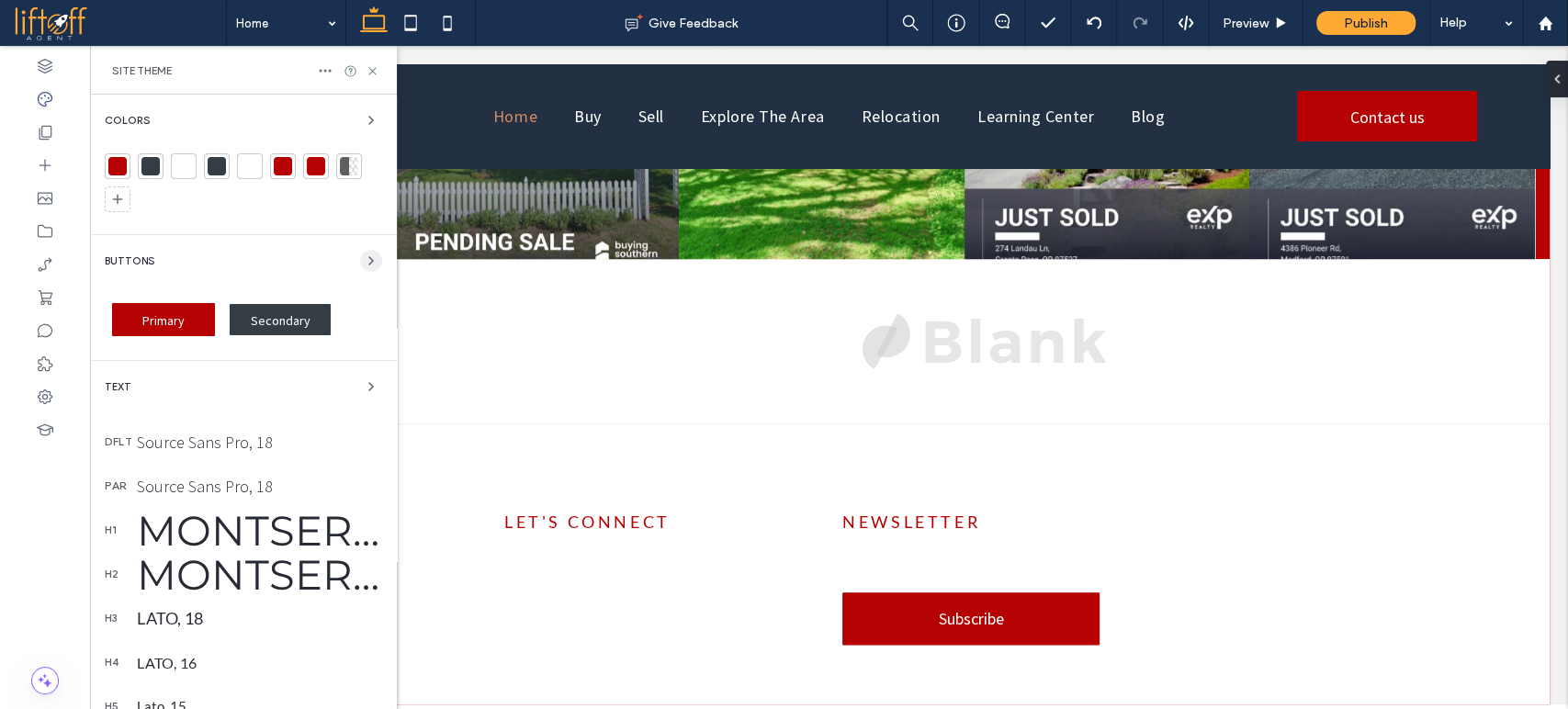 click at bounding box center [371, 261] 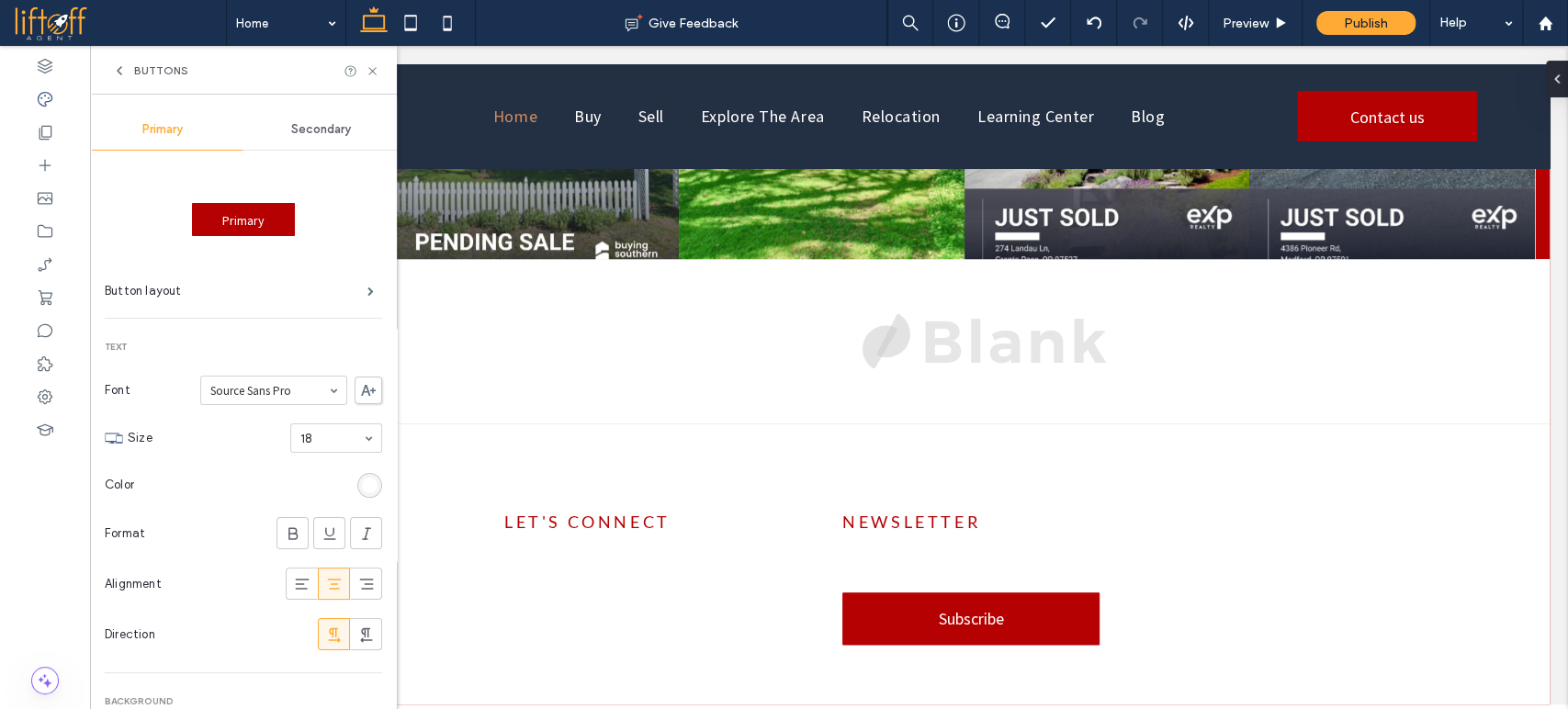 click on "Buttons" at bounding box center [243, 70] 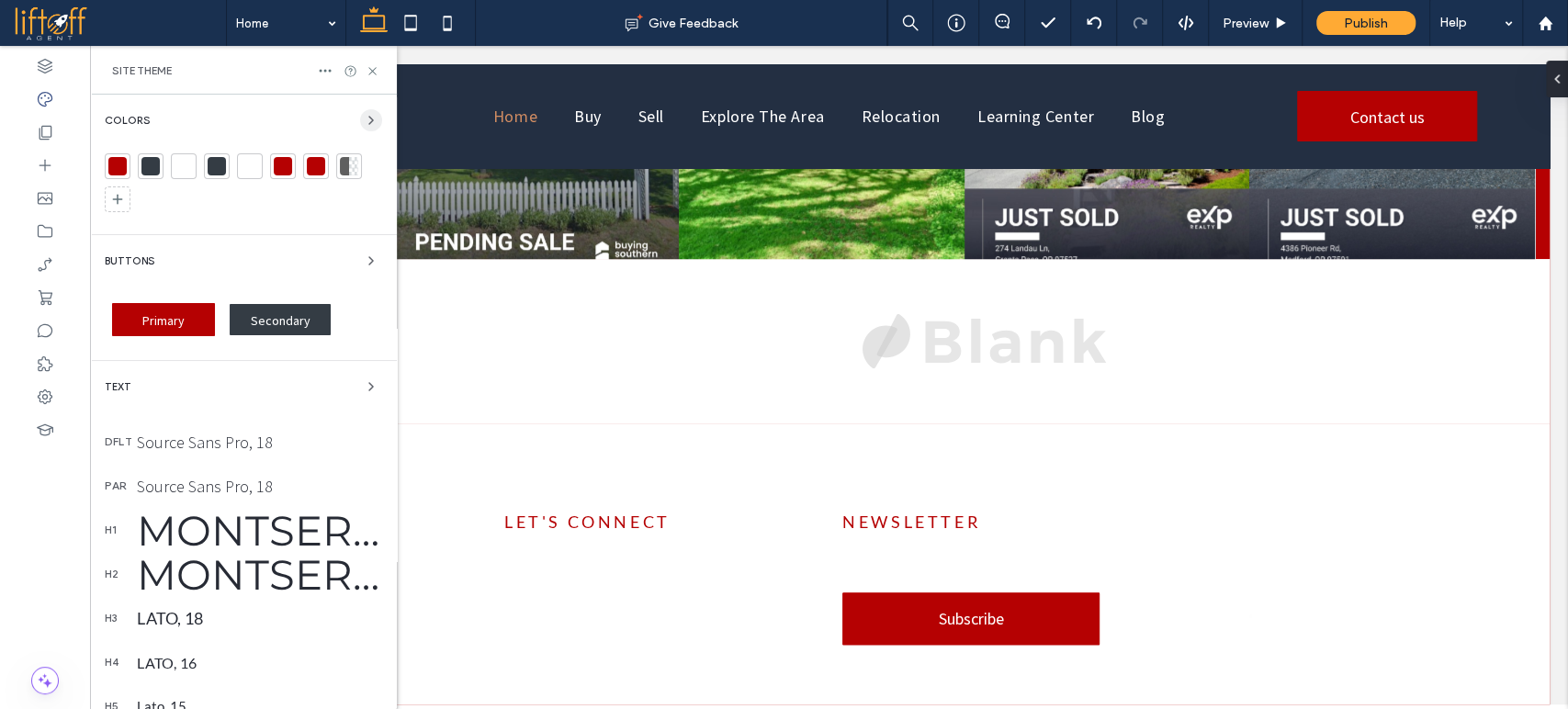 click 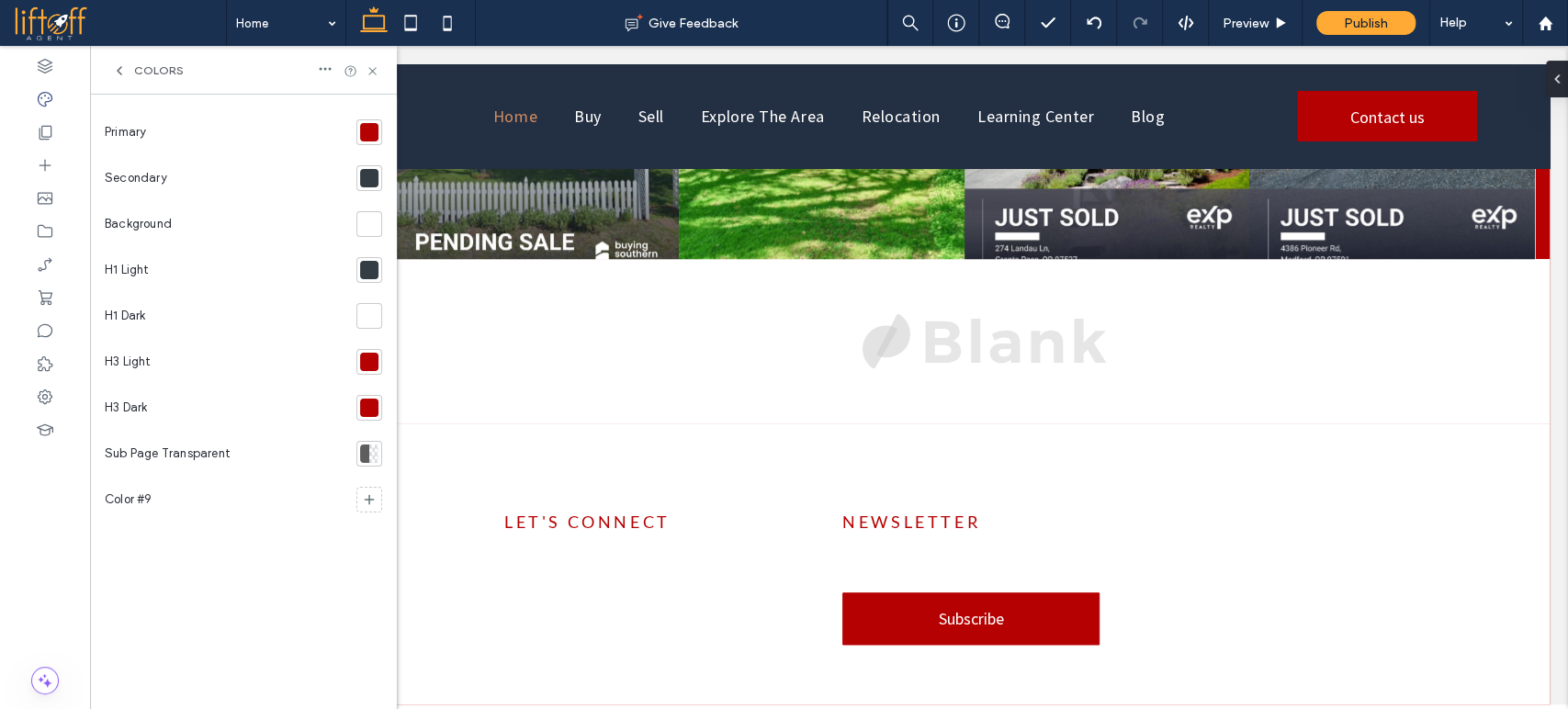 click at bounding box center [369, 132] 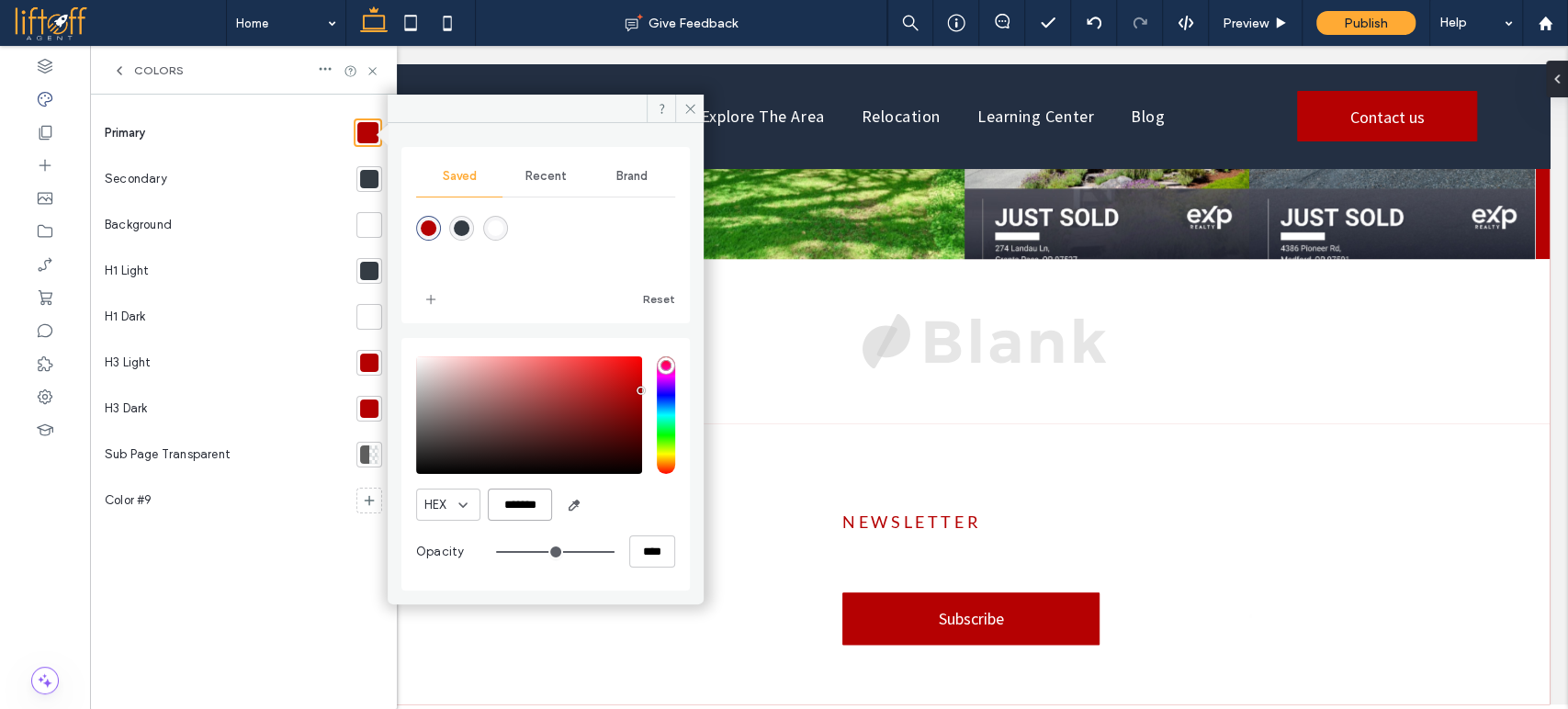 click on "*******" at bounding box center (520, 504) 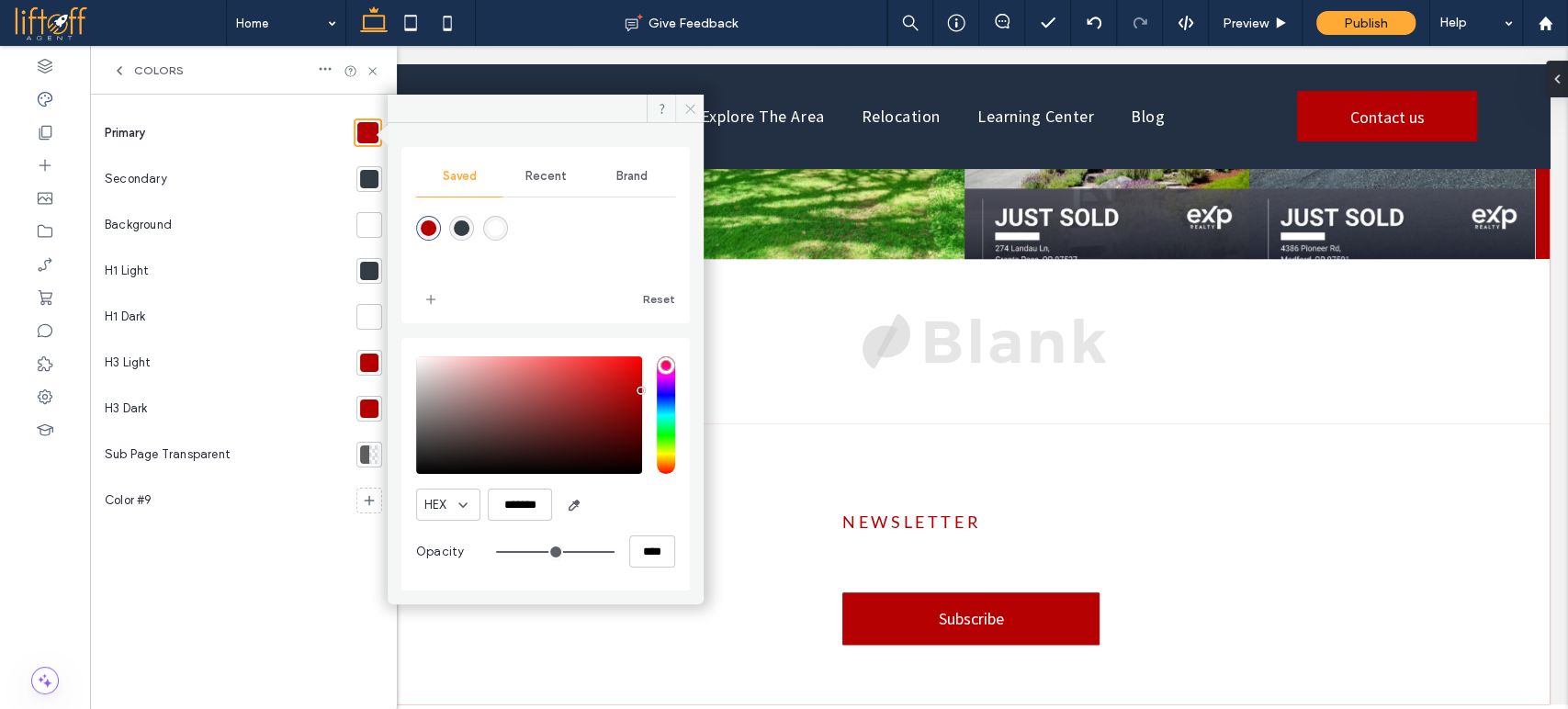 click 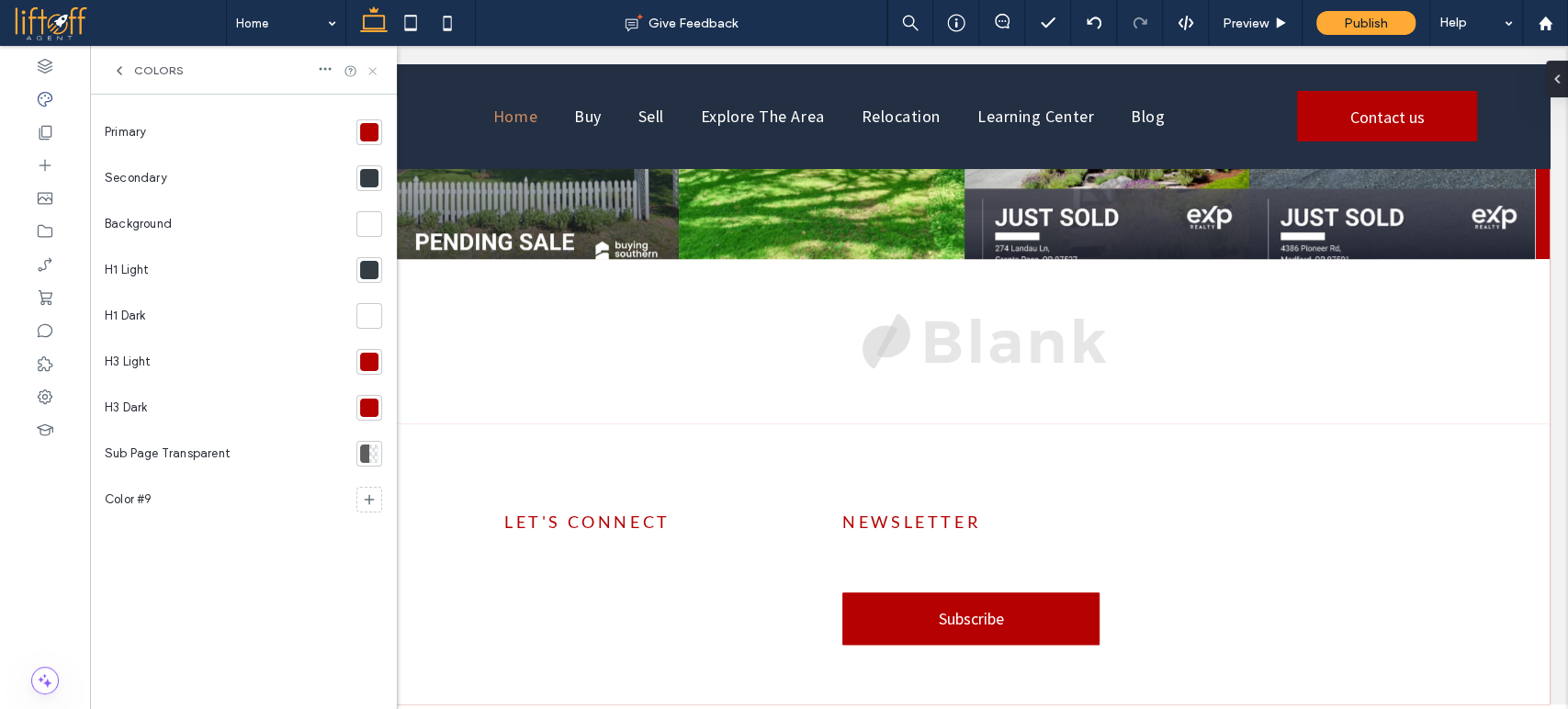 click 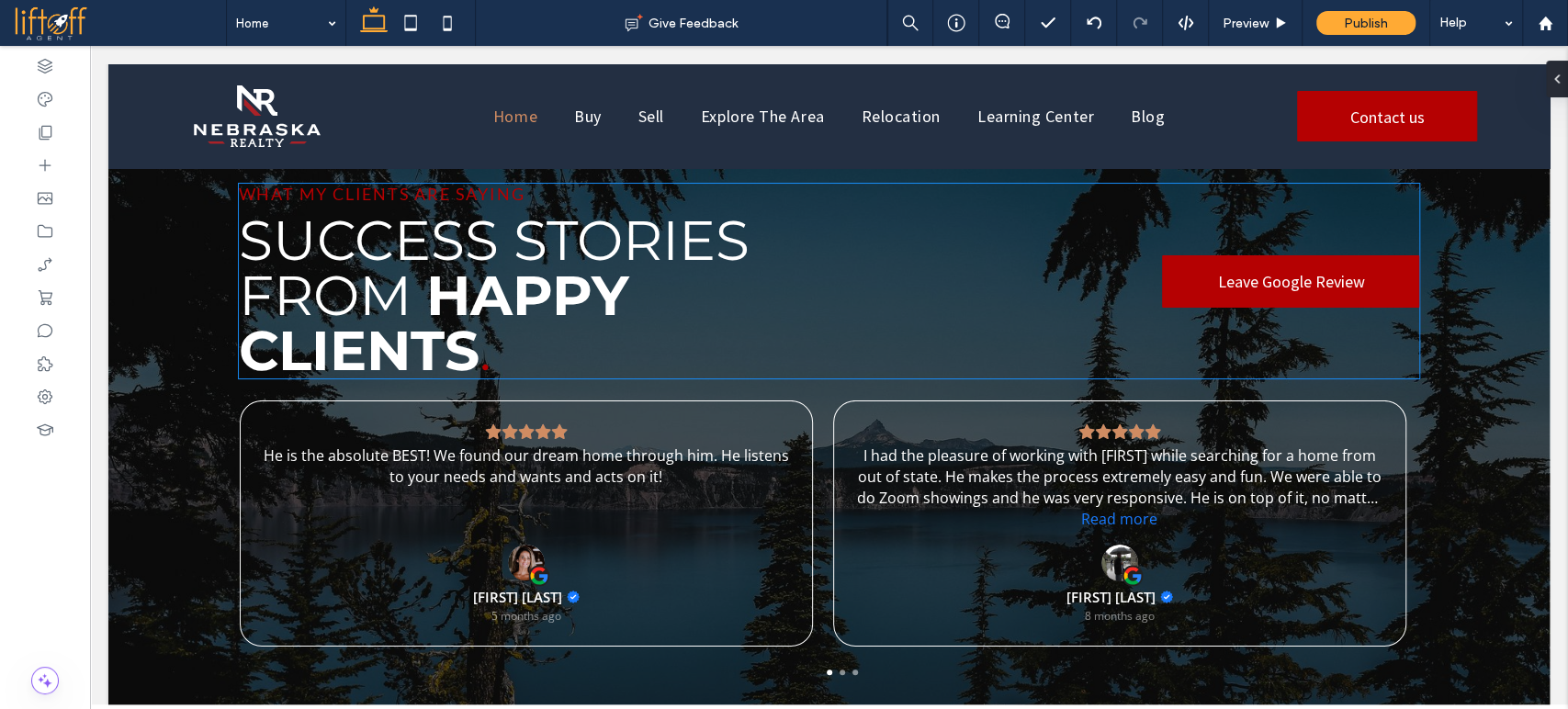scroll, scrollTop: 4148, scrollLeft: 0, axis: vertical 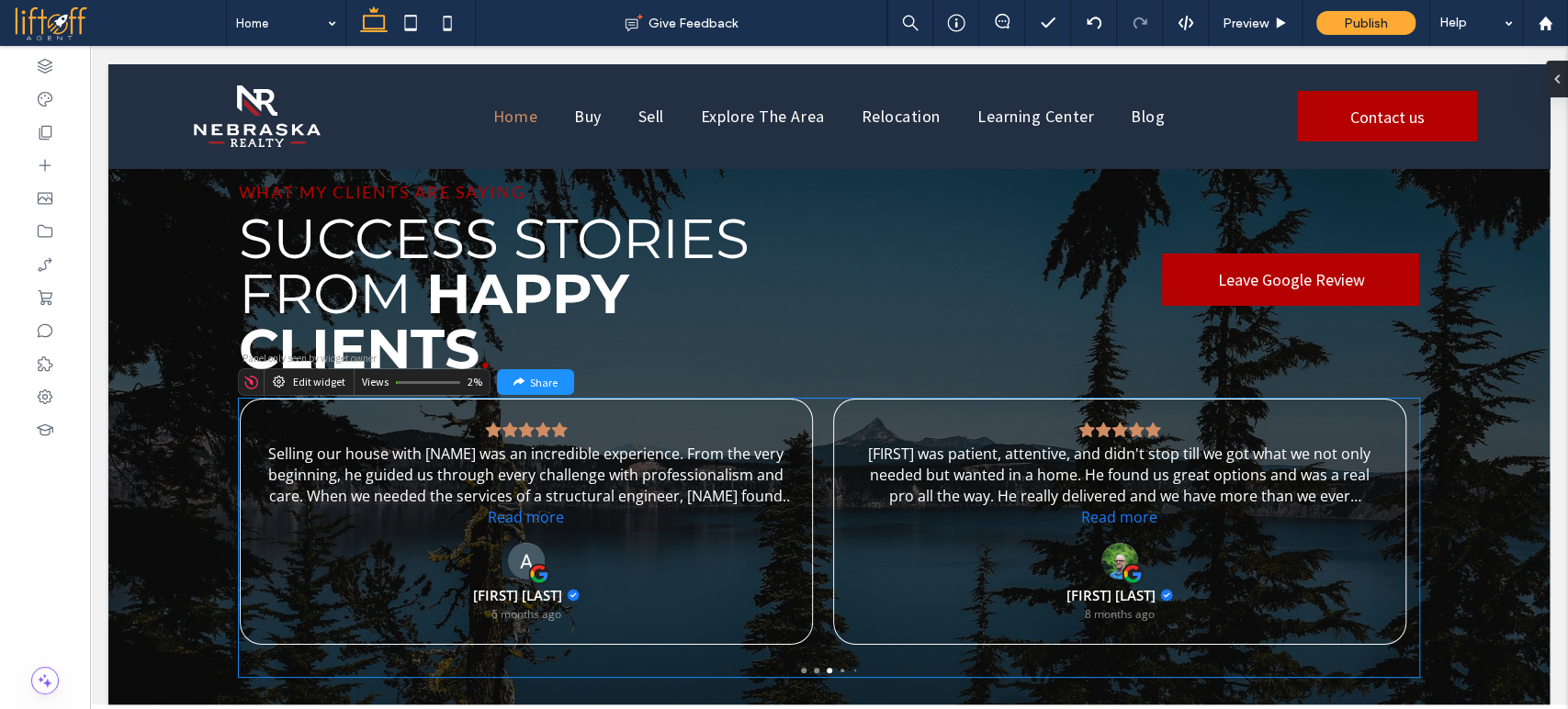 click on "Selling our house with Evan was an incredible experience. From the very beginning, he guided us through every challenge with professionalism and care. When we needed the services of a structural engineer, Evan found the perfect expert and helped us make informed decisions for necessary corrections. He consistently kept us updated, promptly returning calls and supporting us every step of the way. Evan also connected us with skilled specialists, negotiated the best prices, and ensured the work was completed quickly and efficiently. His calm demeanor, expertise, and commitment to excellence made the entire process seamless. We couldn’t be happier with the outcome—20 out of 10! Read more" at bounding box center (526, 486) 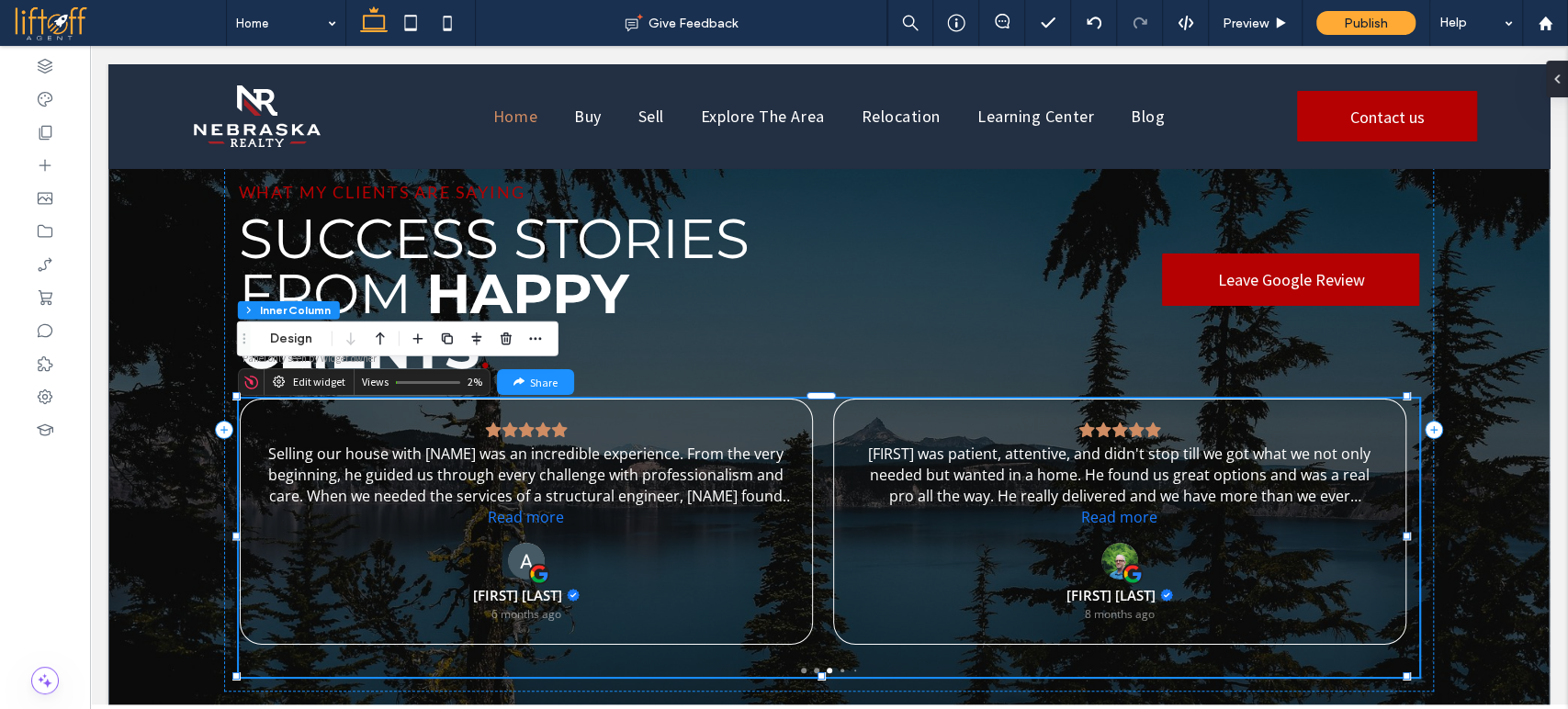 click on "He is the absolute BEST! We found our dream home through him. He listens to your needs and wants and acts on it! Mlb Barton 5 months ago I had the pleasure of working with Evan while searching for a home from out of state. He makes the process extremely easy and fun. We were able to do Zoom showings and he was very responsive. He is on top of it, no matter if it's finding listings or handling paperwork or phone calls. He is flexible and willing to go above and beyond to make a deal work. On top of it all he also provided some great recommendations on work we wanted to get done after we closed. Highly recommend and we hope we can work with him again soon. Read more Octavian Ciobanu 8 months ago Read more Анна Русакова 6 months ago Read more Alexander Kenney 8 months ago Read more Davis Grove 7 months ago Read more Rich Aloha 4 months ago" at bounding box center [829, 537] 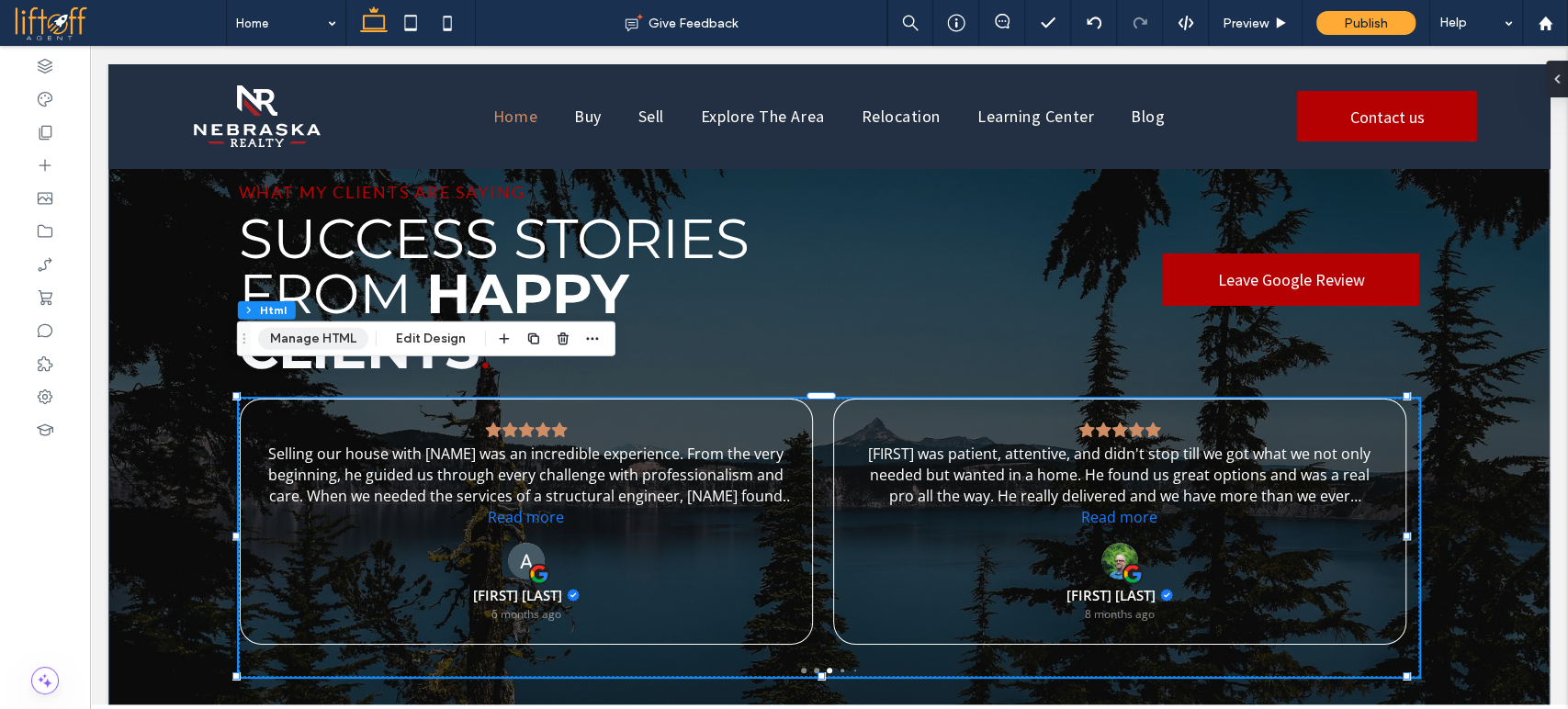 click on "Manage HTML" at bounding box center [313, 339] 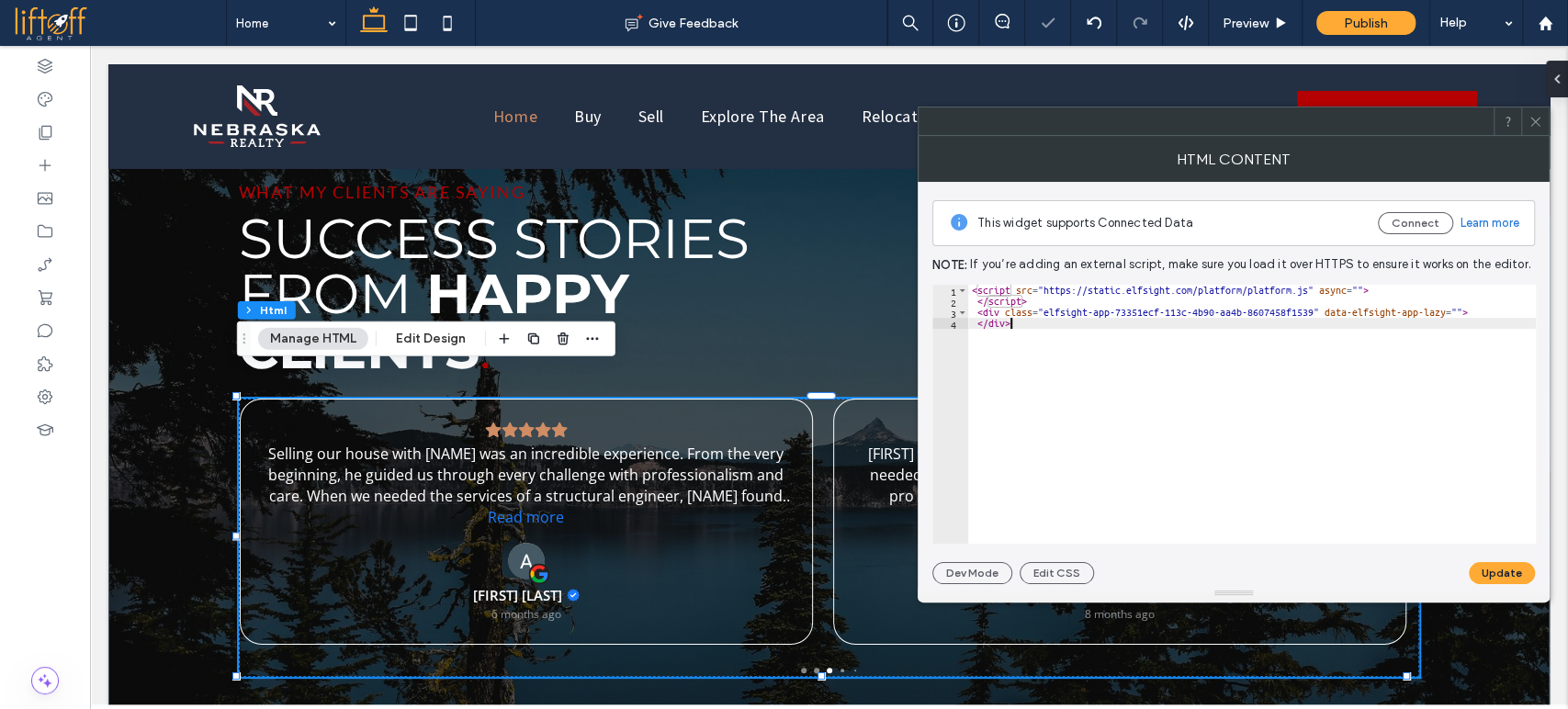 click on "< script   src = "https://static.elfsight.com/platform/platform.js"   async = "" >   </ script >   < div   class = "elfsight-app-73351ecf-113c-4b90-aa4b-8607458f1539"   data-elfsight-app-lazy = "" >   </ div >" at bounding box center (1252, 425) 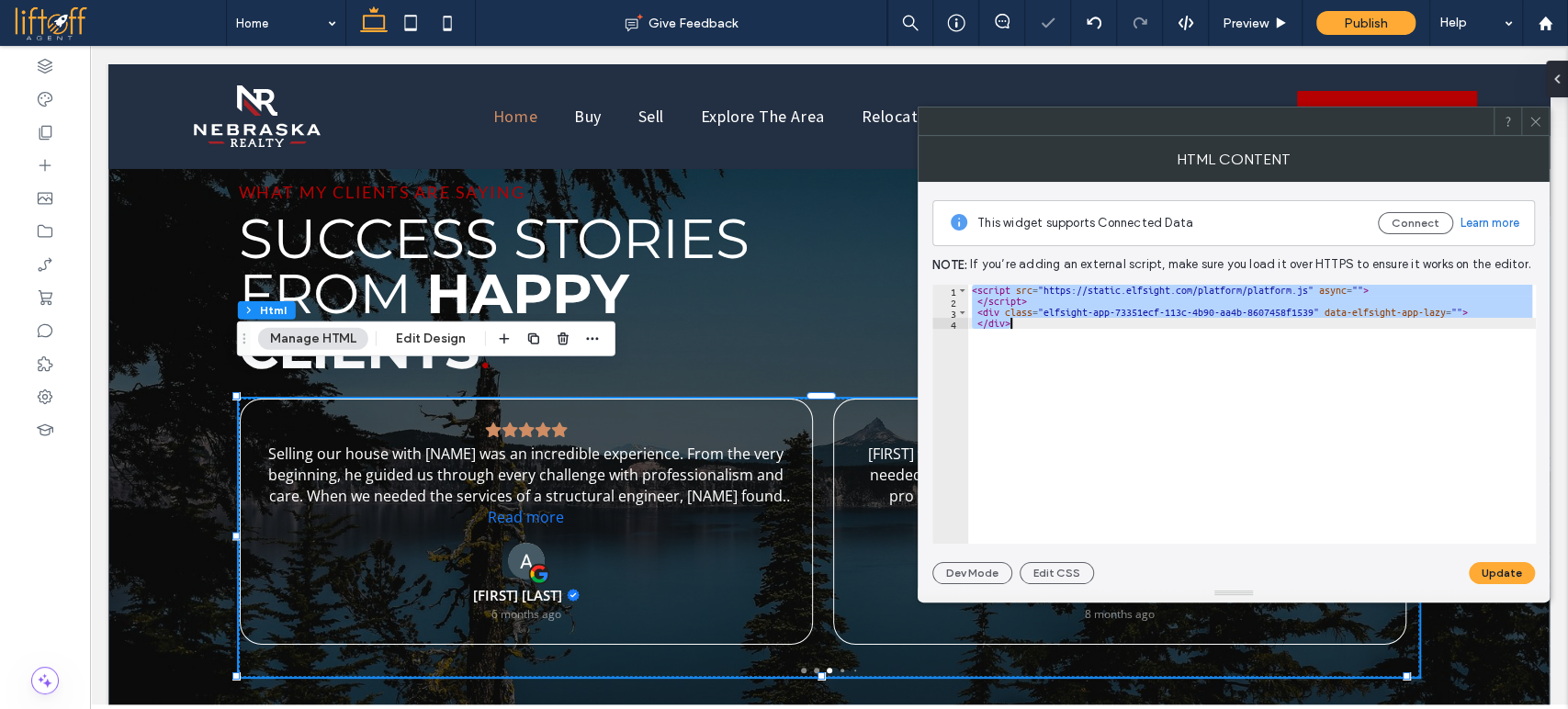 paste 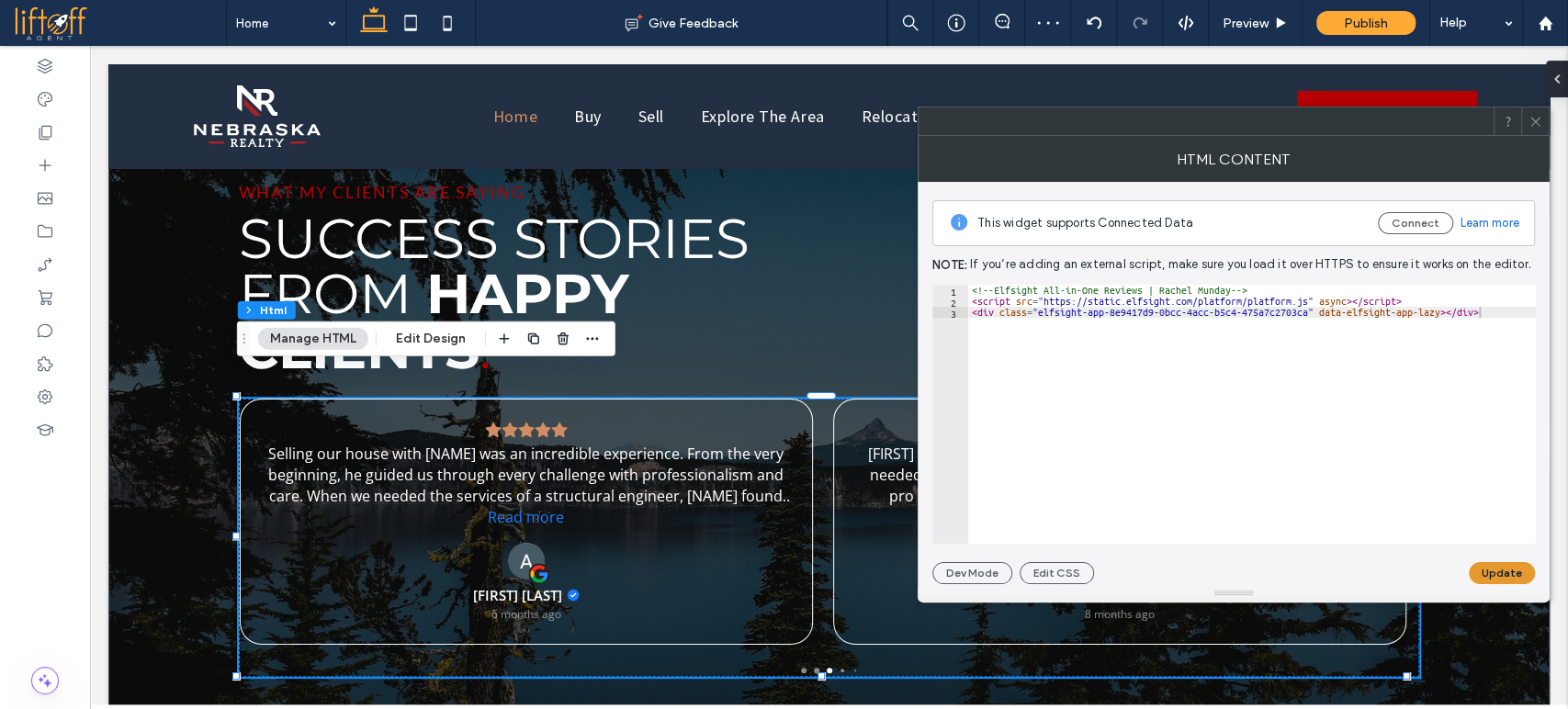 click on "Update" at bounding box center (1502, 573) 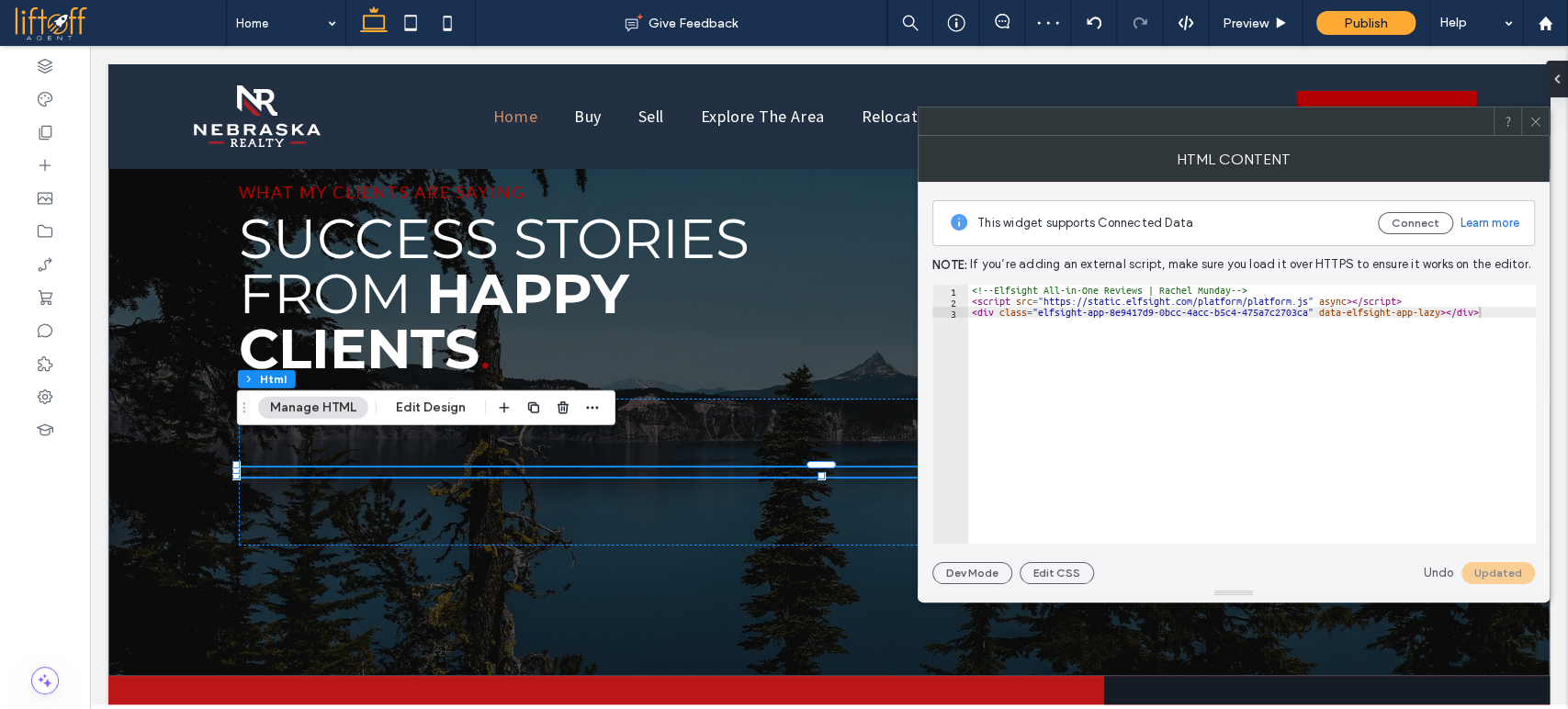click 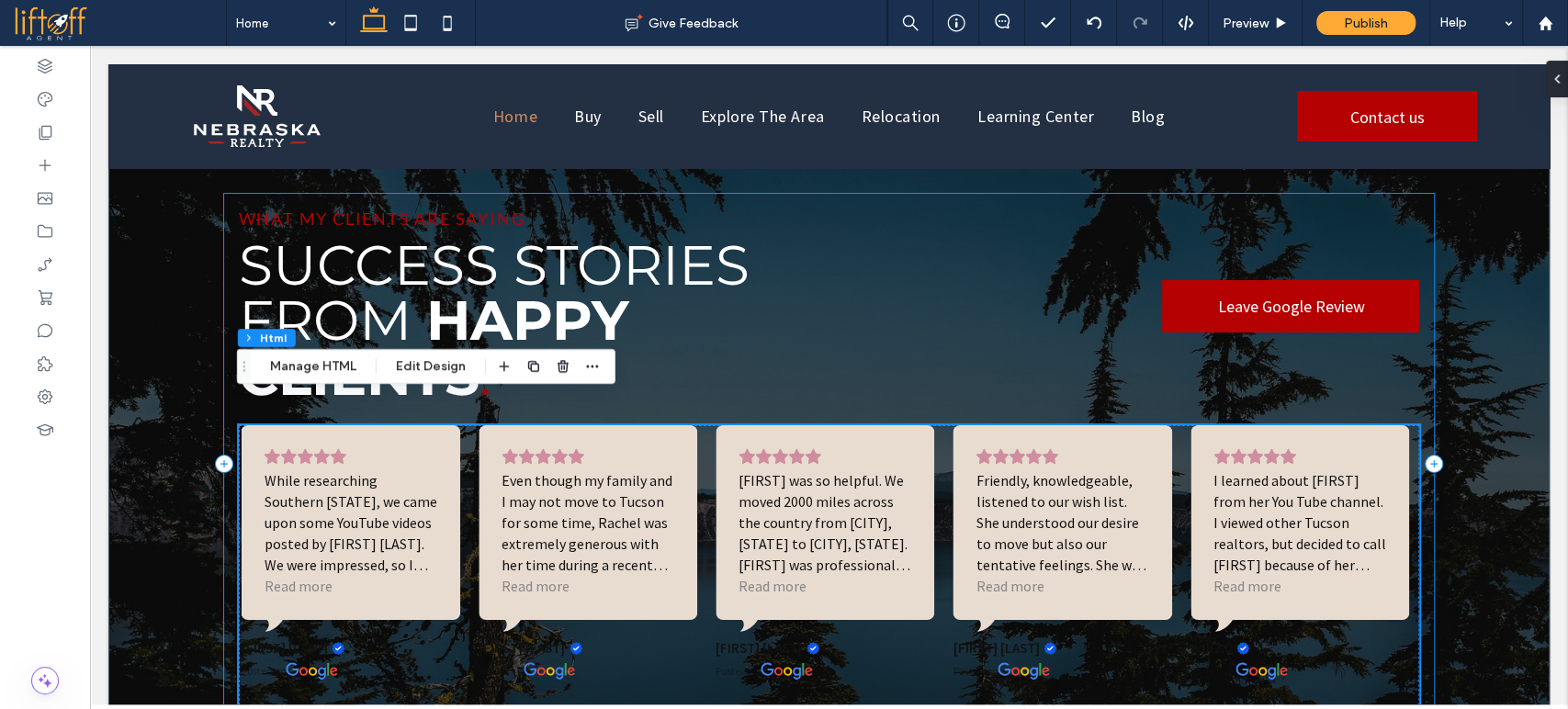 scroll, scrollTop: 4122, scrollLeft: 0, axis: vertical 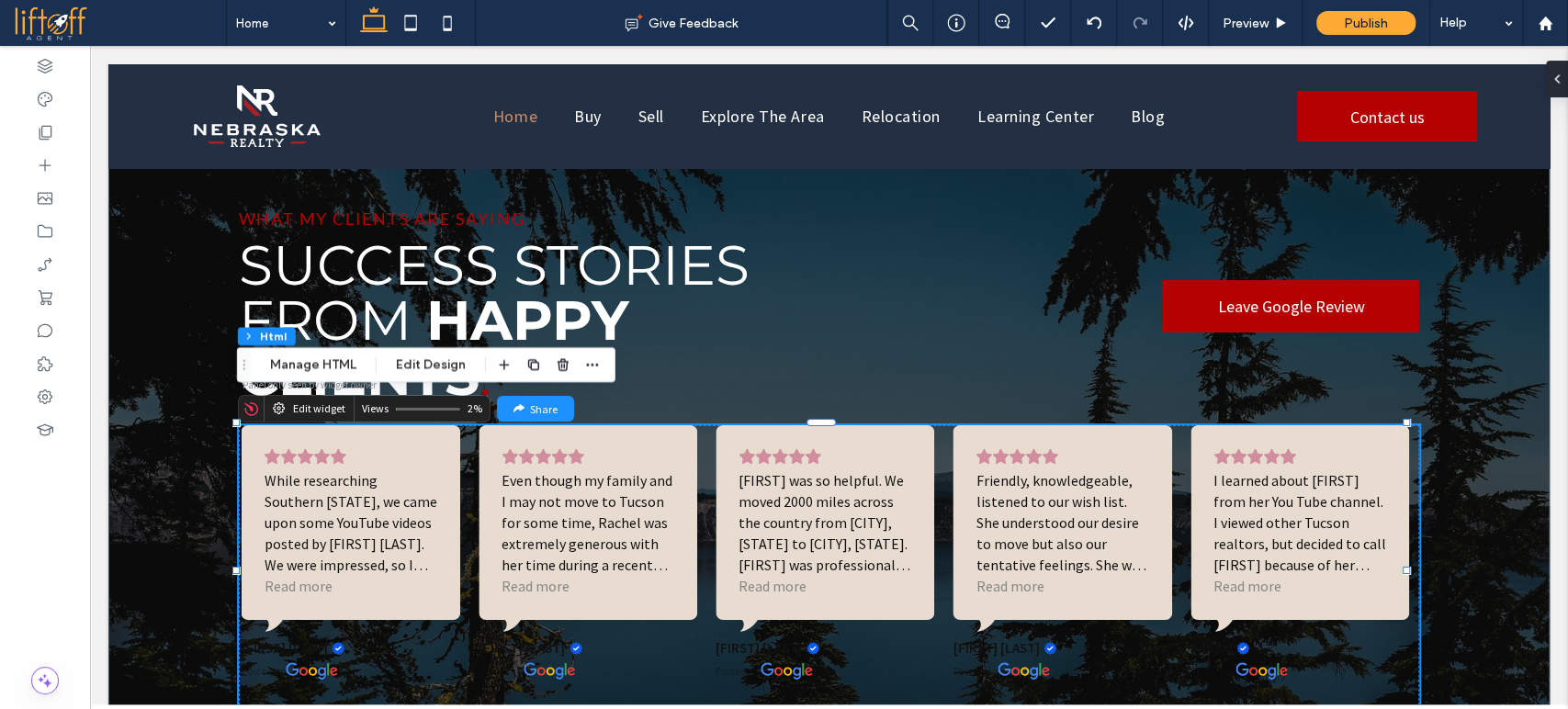 click on "We were not REALLY looking to buy a new home, but looking at retirement areas… Rachel was perfect for us!!  We knew after watching her YouTube videos & speaking to her once; she’s methodical, efficient (even if we weren’t that great, we looked at the same houses twice).  She was patient, she KNOWS TUCSON, & I would not hesitate to recommend her WITHOUT RESERVATION!!  Annnd yes, we purchased in Marana & are thrilled.  Thanks so much, Rachel for all you do & continue to do for us!!!! Read more Jen Gundersen Posted on  Read more Sarah Posted on  Read more Cia Farrar Posted on  Read more Stephen Donaldson Posted on  Rachel was so helpful. We moved 2000 miles across the country from Cleveland, Ohio to Tucson, Arizona. Rachel was professional and helpful every step of the way. She was flexible and accommodating. She handled all of the inspections for our home while we were in Ohio. She was easy to reach and her communication was great. I highly recommend Rachel for your southern Arizona realtor needs! pdh2.0" at bounding box center [355, 557] 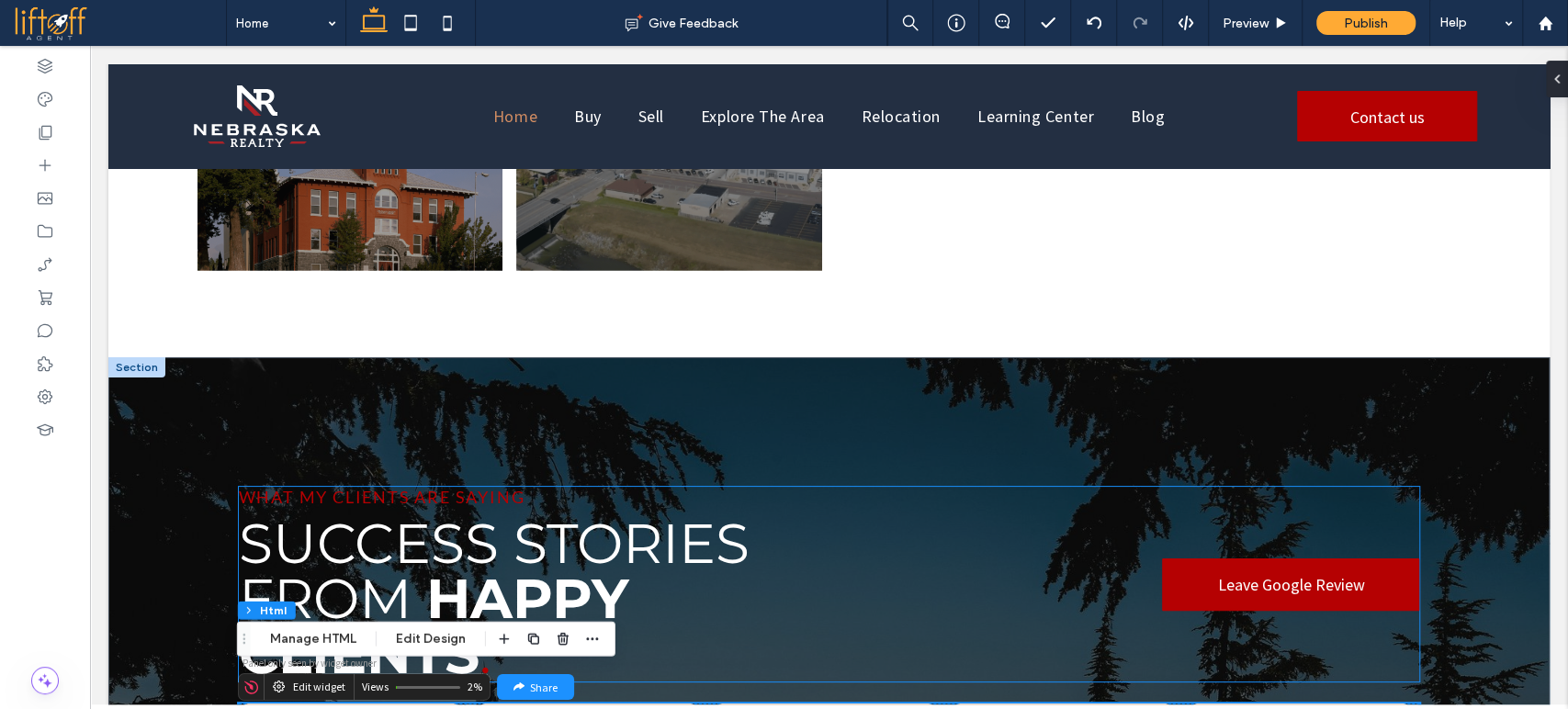 scroll, scrollTop: 3843, scrollLeft: 0, axis: vertical 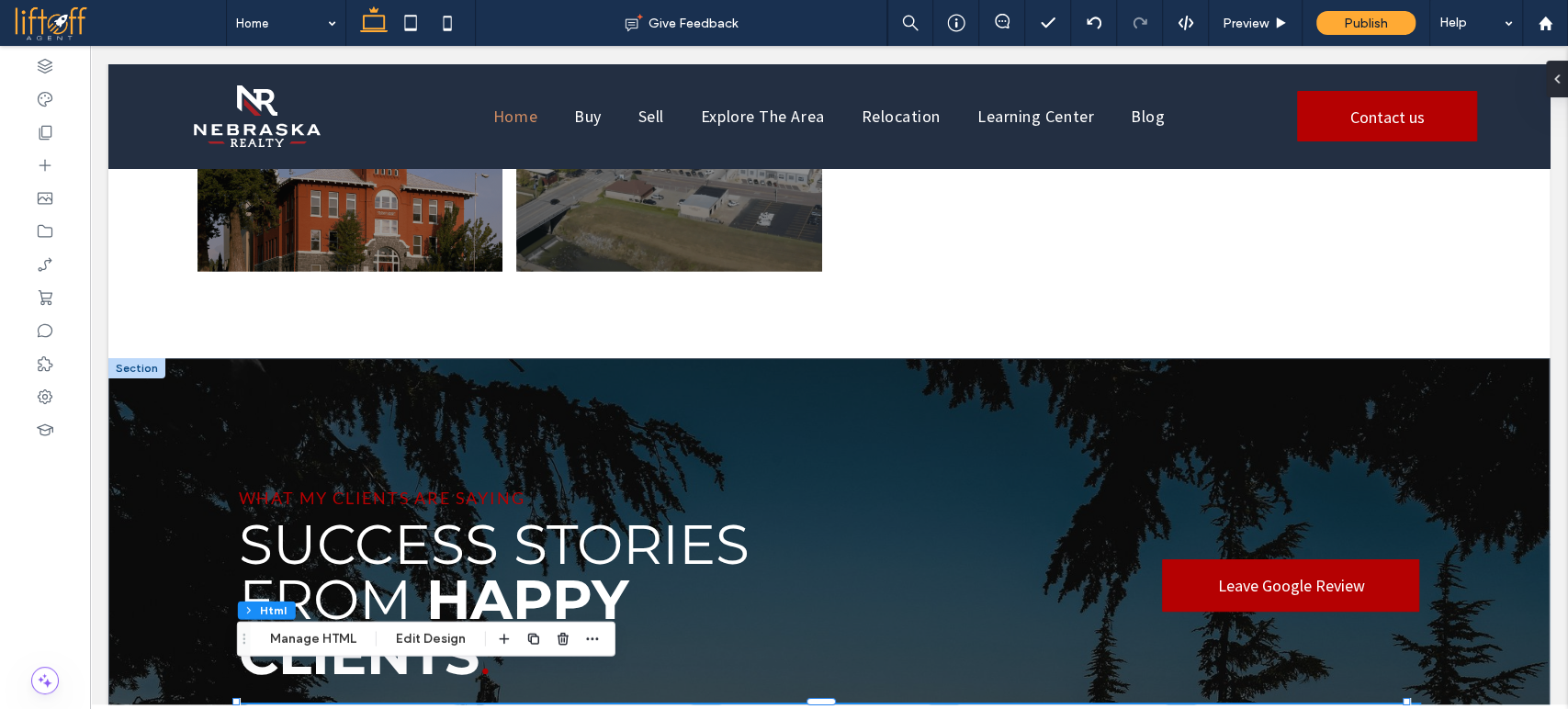 click at bounding box center [137, 368] 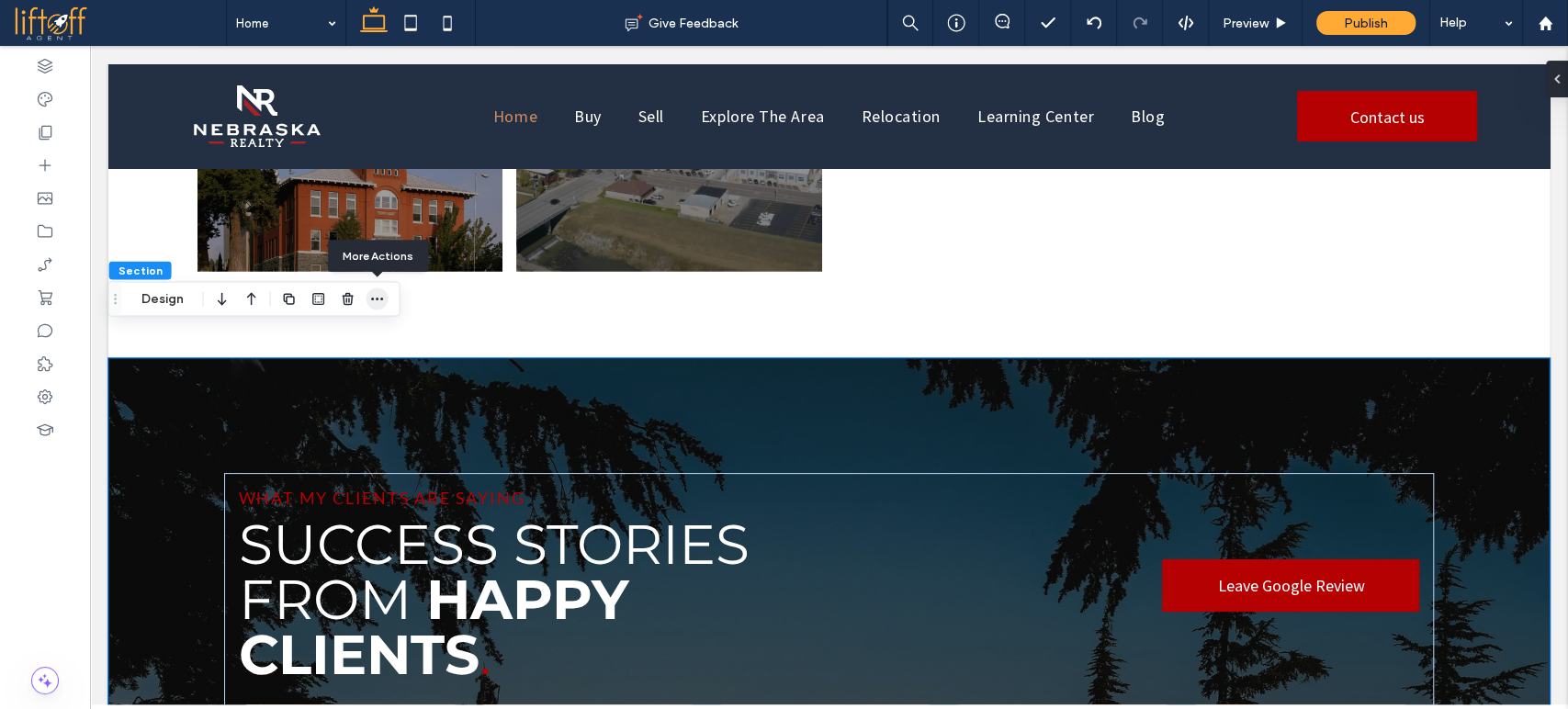 click 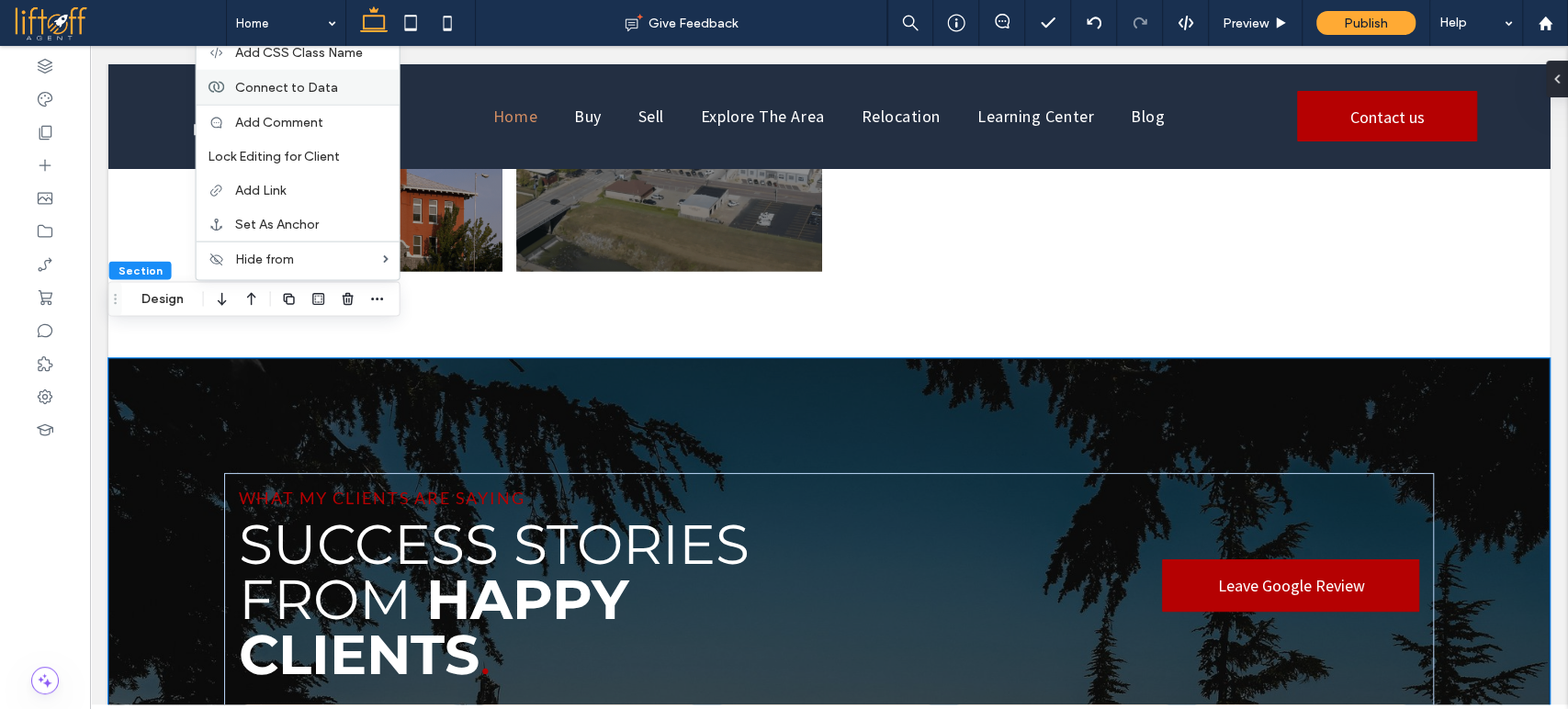 click on "Connect to Data" at bounding box center [287, 86] 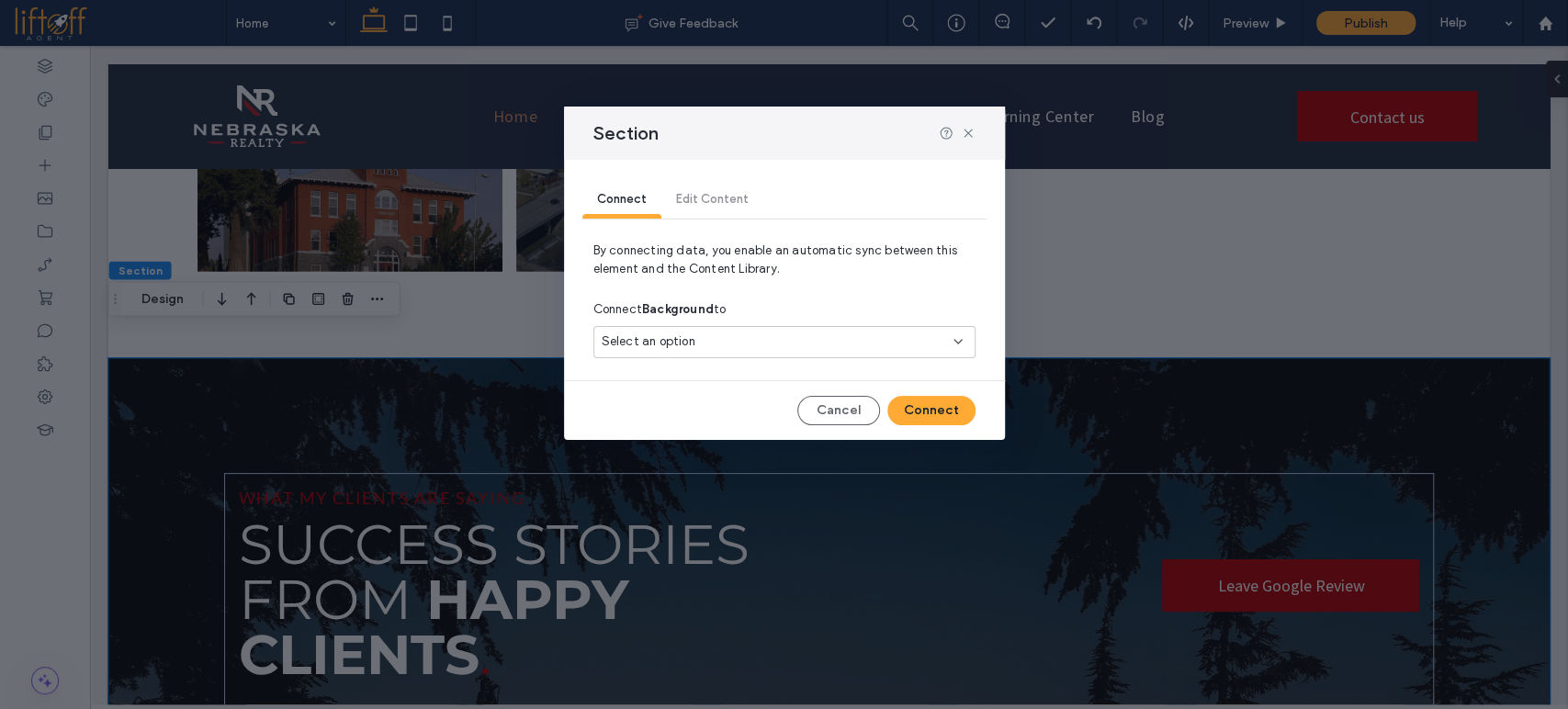 click on "Select an option" at bounding box center (784, 342) 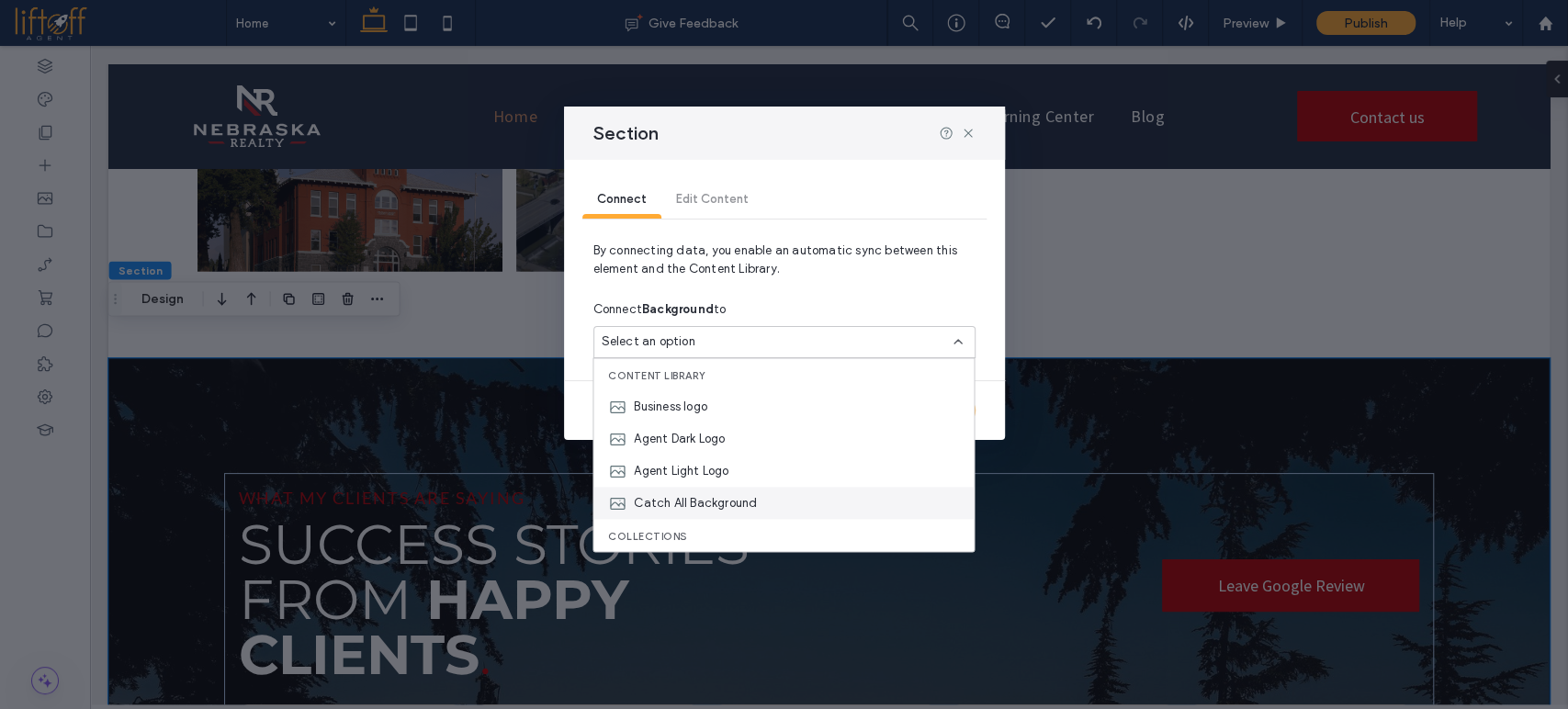 click on "Catch All Background" at bounding box center [784, 502] 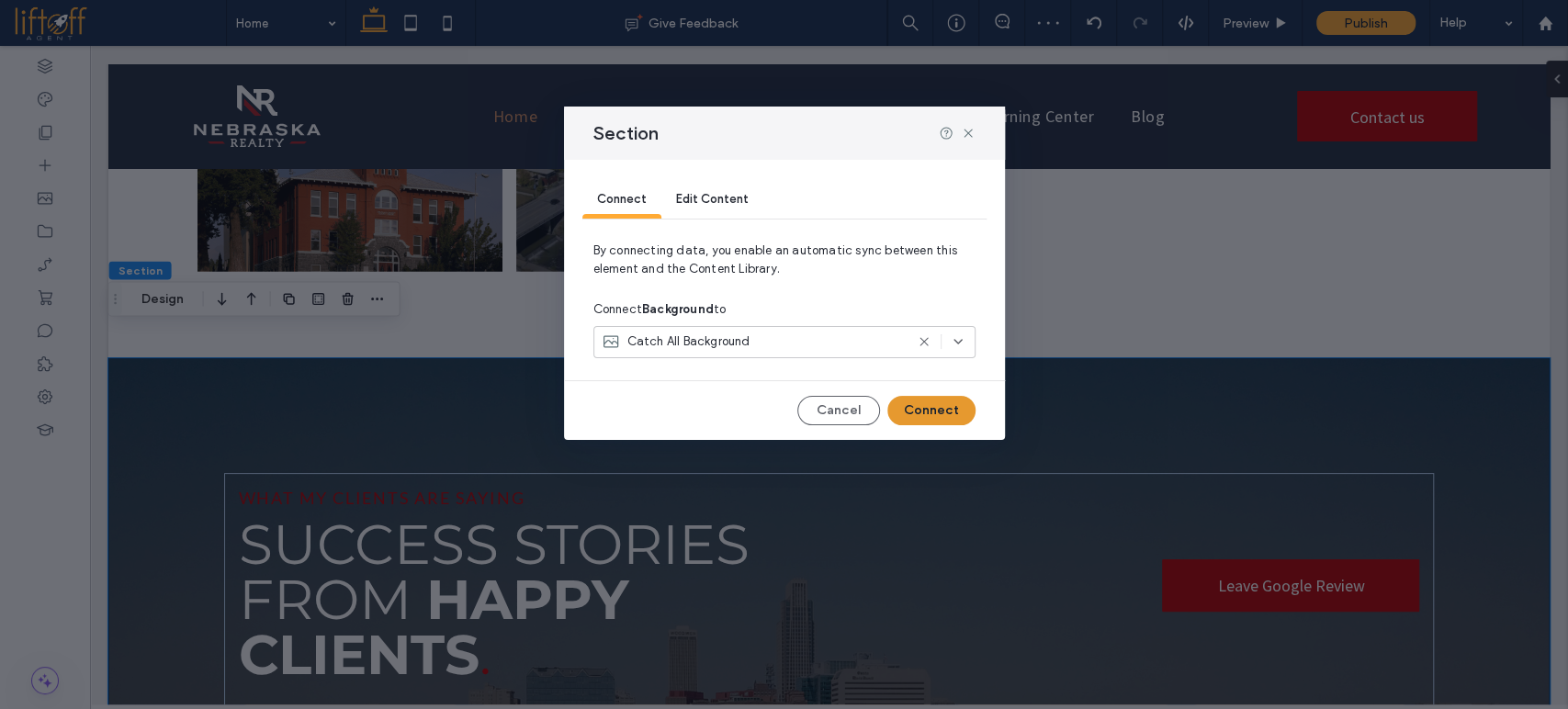 click on "Connect" at bounding box center [931, 411] 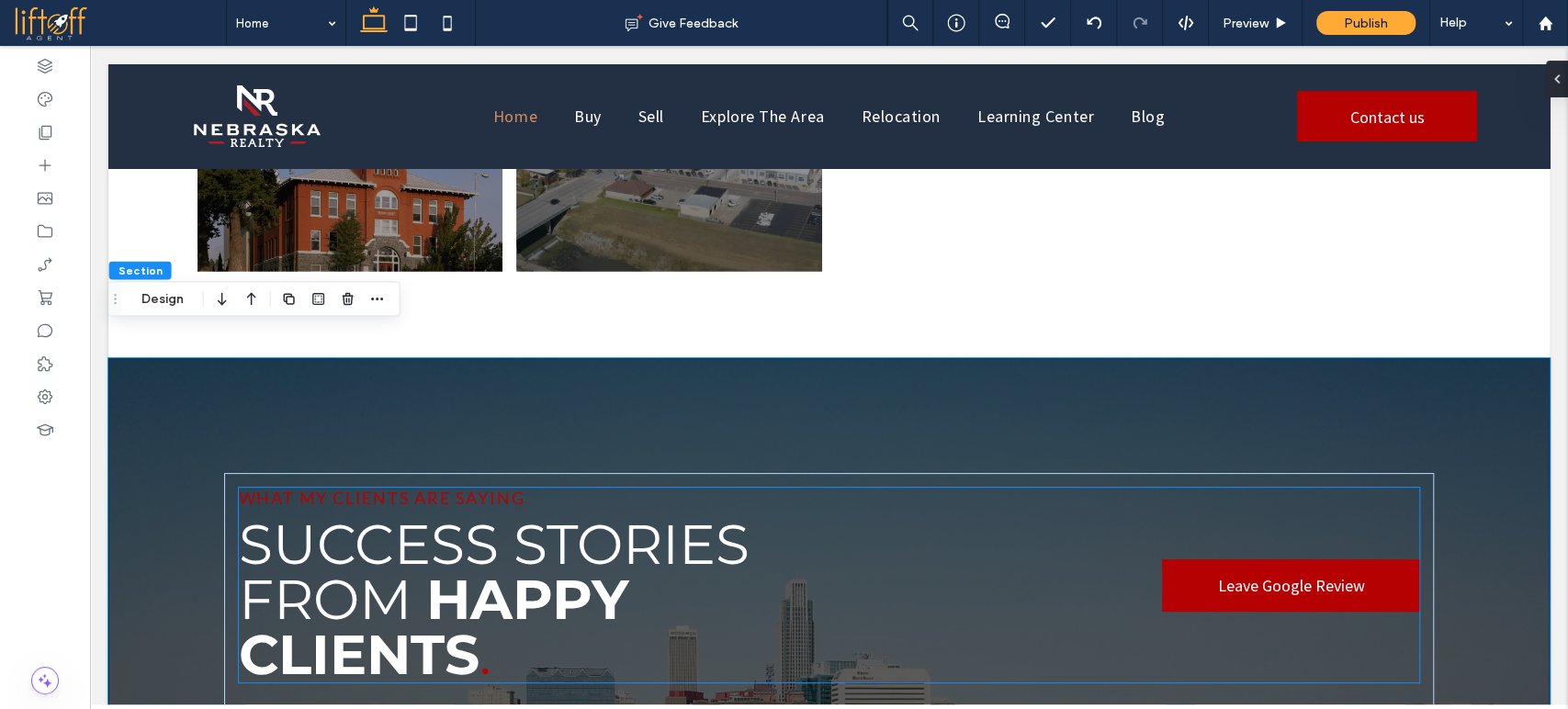 click on "What my Clients Are Saying
Success Stories From
Happy Clients .
Leave Google Review" at bounding box center (829, 585) 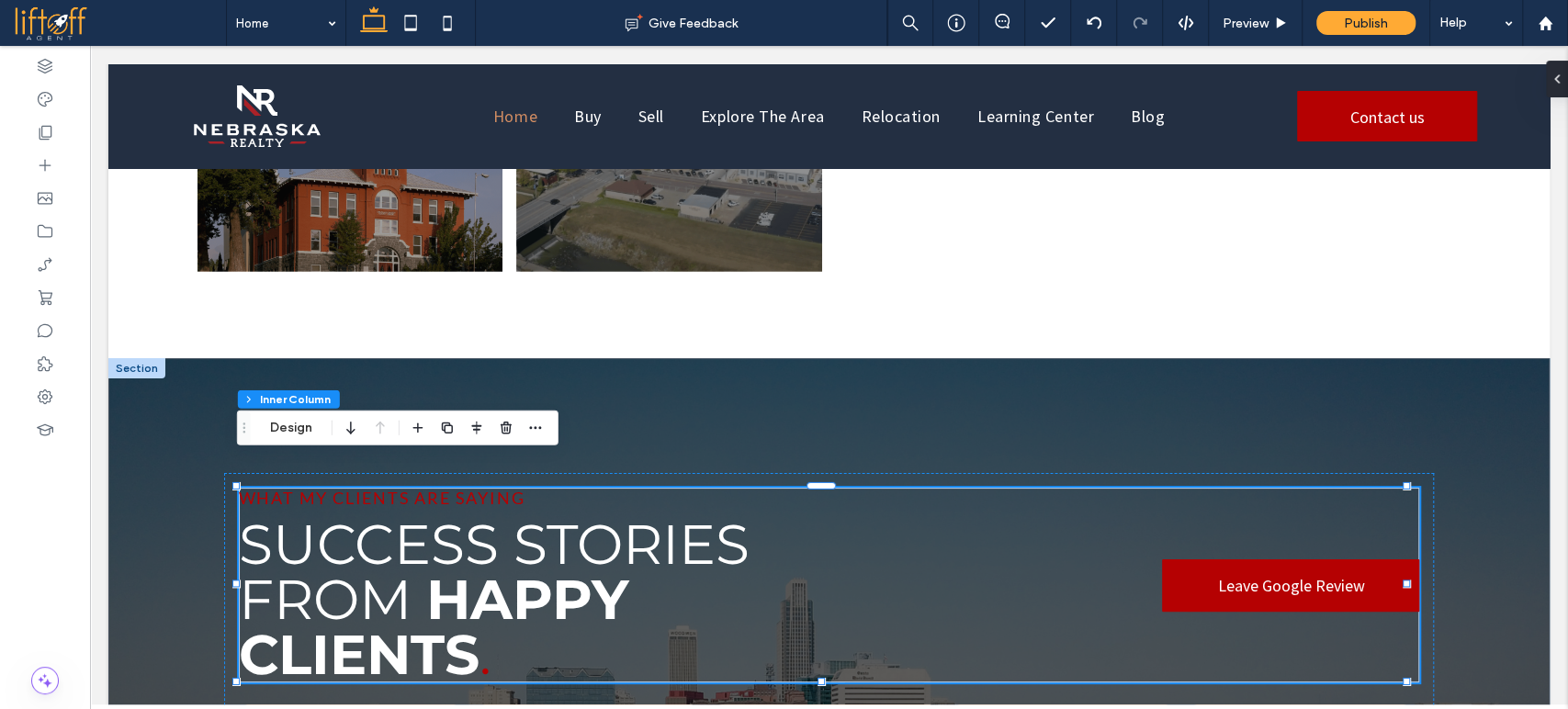 click on "What my Clients Are Saying
Success Stories From
Happy Clients .
Leave Google Review" at bounding box center [829, 585] 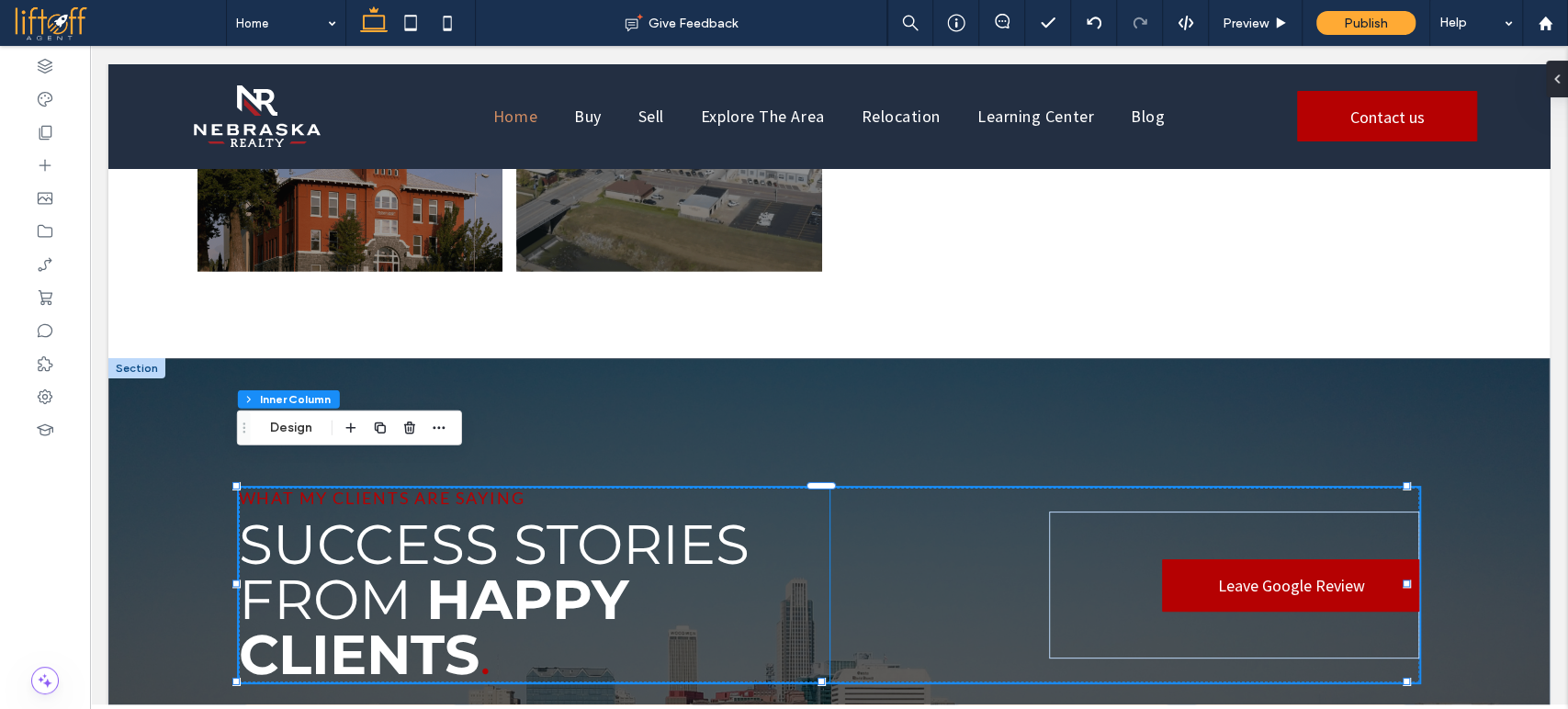 click on "Success Stories From
Happy Clients ." at bounding box center (534, 600) 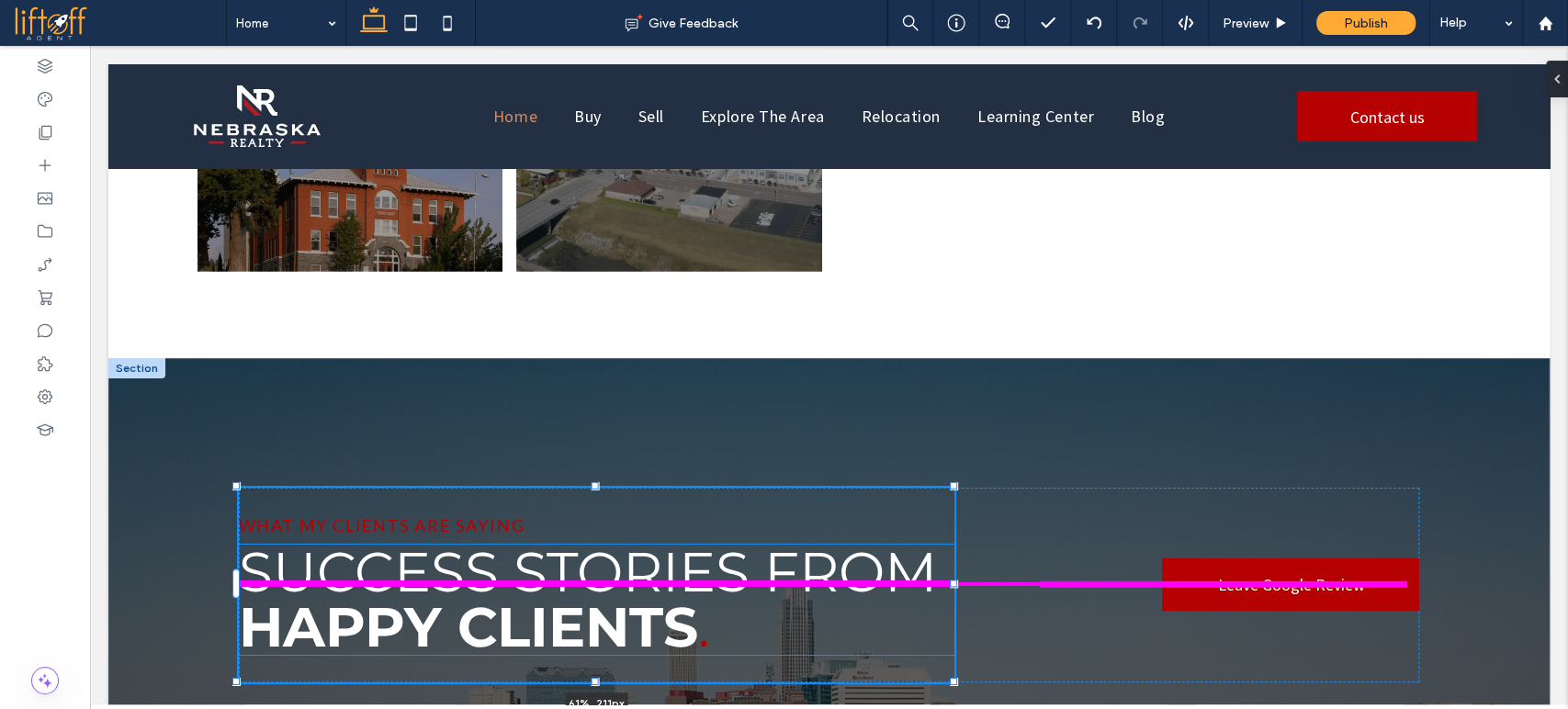 drag, startPoint x: 819, startPoint y: 557, endPoint x: 951, endPoint y: 536, distance: 133.66 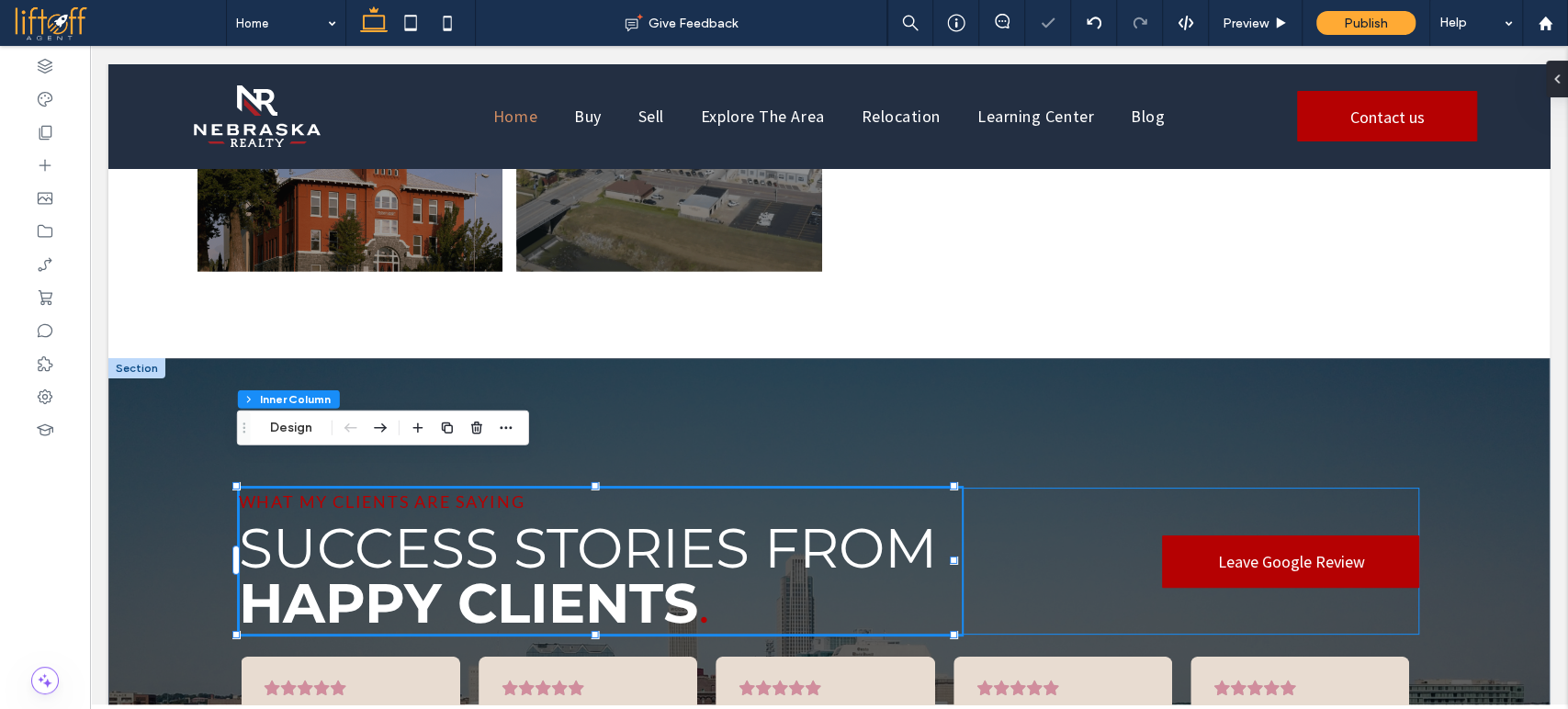 click on "What my Clients Are Saying
Success Stories From
Happy Clients .
61% , 211px
Leave Google Review" at bounding box center (829, 561) 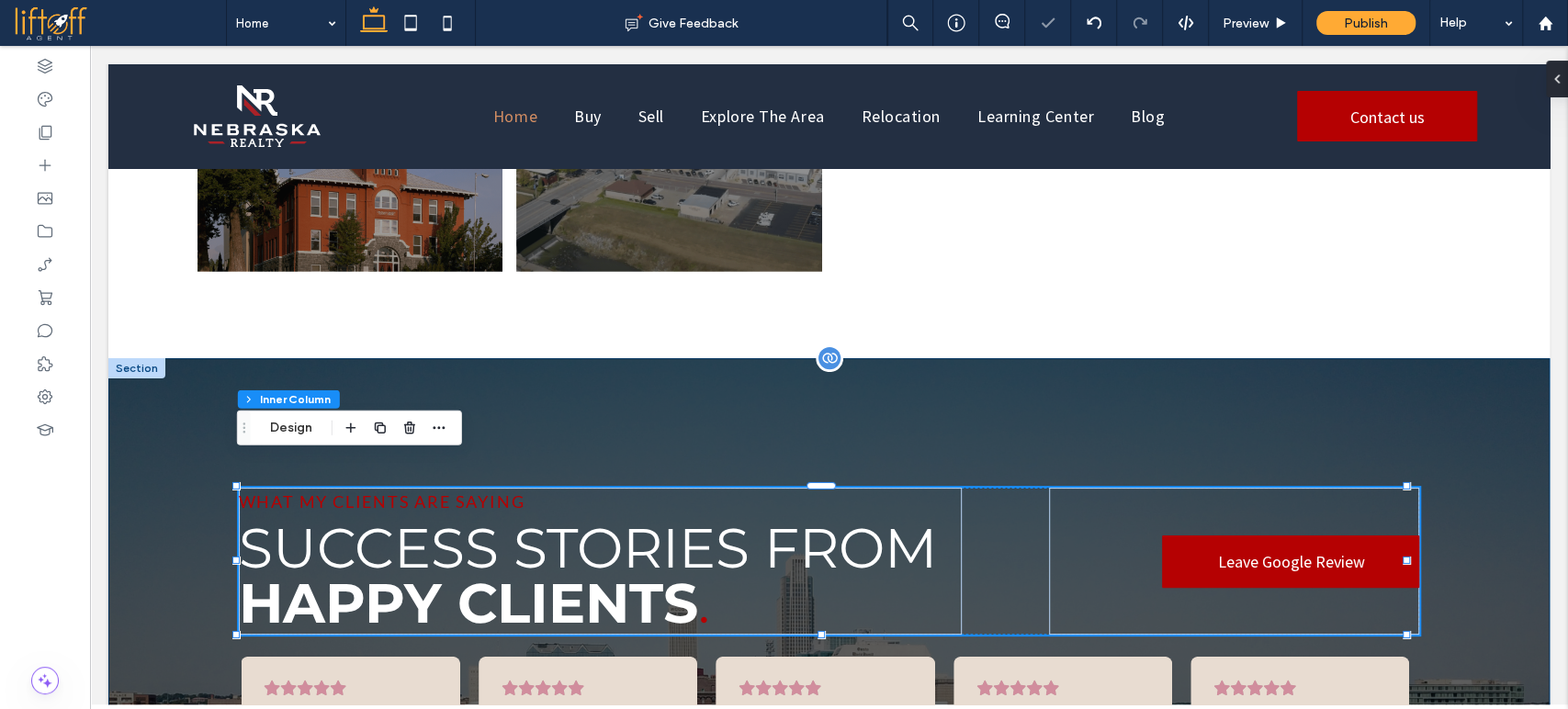 click on "What my Clients Are Saying
Success Stories From
Happy Clients .
Leave Google Review
Read more Chidi2.0 Posted on  Rachel was THE BEST. She went well above and beyond for us and made the process so easy. She's very knowledgeable and such a sweet person. She even got along great with our kiddos and they just love her. I highly recommend her! Read more Brittnie Anglin Posted on  Very professional,  supportive and responds promptly to phone calls and emails. Just the best! Eunicesag Posted on  Read more Mara Coronado Posted on  Read more David Mar Posted on  Read more Gary K. Anderson Posted on  Read more Jenny Nguyen Posted on  Read more Alberto Piedra Posted on  Read more P Slimko Posted on  Buying a home out of state is scary and uncertain.  None of that with Rachel. She's amazing! lynda Vaughn Posted on  Read more Lupe Sanchez Posted on  Sold a Single Family home in 2020 in Pueblo gardens, Tucson, AZ. Read more" at bounding box center [829, 719] 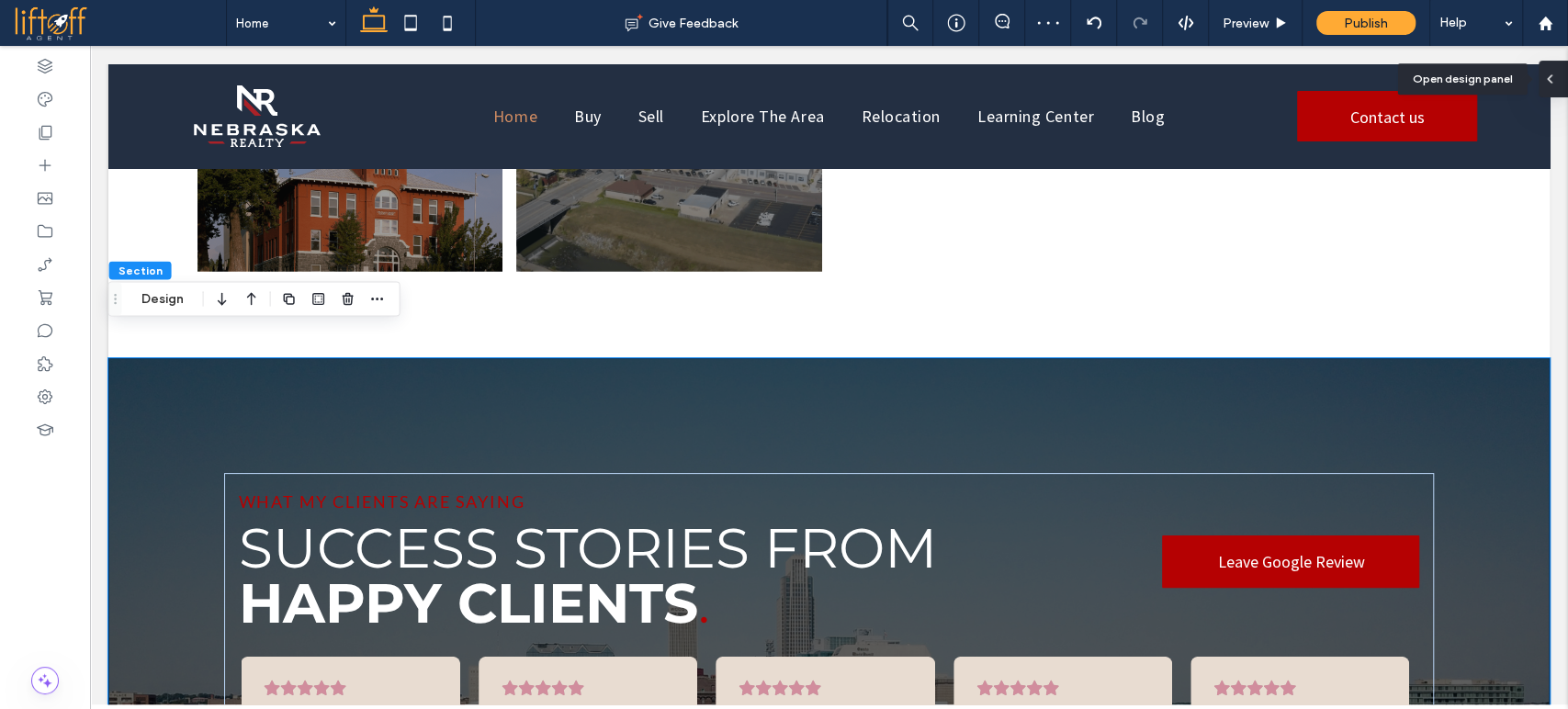 click at bounding box center [1550, 79] 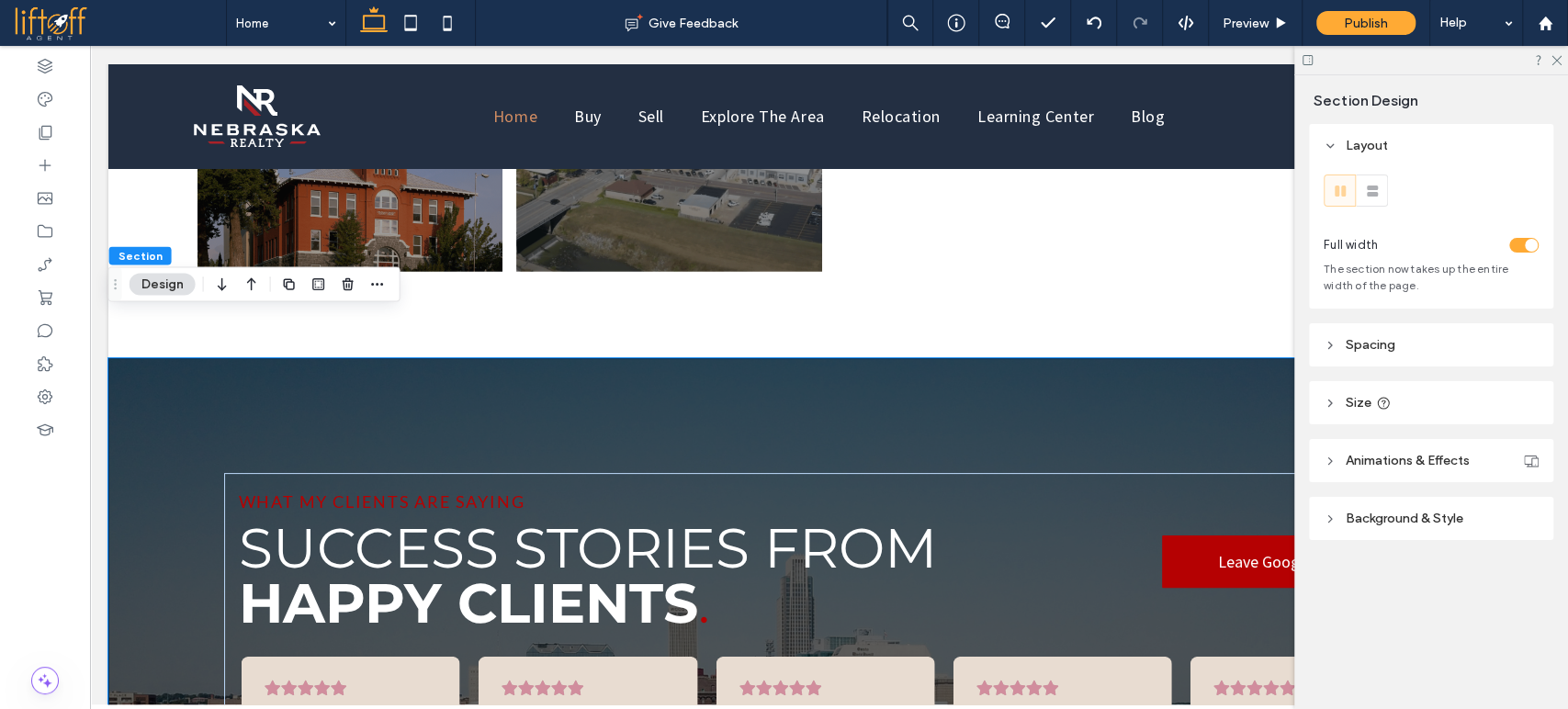 click on "Spacing" at bounding box center (1431, 344) 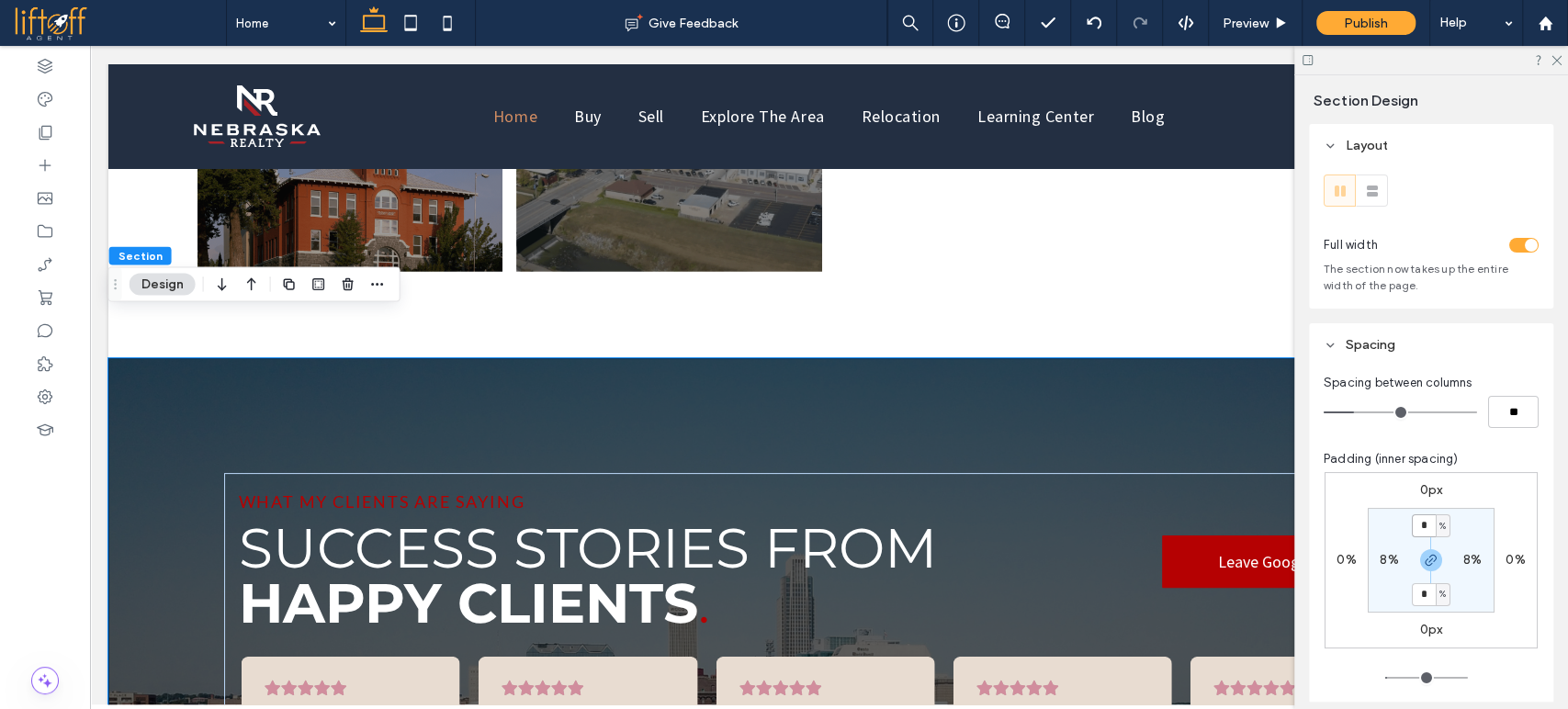 click on "*" at bounding box center [1424, 525] 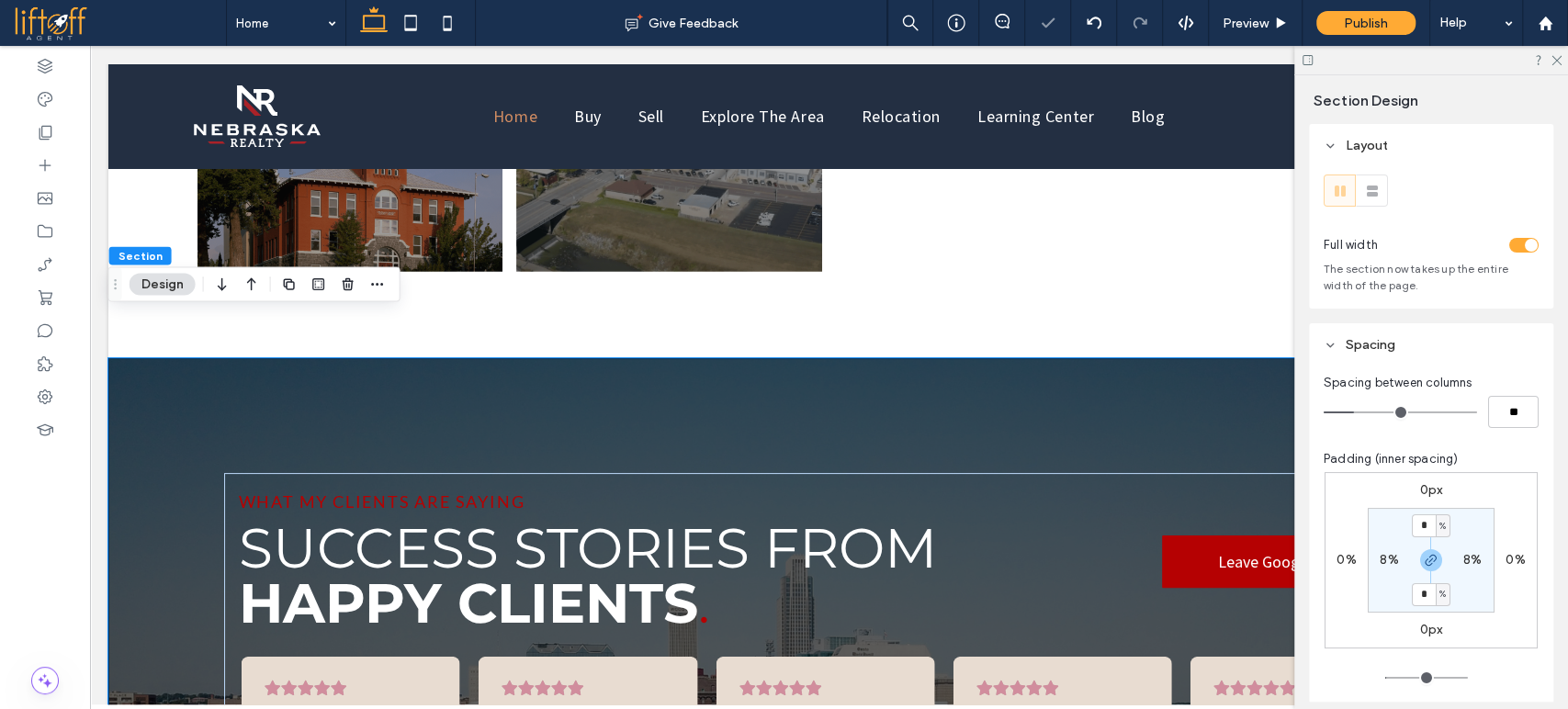 type on "*" 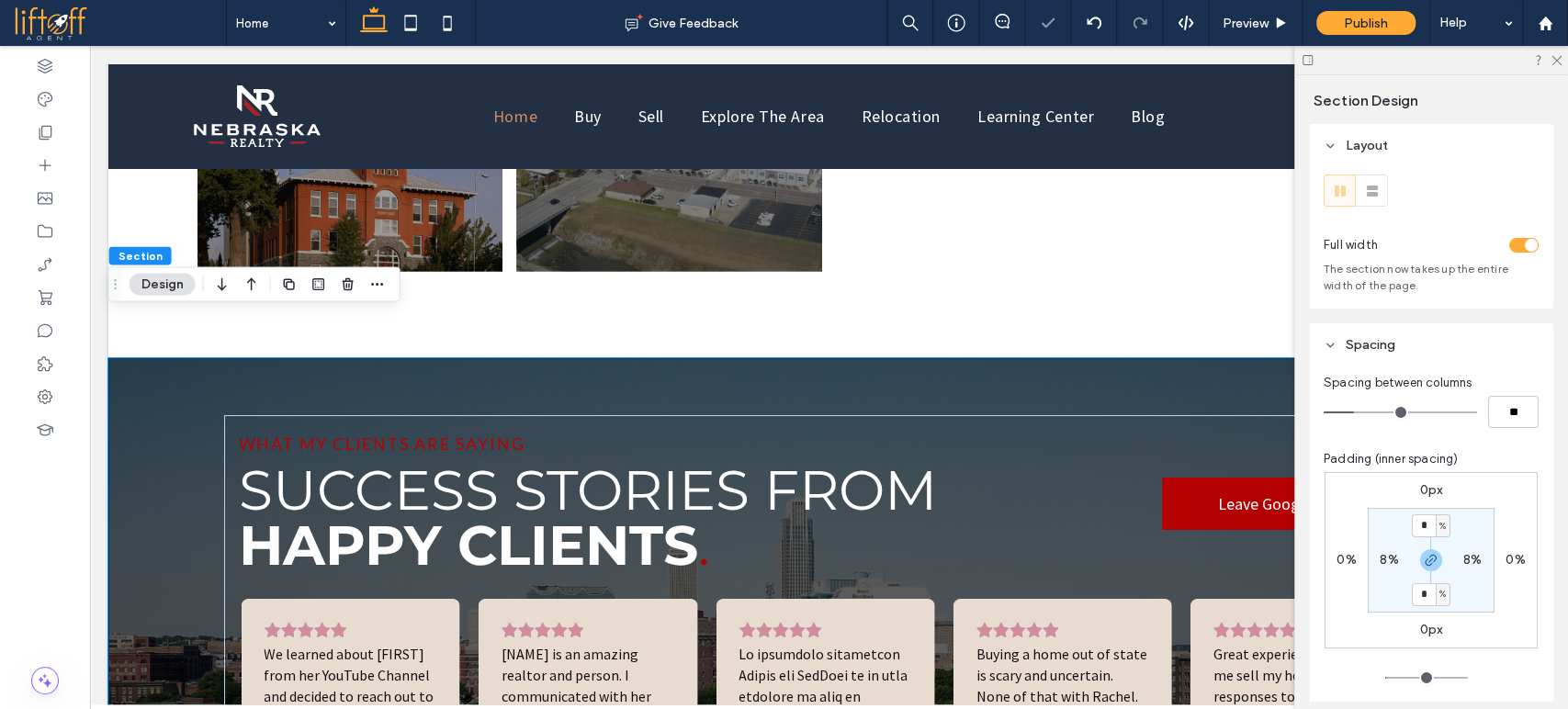 click on "* % 8% * % 8%" at bounding box center [1431, 560] 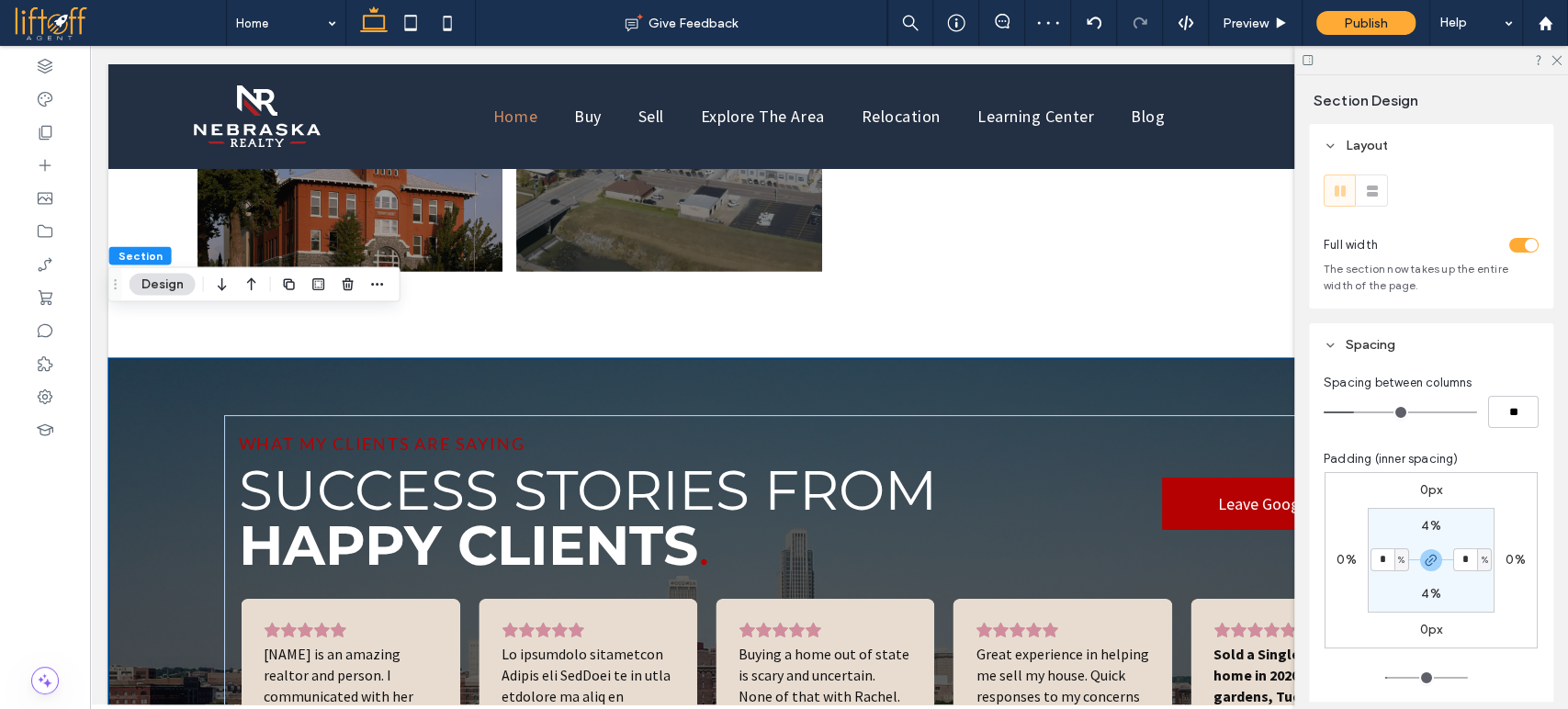 click at bounding box center (1531, 245) 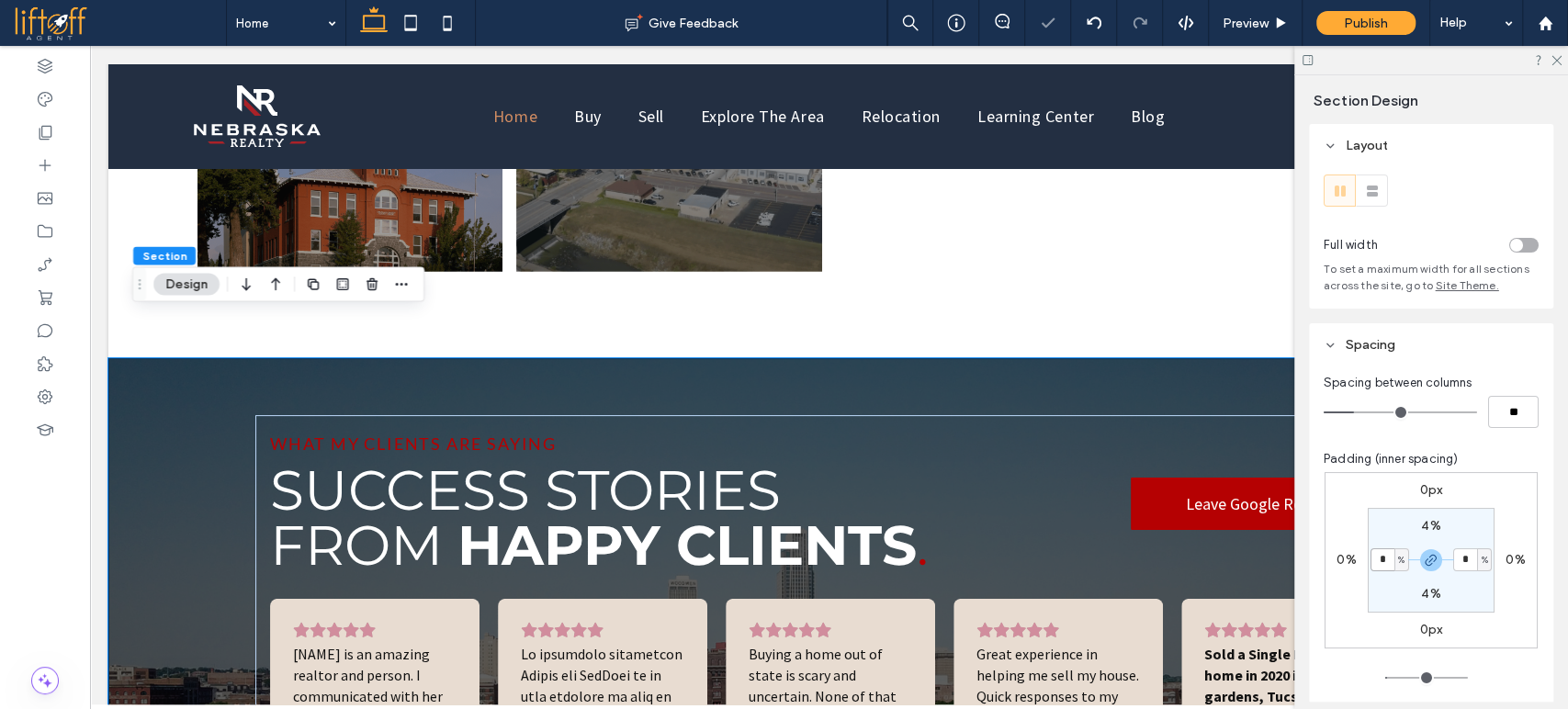 click on "*" at bounding box center [1382, 559] 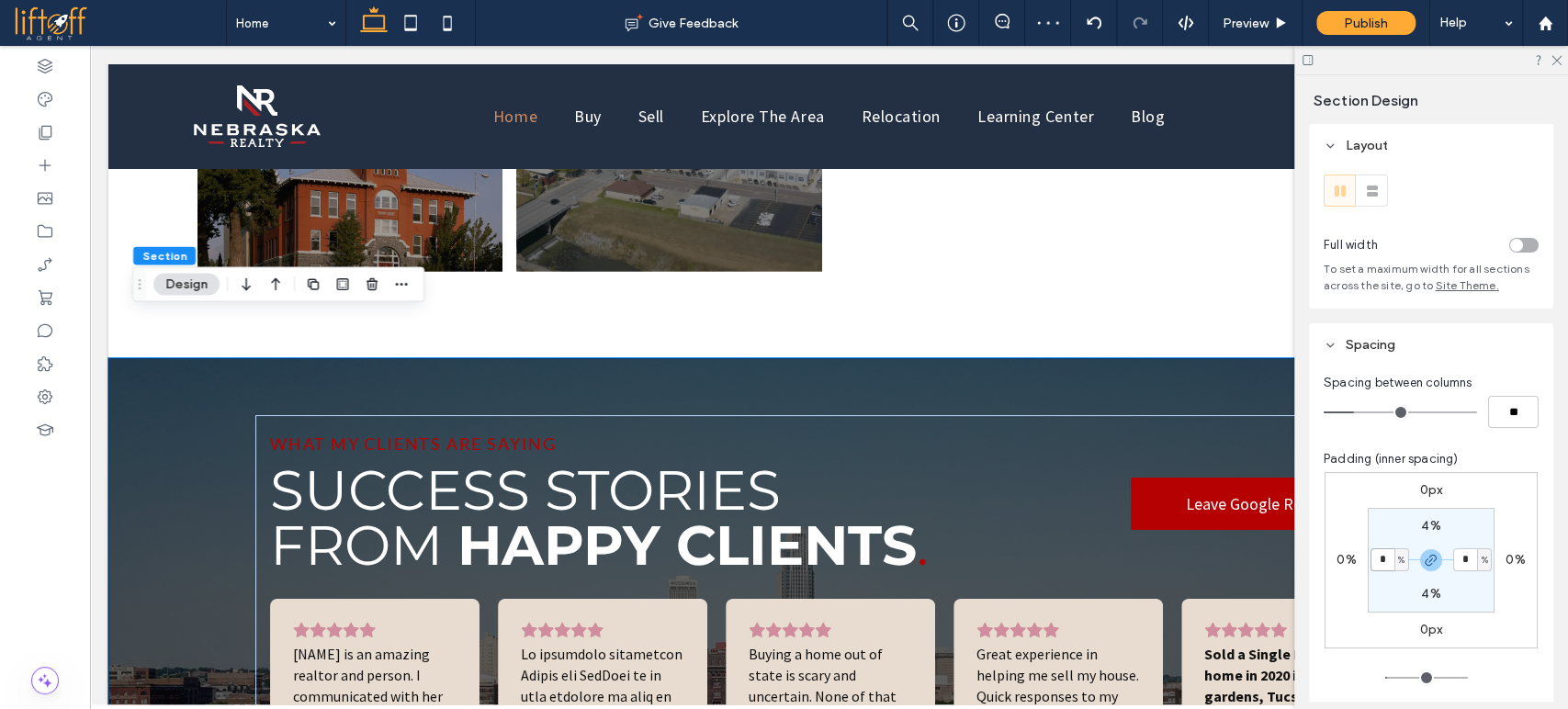 type on "*" 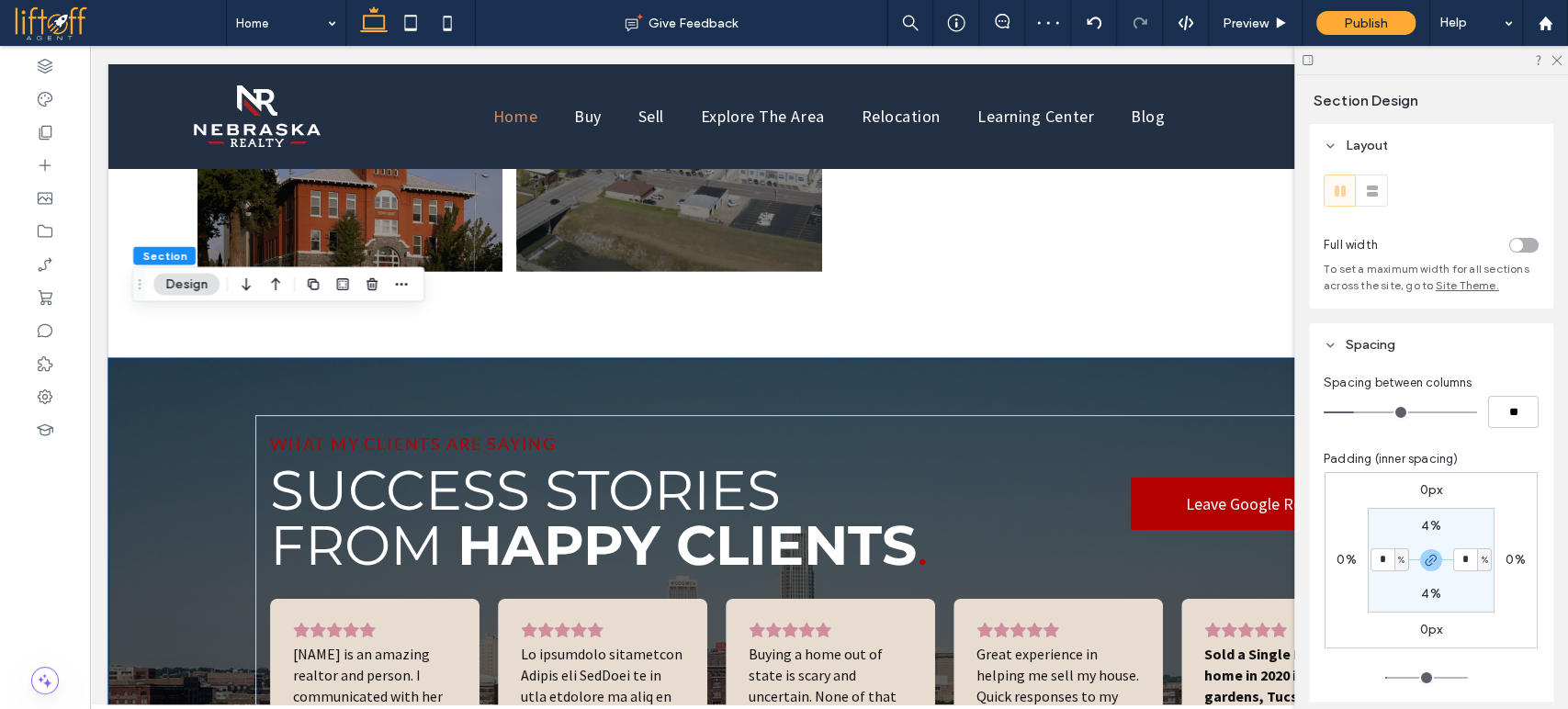 type on "*" 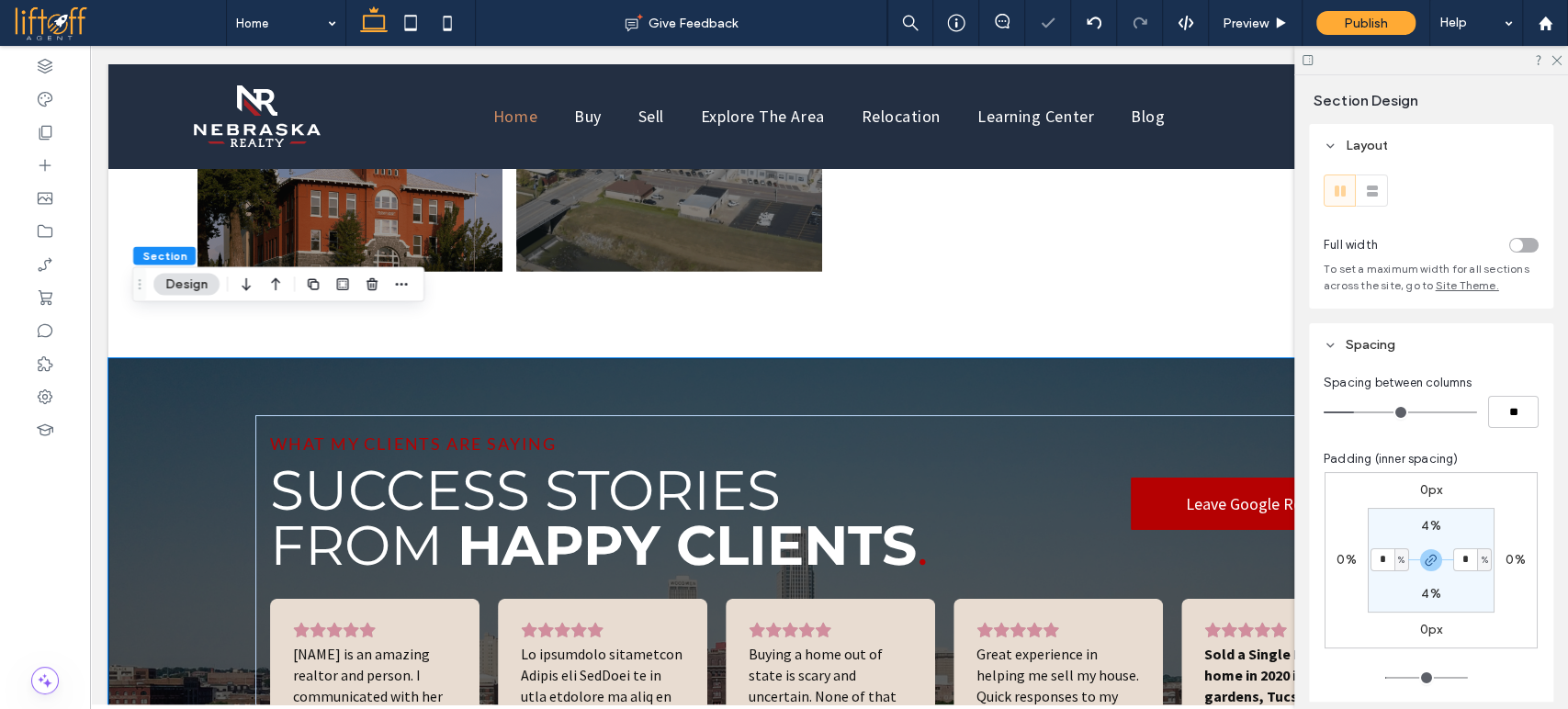 click on "4% * % 4% * %" at bounding box center (1431, 560) 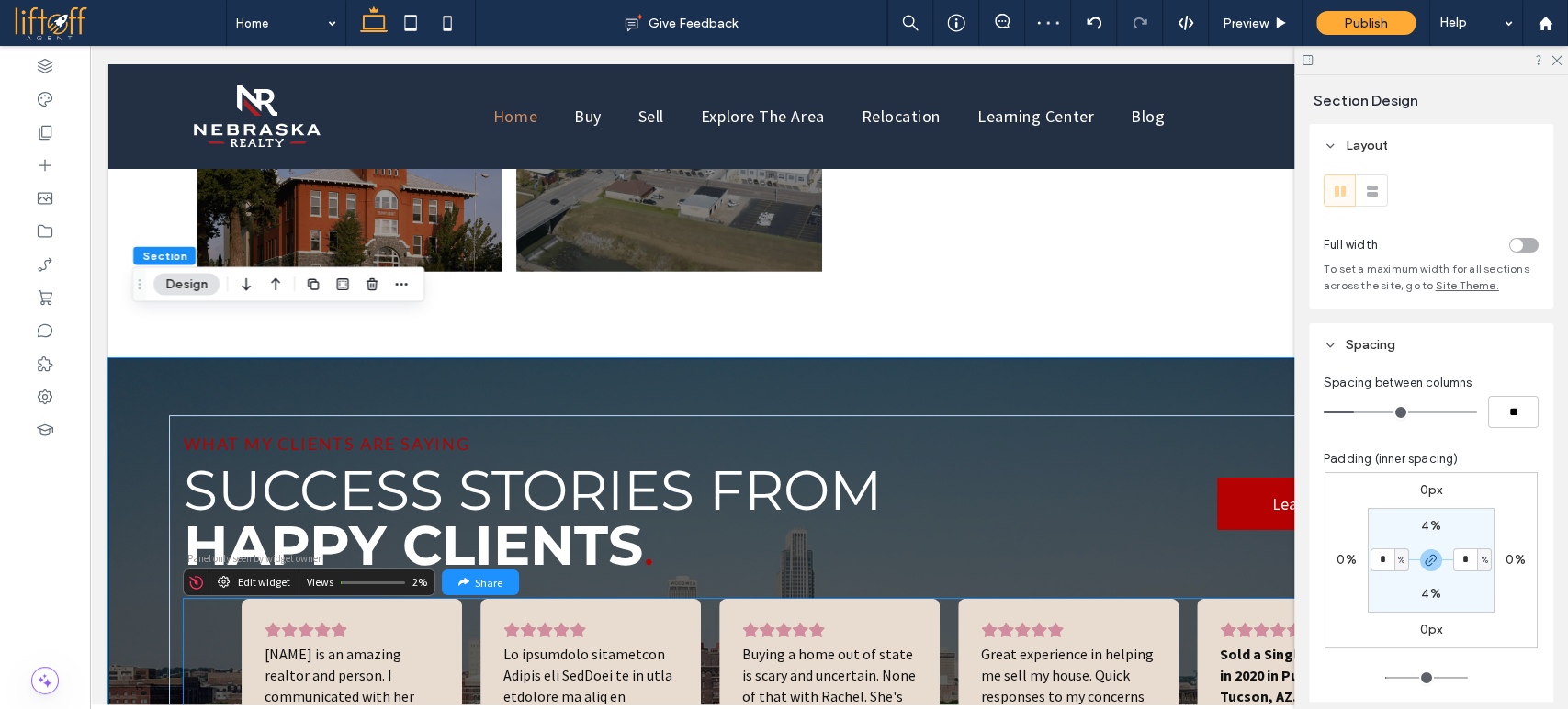 click on "Read more Chidi2.0 Posted on  Rachel was THE BEST. She went well above and beyond for us and made the process so easy. She's very knowledgeable and such a sweet person. She even got along great with our kiddos and they just love her. I highly recommend her! Read more Brittnie Anglin Posted on  Very professional,  supportive and responds promptly to phone calls and emails. Just the best! Eunicesag Posted on  I am so grateful for Rachel! She is very professional and patient! She worked with me for over a year until I decided on a place (sorry about that, Rachel). Once I decided to buy, she made sure the process went smoothly and easily. We just closed a few days ago! She was with me every step of the way, and for that I will be forever grateful! I highly recommend Rachel because she really knows what she’s doing and also she’s the most patient person I’ve known! Thanks again, Rachel!! Read more Mara Coronado Posted on  Read more David Mar Posted on  Read more Gary K. Anderson Posted on  Read more P Slimko" at bounding box center [829, 777] 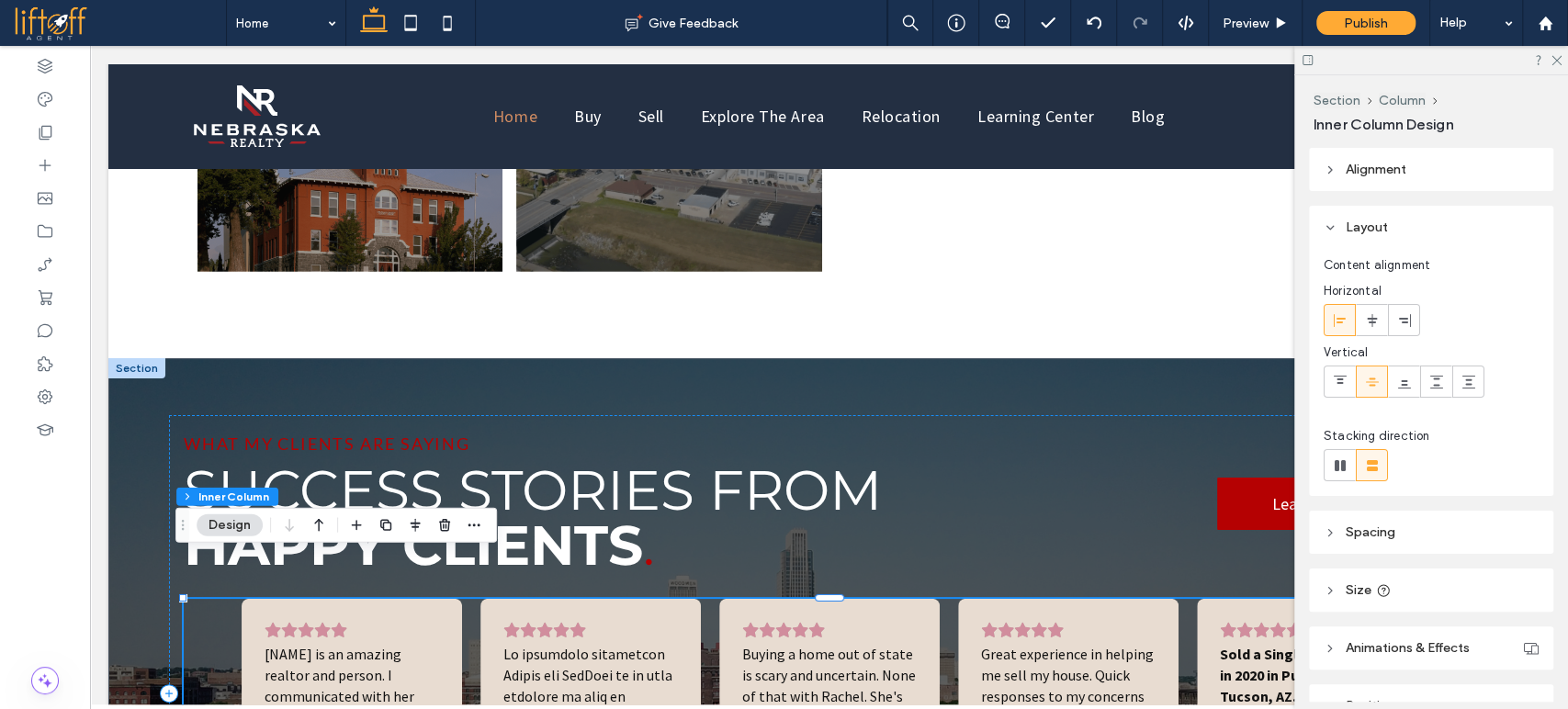 click on "Spacing" at bounding box center (1431, 532) 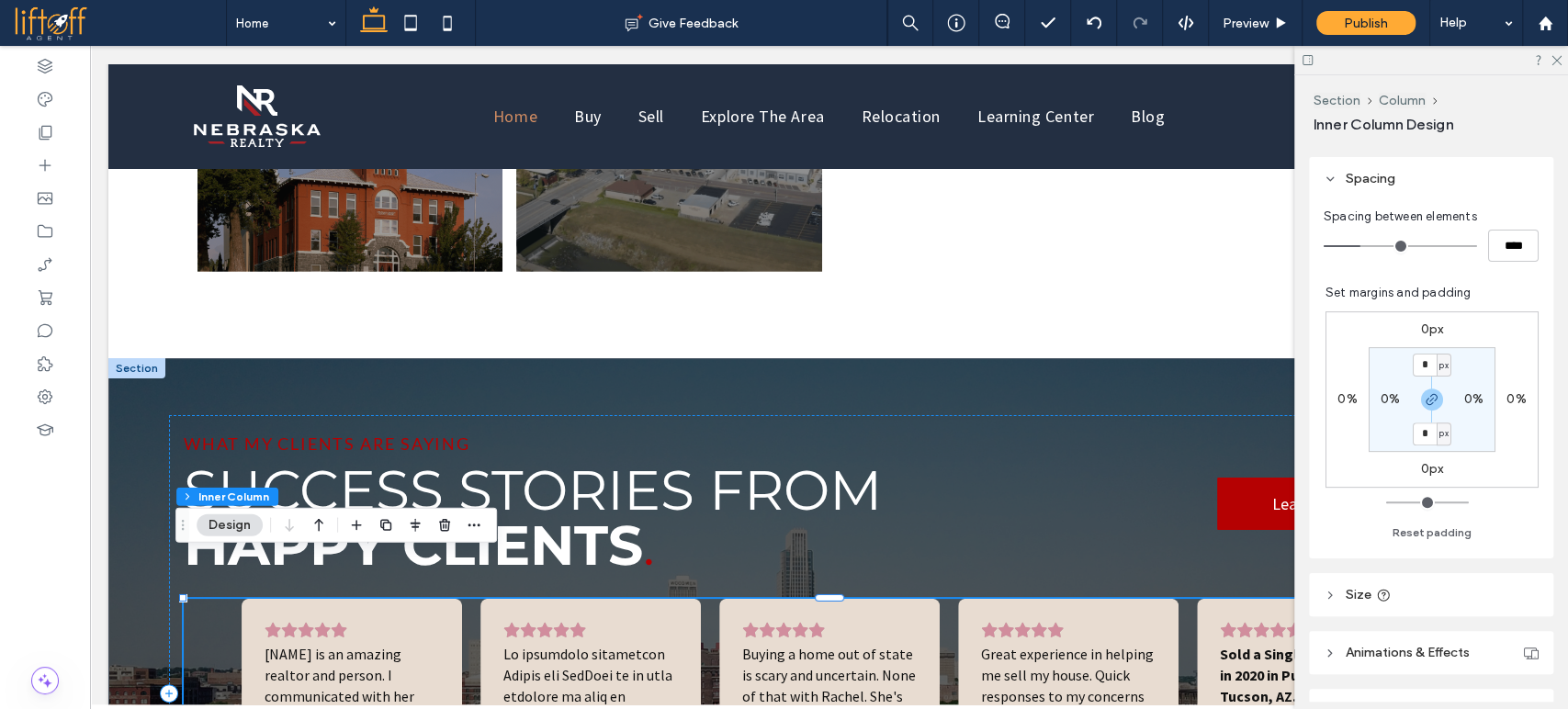 scroll, scrollTop: 354, scrollLeft: 0, axis: vertical 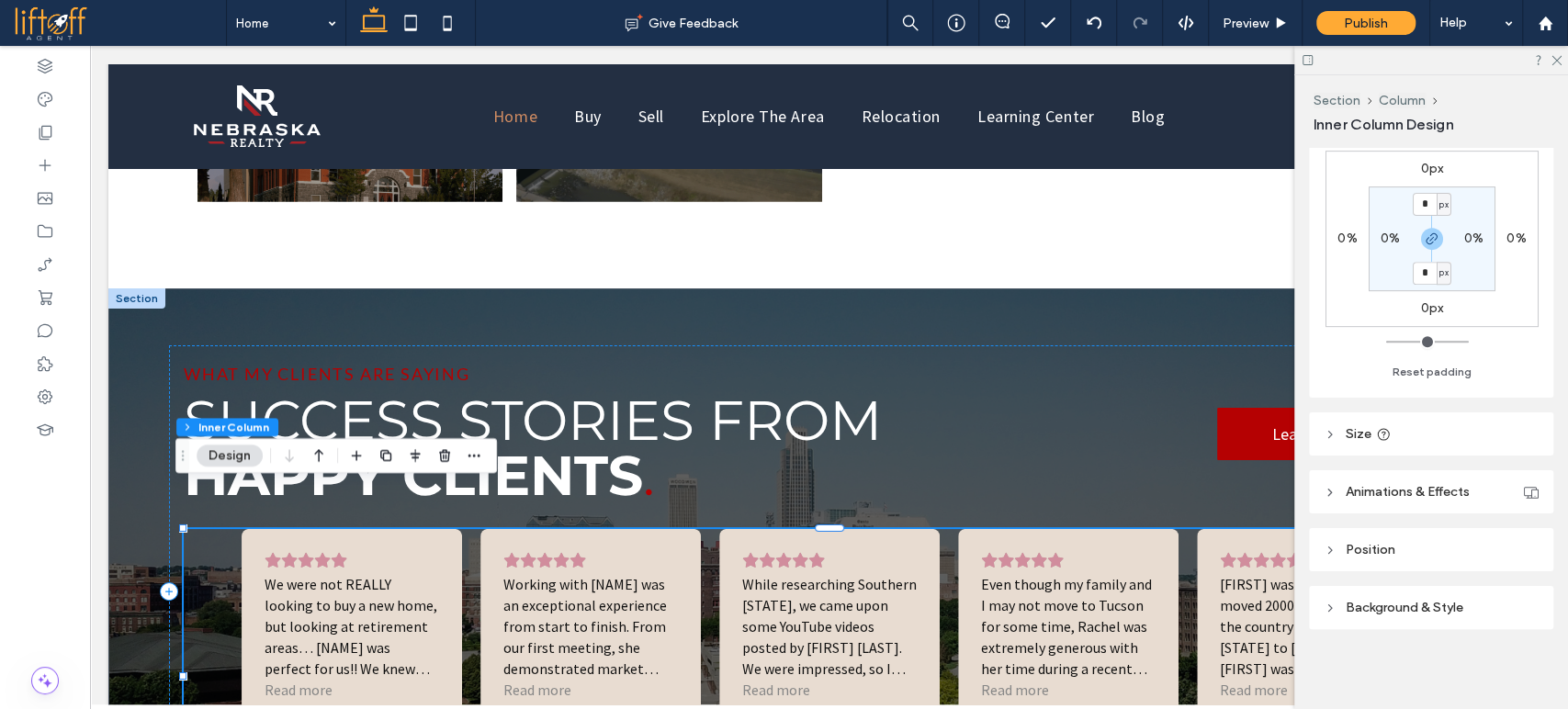 click on "Background & Style" at bounding box center (1404, 607) 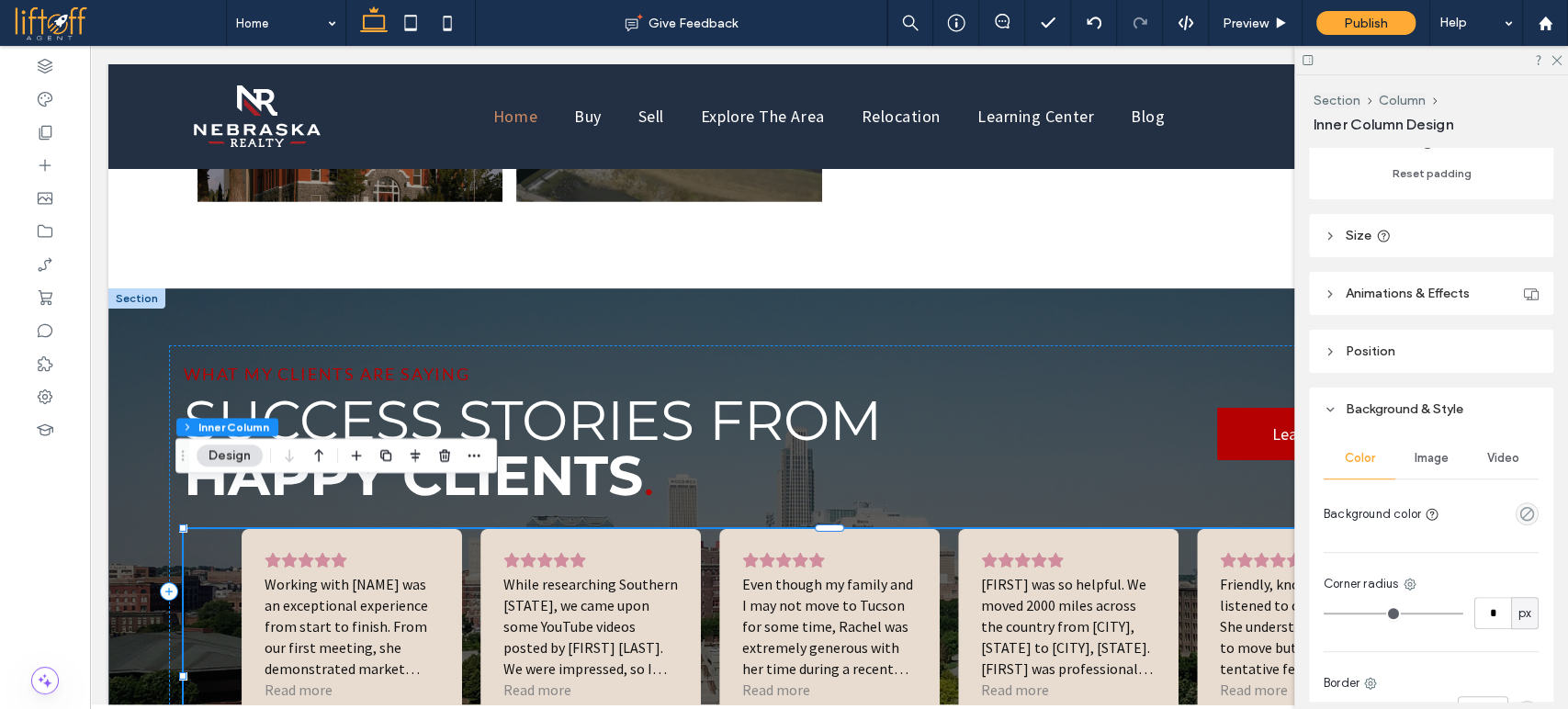 scroll, scrollTop: 713, scrollLeft: 0, axis: vertical 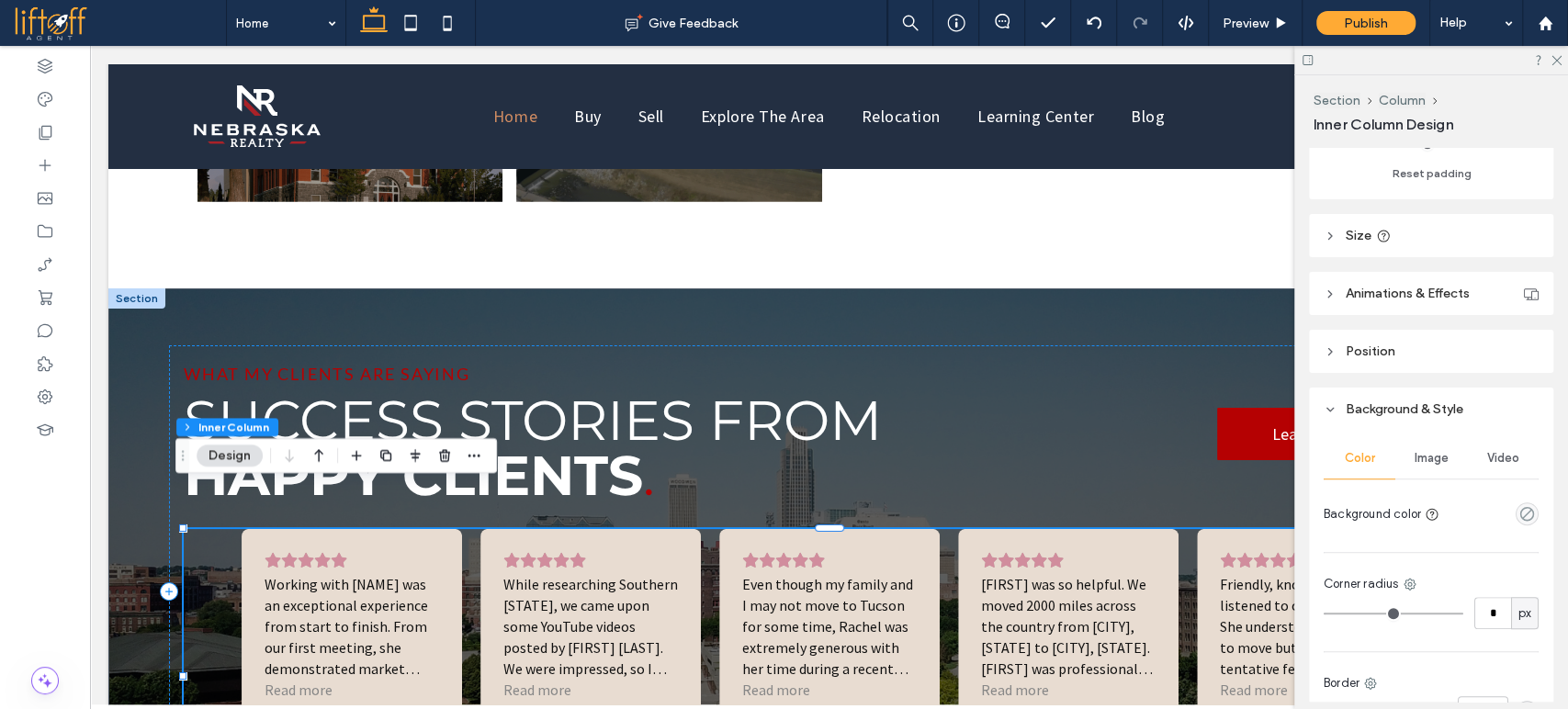 click on "Image" at bounding box center (1431, 458) 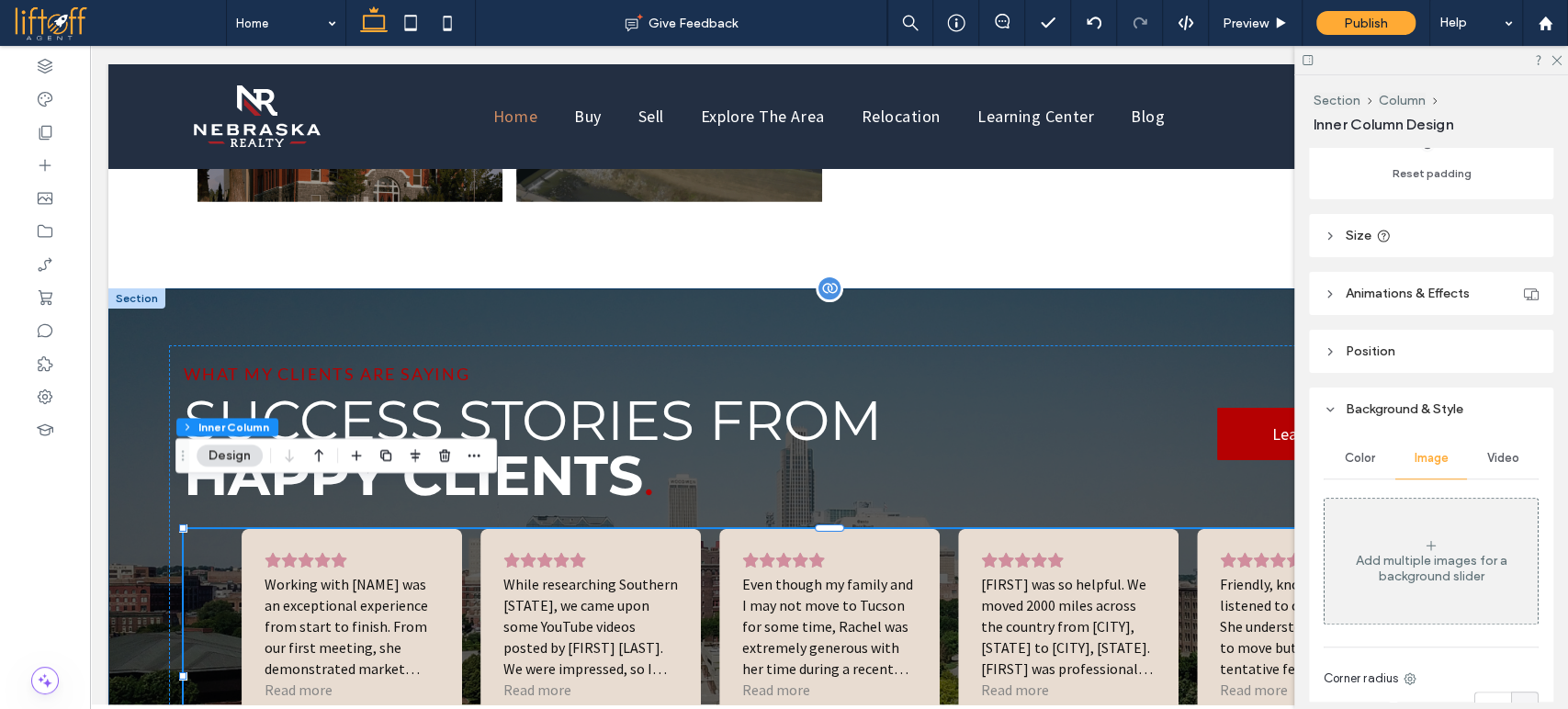 click on "What my Clients Are Saying
Success Stories From
Happy Clients .
Leave Google Review
We were not REALLY looking to buy a new home, but looking at retirement areas… Rachel was perfect for us!!  We knew after watching her YouTube videos & speaking to her once; she’s methodical, efficient (even if we weren’t that great, we looked at the same houses twice).  She was patient, she KNOWS TUCSON, & I would not hesitate to recommend her WITHOUT RESERVATION!!  Annnd yes, we purchased in Marana & are thrilled.  Thanks so much, Rachel for all you do & continue to do for us!!!! Read more Jen Gundersen Posted on  Read more Sarah Posted on  Read more Cia Farrar Posted on  Read more Stephen Donaldson Posted on  Read more Natalie Emerine Posted on  Friendly, knowledgeable,  listened to our wish list.  She understood our desire to move but also our tentative feelings. She was very kind to us both. Read more Bob Montano Posted on  Mat K" at bounding box center [829, 592] 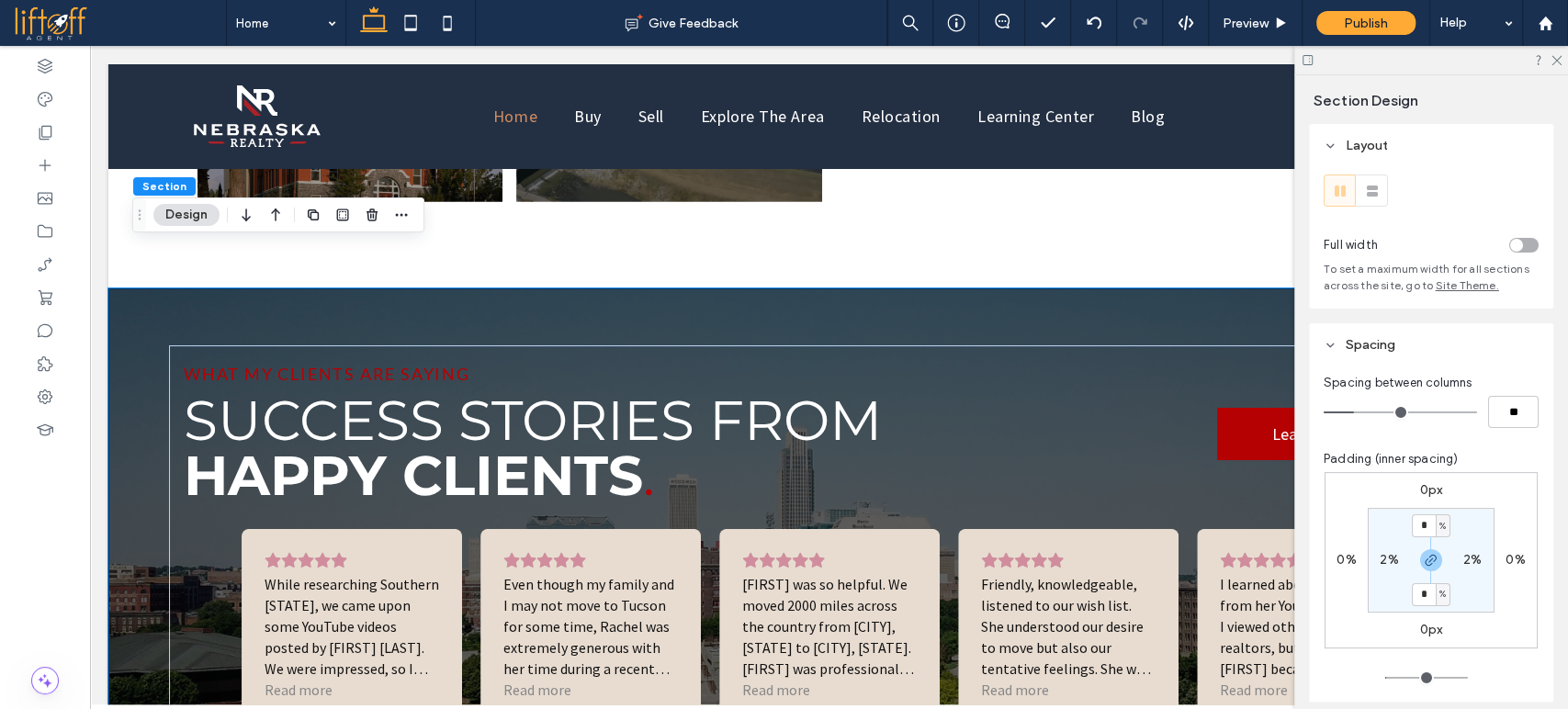 scroll, scrollTop: 284, scrollLeft: 0, axis: vertical 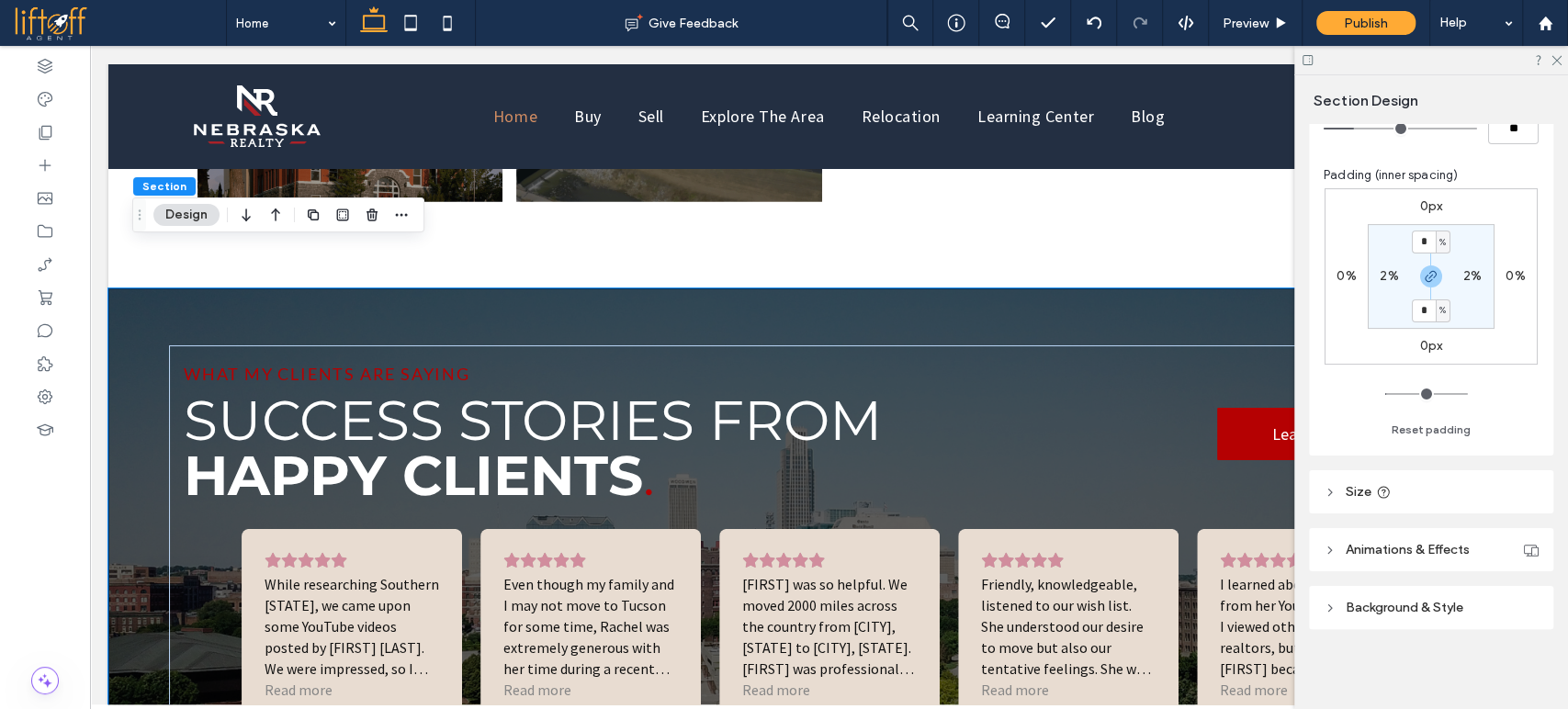 click on "Background & Style" at bounding box center [1404, 607] 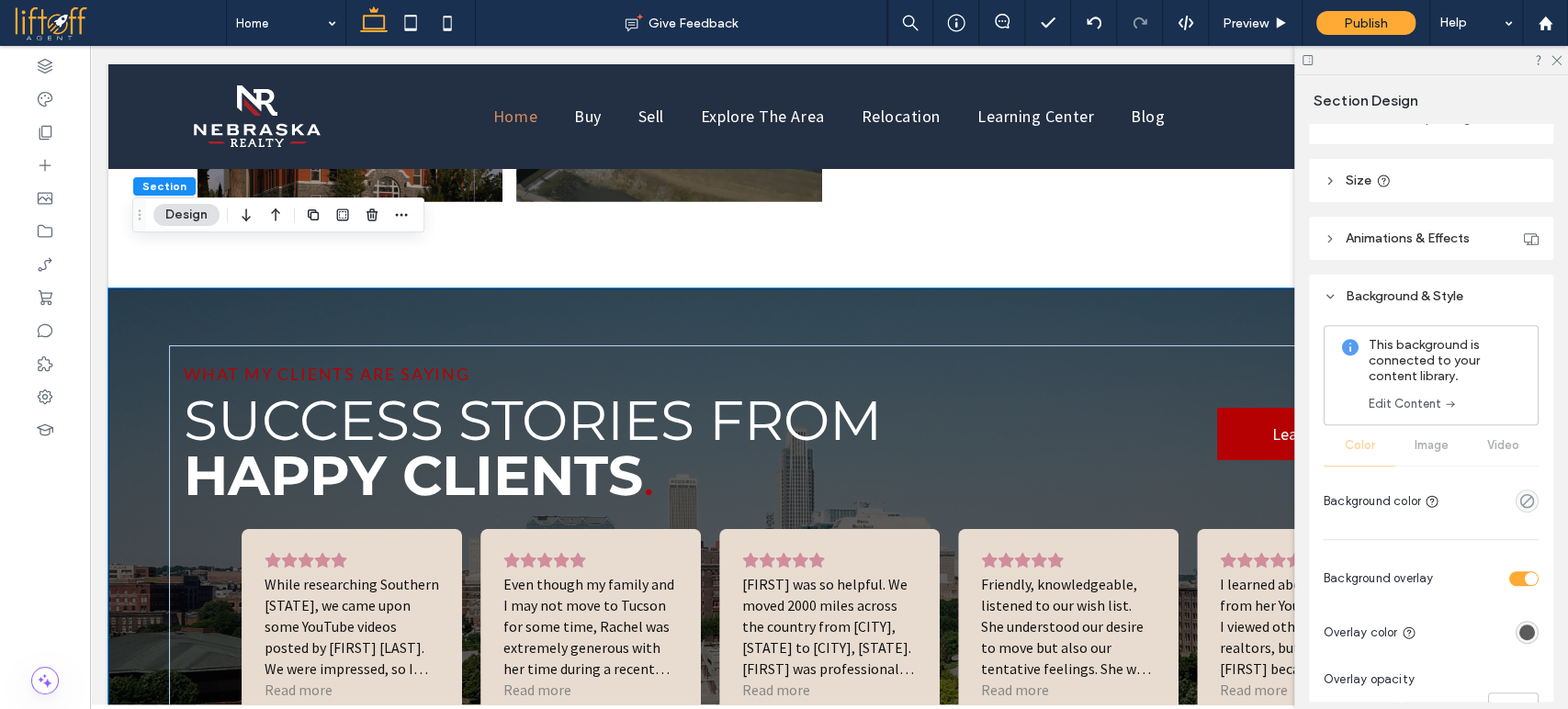 scroll, scrollTop: 601, scrollLeft: 0, axis: vertical 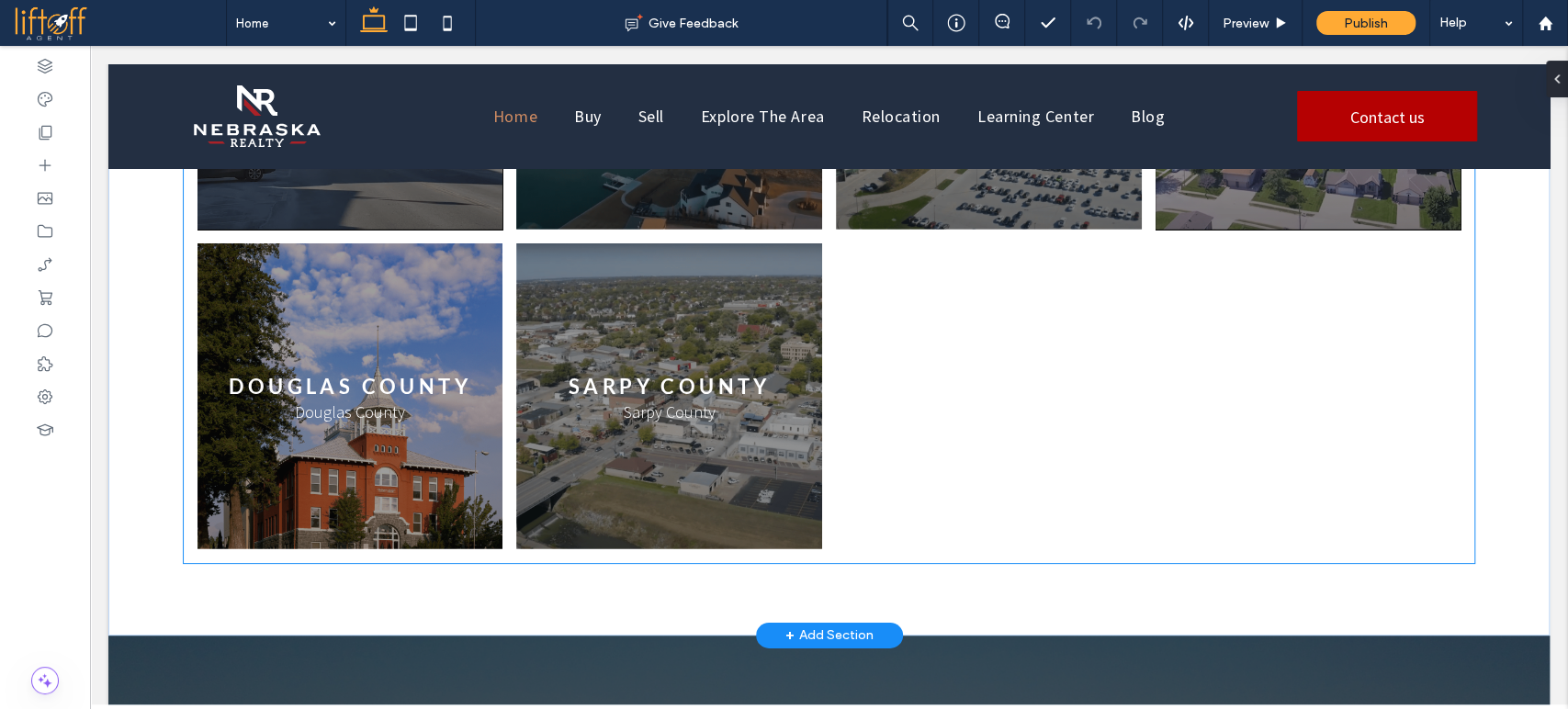 click at bounding box center (989, 397) 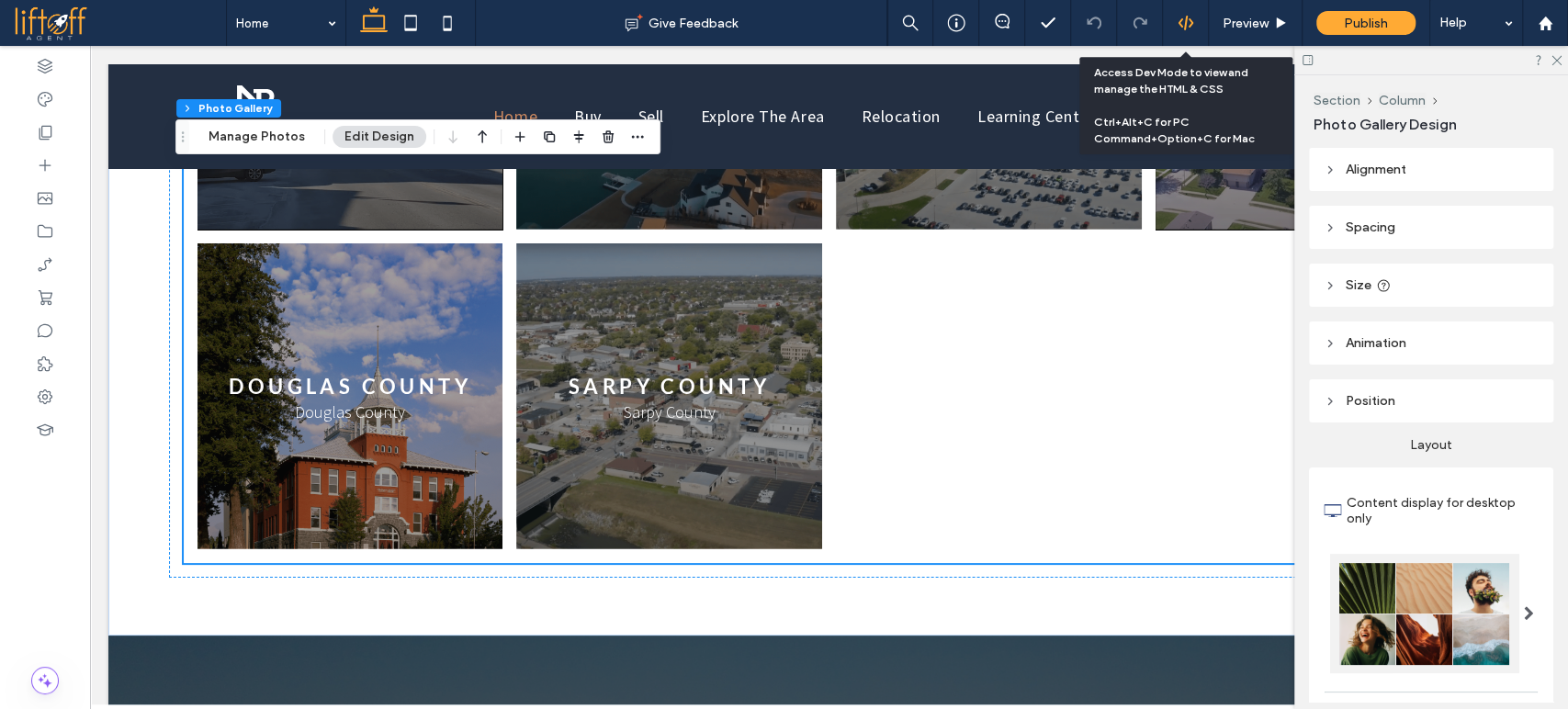 click 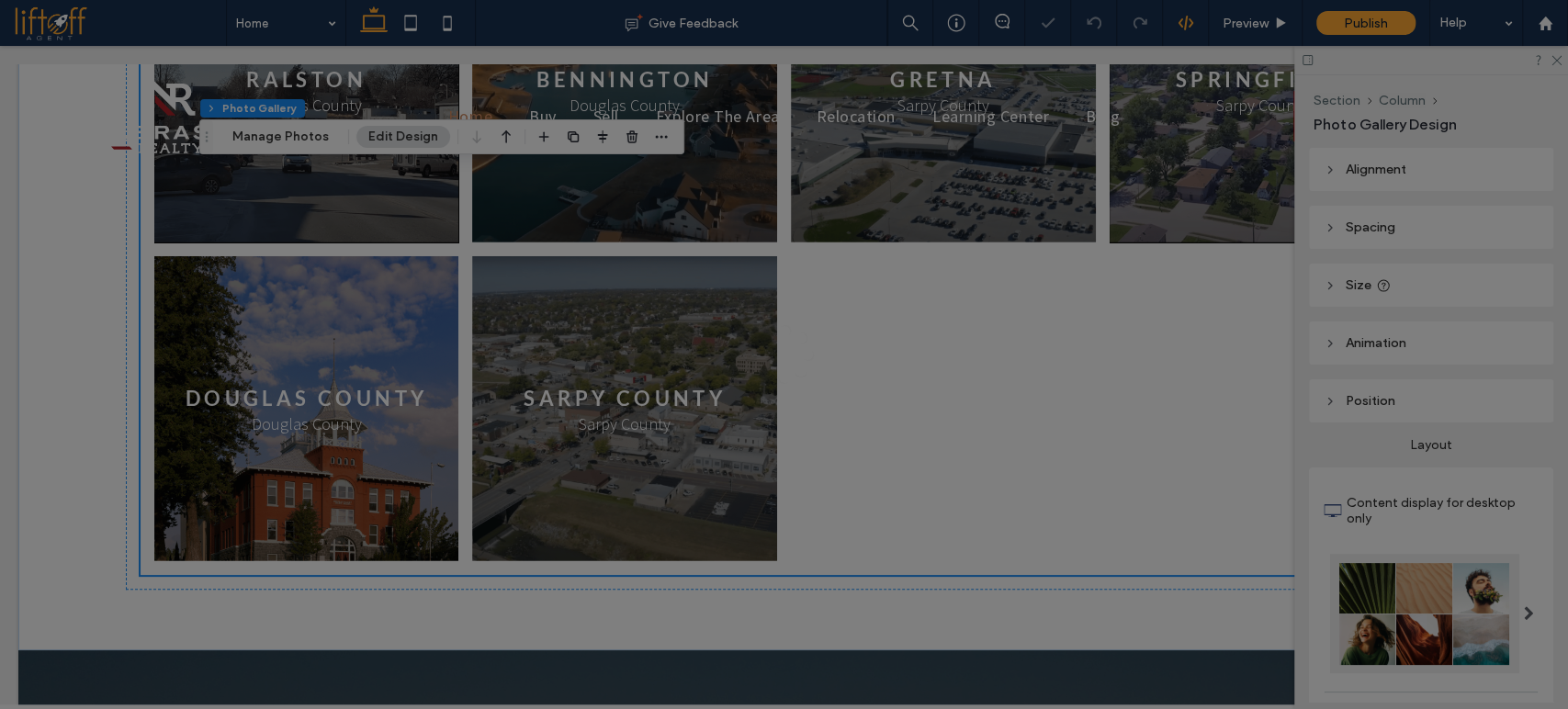 scroll, scrollTop: 0, scrollLeft: 0, axis: both 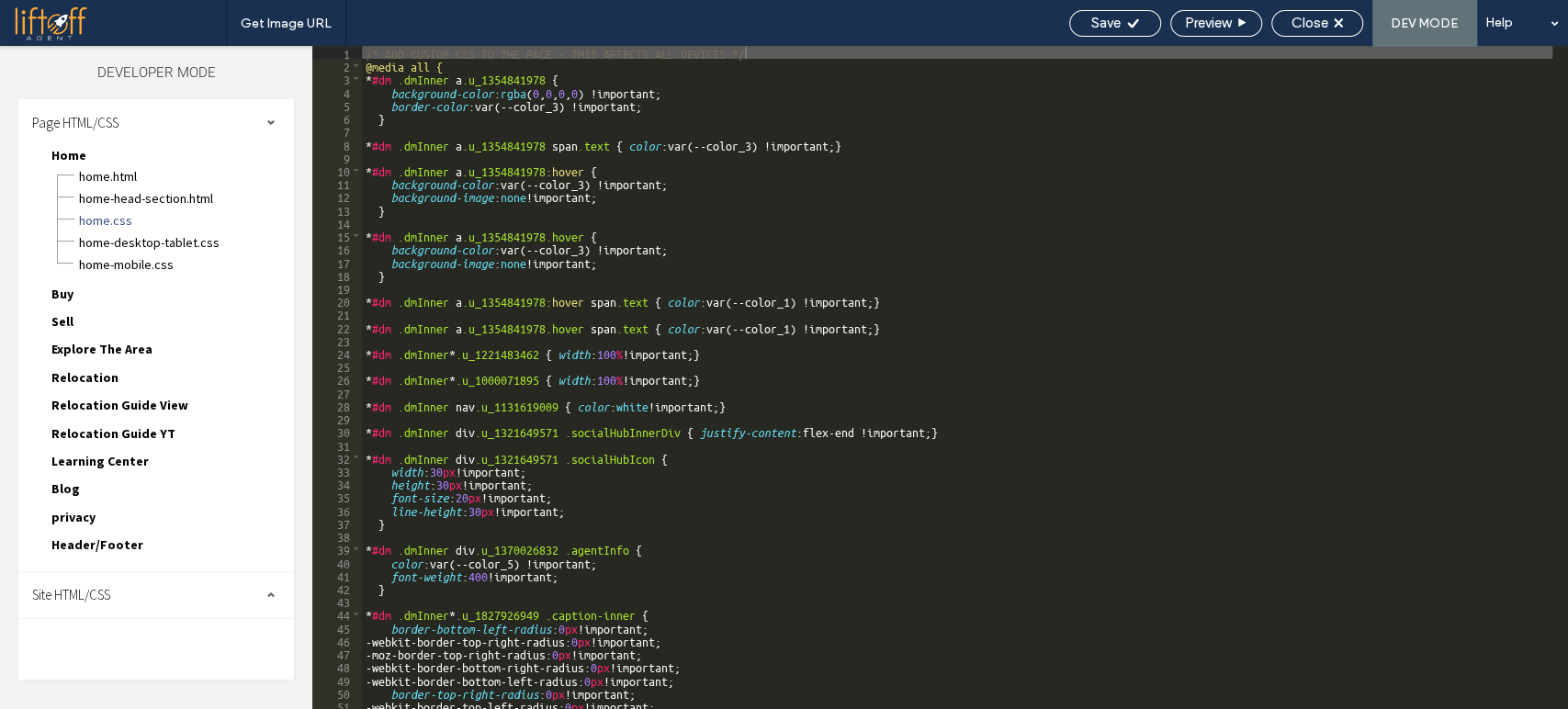 click on "Site HTML/CSS" at bounding box center (156, 595) 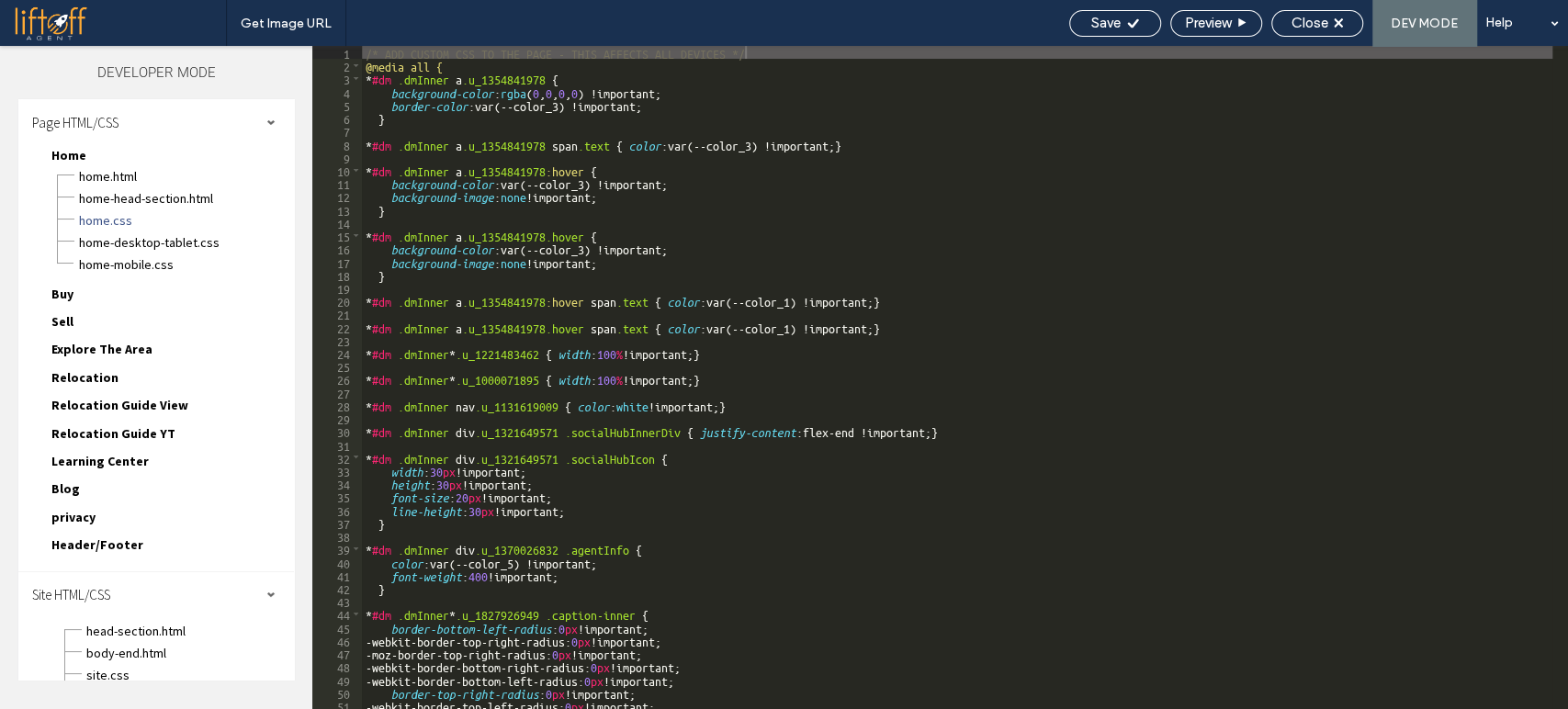 scroll, scrollTop: 78, scrollLeft: 0, axis: vertical 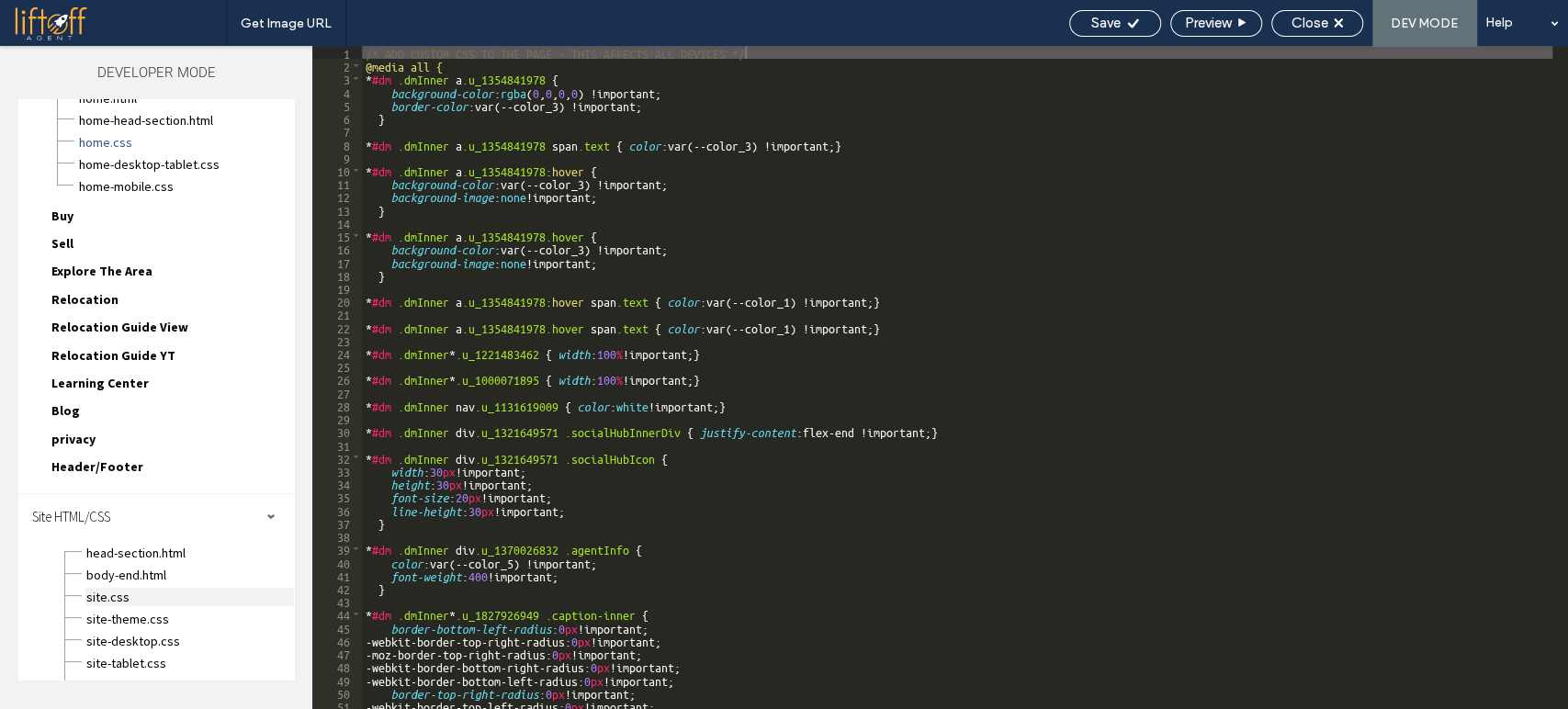 click on "site.css" at bounding box center [189, 597] 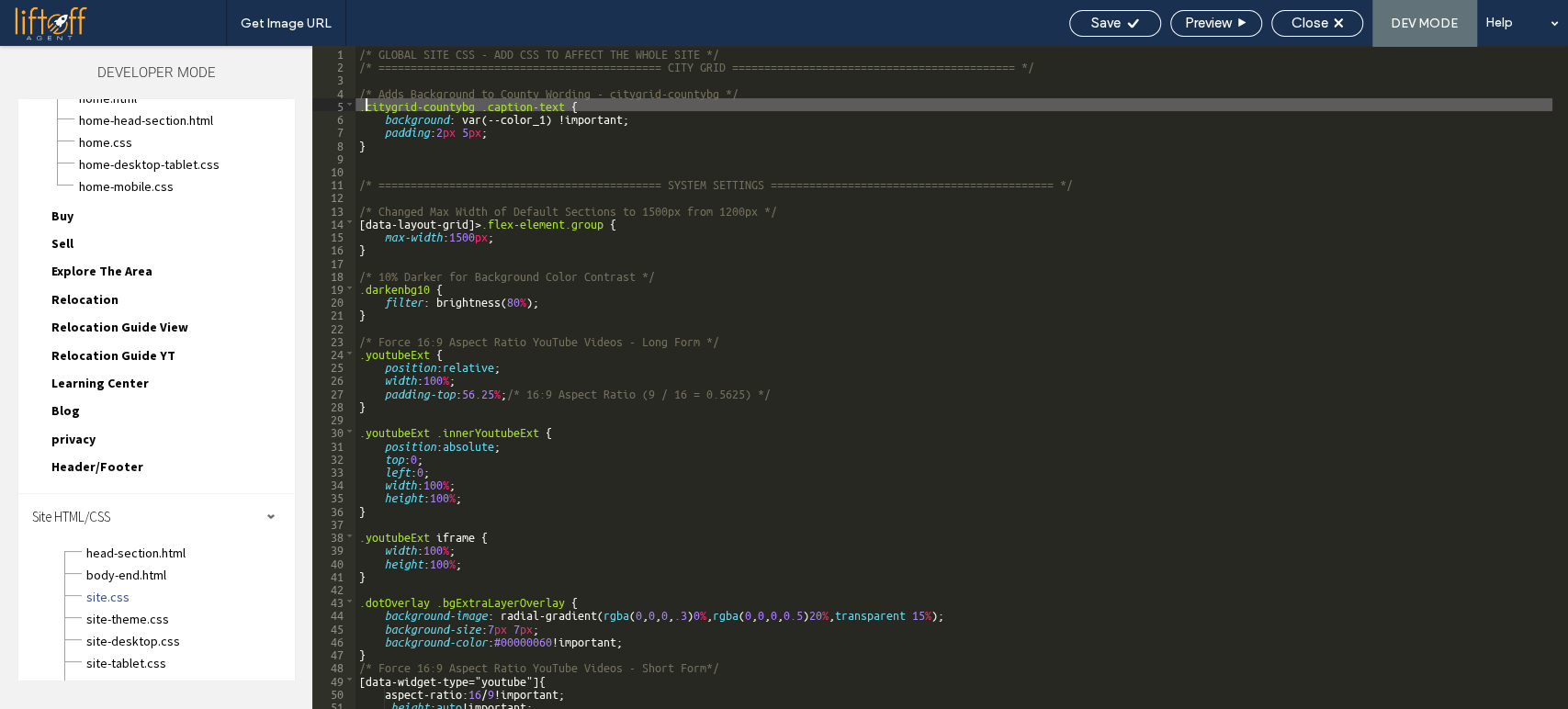 click on "/* GLOBAL SITE CSS - ADD CSS TO AFFECT THE WHOLE SITE */ /* ============================================ CITY GRID ============================================ */ /* Adds Background to County Wording - citygrid-countybg */ .citygrid-countybg   .caption-text   {      background : var(--color_1) !important;      padding :  2 px   5 px ; } /* ============================================ SYSTEM SETTINGS ============================================ */ /* Changed Max Width of Default Sections to 1500px from 1200px */ [ data-layout-grid ]> .flex-element.group   {      max-width :  1500 px ; } /* 10% Darker for Background Color Contrast */ .darkenbg10   {      filter : brightness( 80 % ); } /* Force 16:9 Aspect Ratio YouTube Videos - Long Form */ .youtubeExt   {      position :  relative ;      width :  100 % ;      padding-top :  56.25 % ;  /* 16:9 Aspect Ratio (9 / 16 = 0.5625) */ } .youtubeExt   .innerYoutubeExt   {      position :  absolute ;      top :  0 ;      left :  0 ;      width :  100 % ;      height :  %" at bounding box center (953, 390) 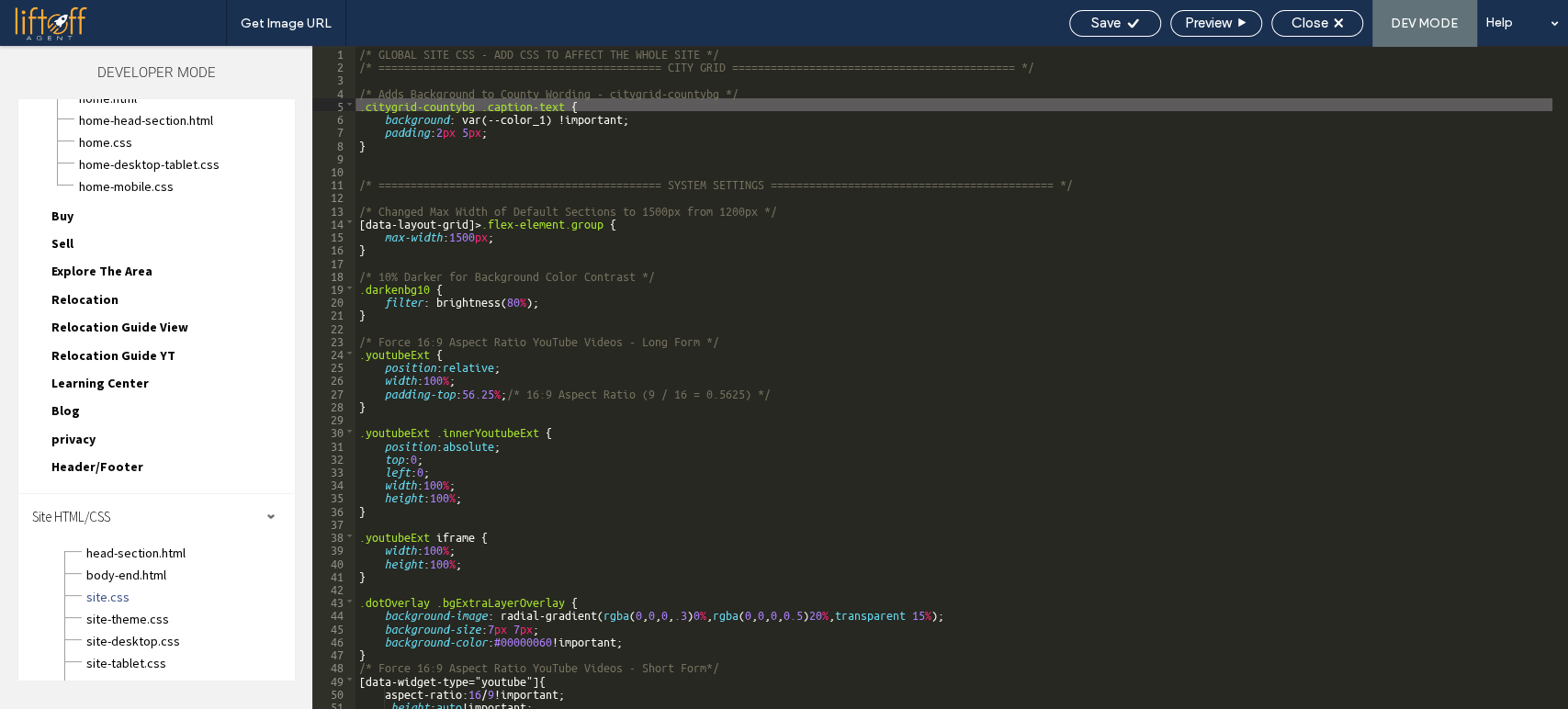 click on "/* GLOBAL SITE CSS - ADD CSS TO AFFECT THE WHOLE SITE */ /* ============================================ CITY GRID ============================================ */ /* Adds Background to County Wording - citygrid-countybg */ .citygrid-countybg   .caption-text   {      background : var(--color_1) !important;      padding :  2 px   5 px ; } /* ============================================ SYSTEM SETTINGS ============================================ */ /* Changed Max Width of Default Sections to 1500px from 1200px */ [ data-layout-grid ]> .flex-element.group   {      max-width :  1500 px ; } /* 10% Darker for Background Color Contrast */ .darkenbg10   {      filter : brightness( 80 % ); } /* Force 16:9 Aspect Ratio YouTube Videos - Long Form */ .youtubeExt   {      position :  relative ;      width :  100 % ;      padding-top :  56.25 % ;  /* 16:9 Aspect Ratio (9 / 16 = 0.5625) */ } .youtubeExt   .innerYoutubeExt   {      position :  absolute ;      top :  0 ;      left :  0 ;      width :  100 % ;      height :  %" at bounding box center (953, 390) 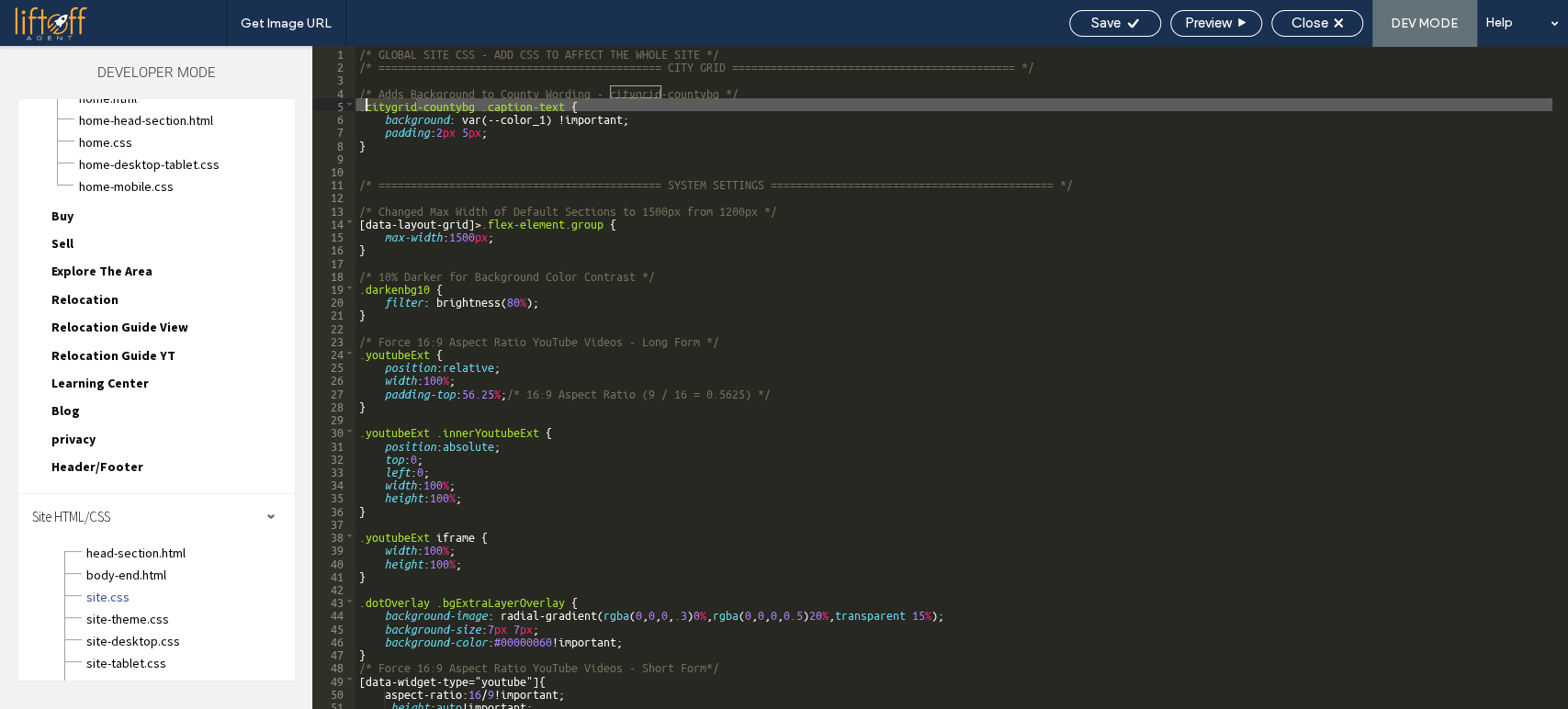 click on "/* GLOBAL SITE CSS - ADD CSS TO AFFECT THE WHOLE SITE */ /* ============================================ CITY GRID ============================================ */ /* Adds Background to County Wording - citygrid-countybg */ .citygrid-countybg   .caption-text   {      background : var(--color_1) !important;      padding :  2 px   5 px ; } /* ============================================ SYSTEM SETTINGS ============================================ */ /* Changed Max Width of Default Sections to 1500px from 1200px */ [ data-layout-grid ]> .flex-element.group   {      max-width :  1500 px ; } /* 10% Darker for Background Color Contrast */ .darkenbg10   {      filter : brightness( 80 % ); } /* Force 16:9 Aspect Ratio YouTube Videos - Long Form */ .youtubeExt   {      position :  relative ;      width :  100 % ;      padding-top :  56.25 % ;  /* 16:9 Aspect Ratio (9 / 16 = 0.5625) */ } .youtubeExt   .innerYoutubeExt   {      position :  absolute ;      top :  0 ;      left :  0 ;      width :  100 % ;      height :  %" at bounding box center (953, 390) 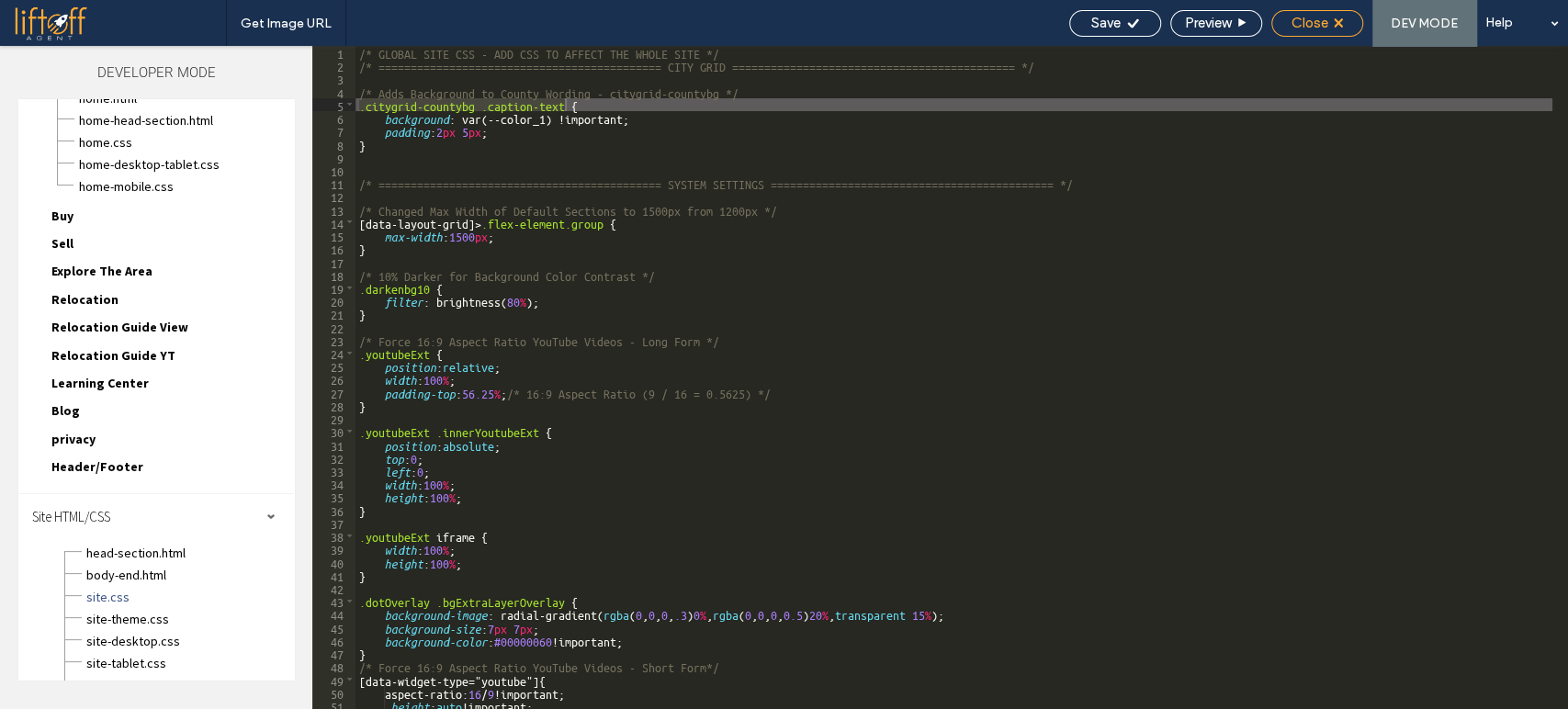 click on "Close" at bounding box center [1310, 23] 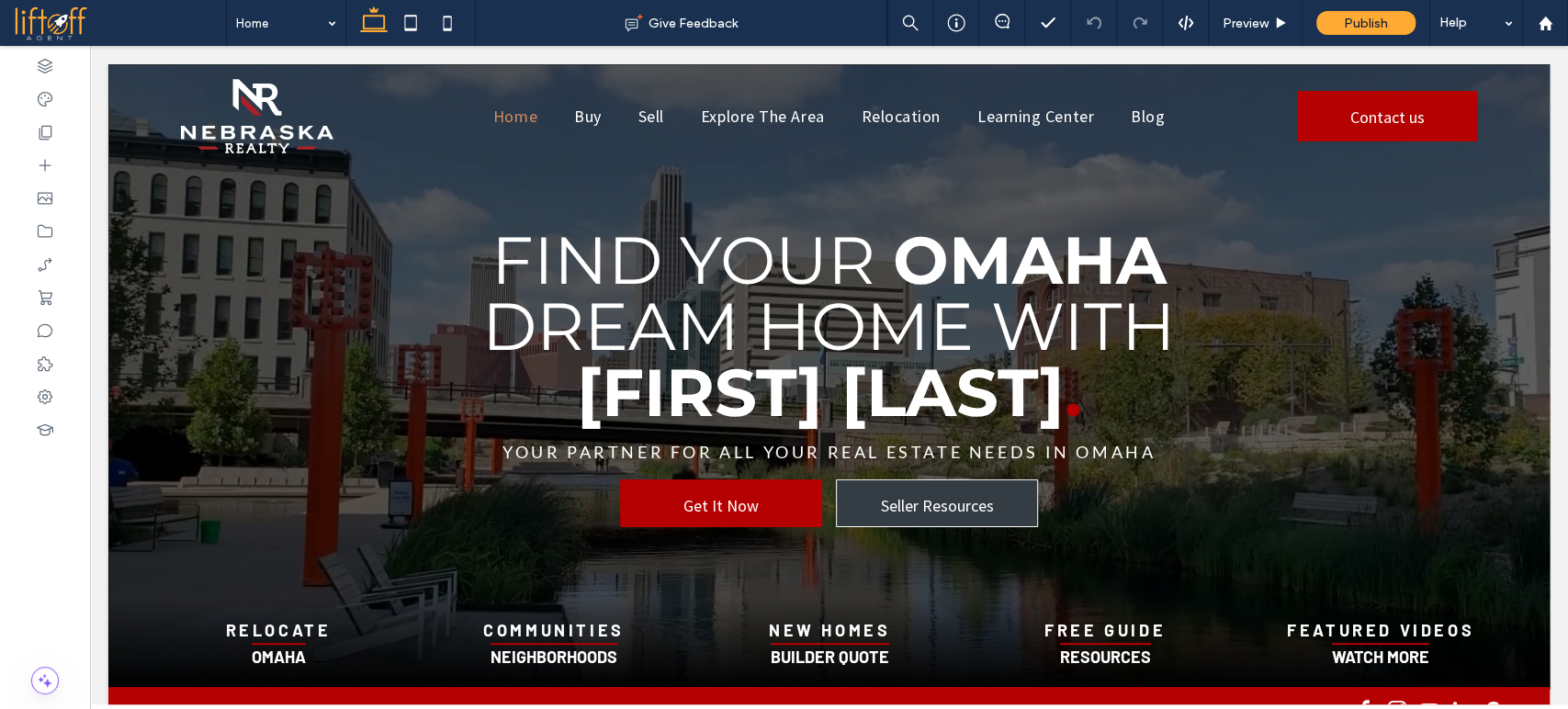 scroll, scrollTop: 0, scrollLeft: 0, axis: both 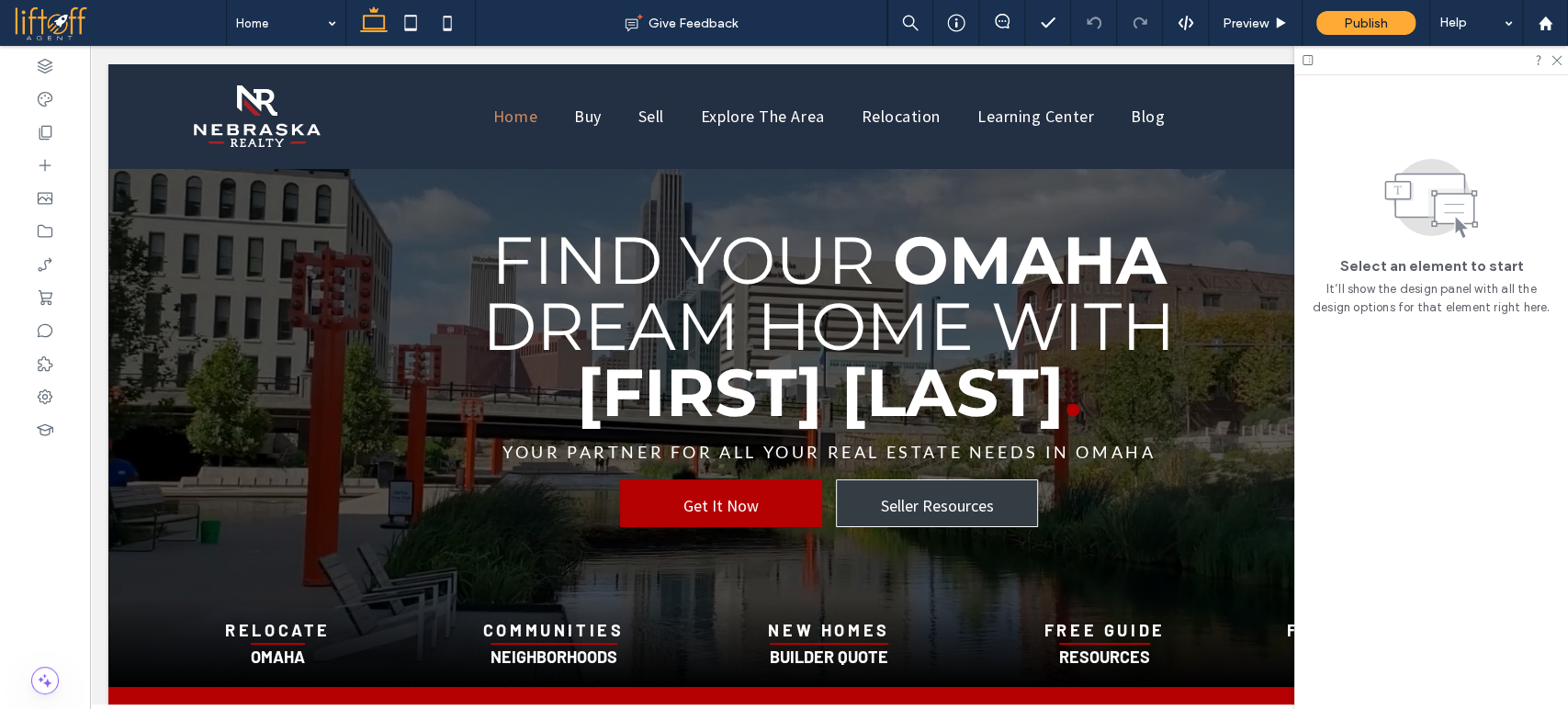 click at bounding box center [1431, 60] 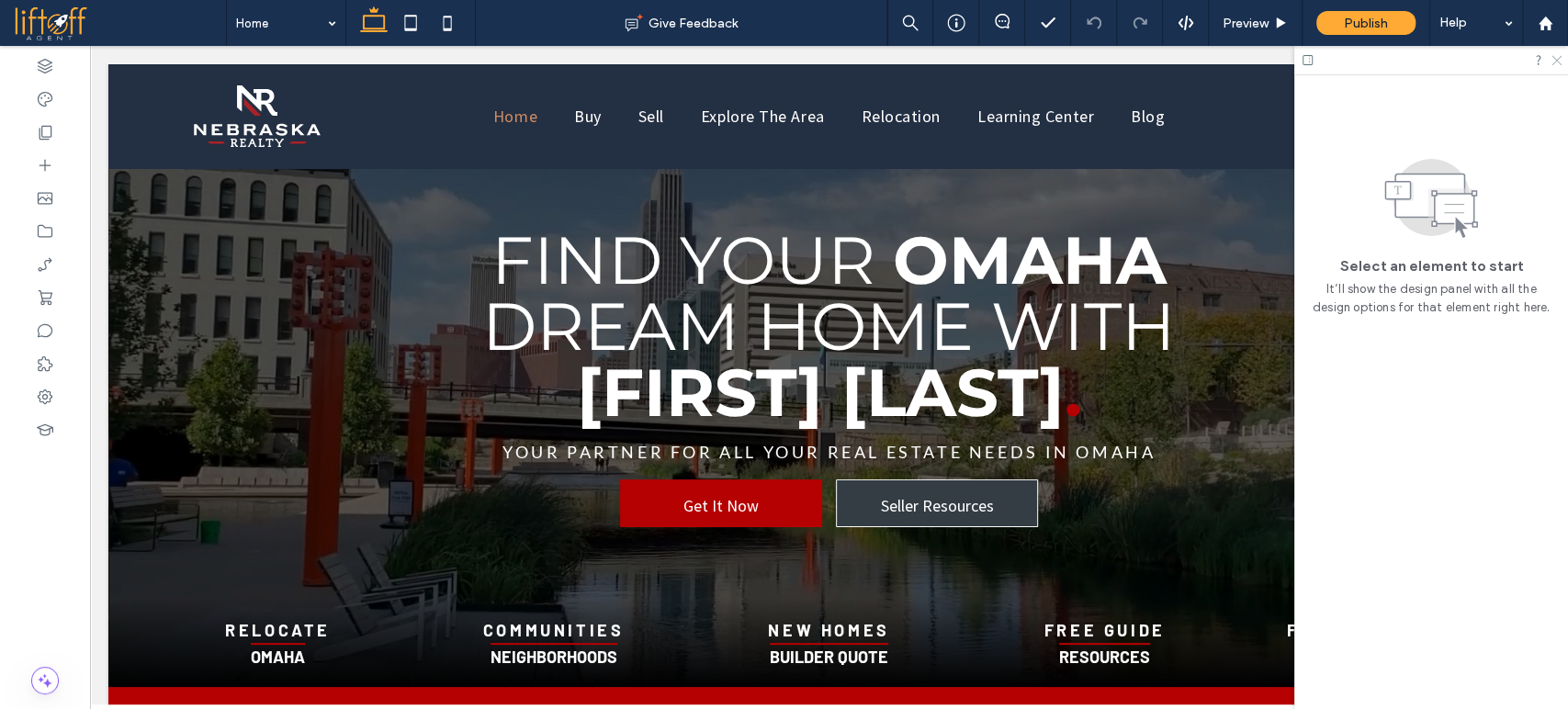 click 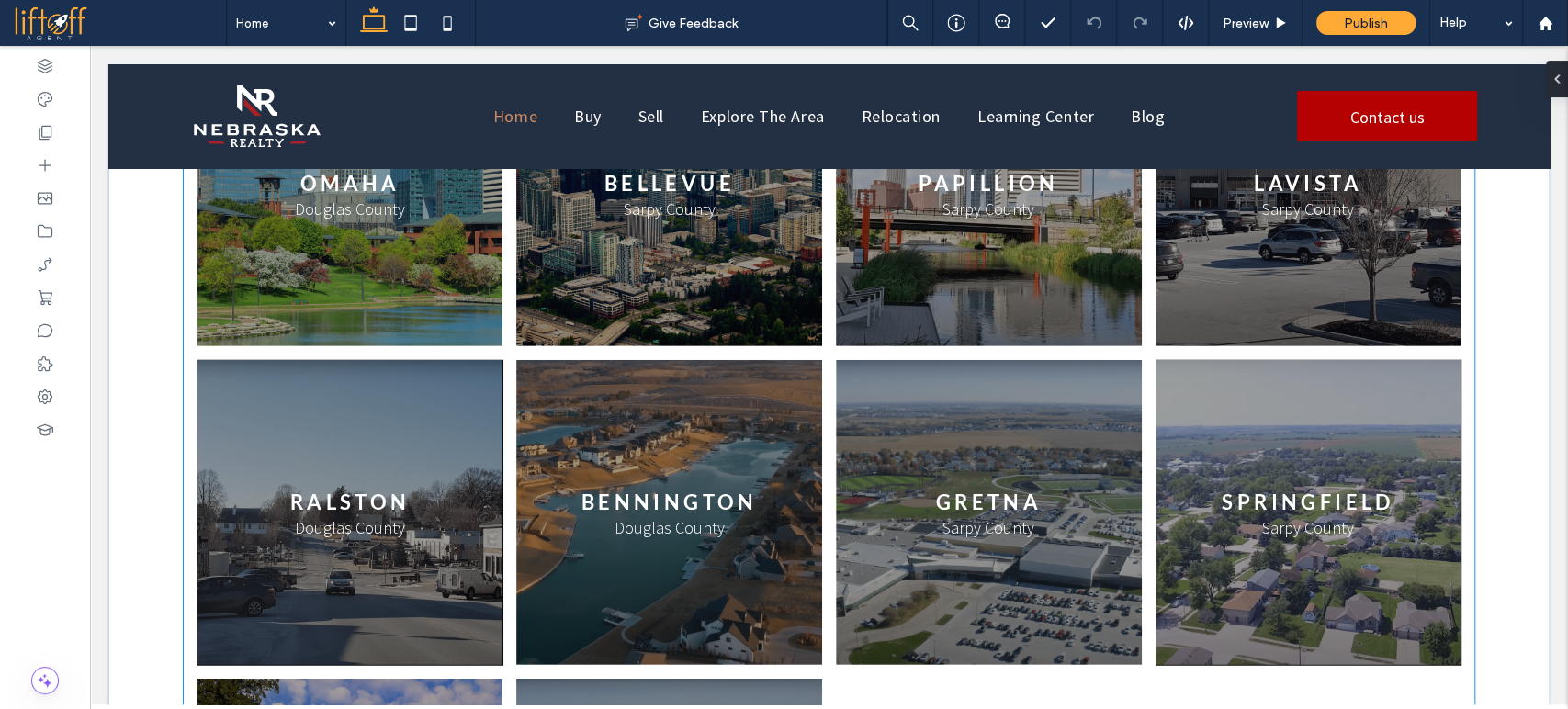 scroll, scrollTop: 3133, scrollLeft: 0, axis: vertical 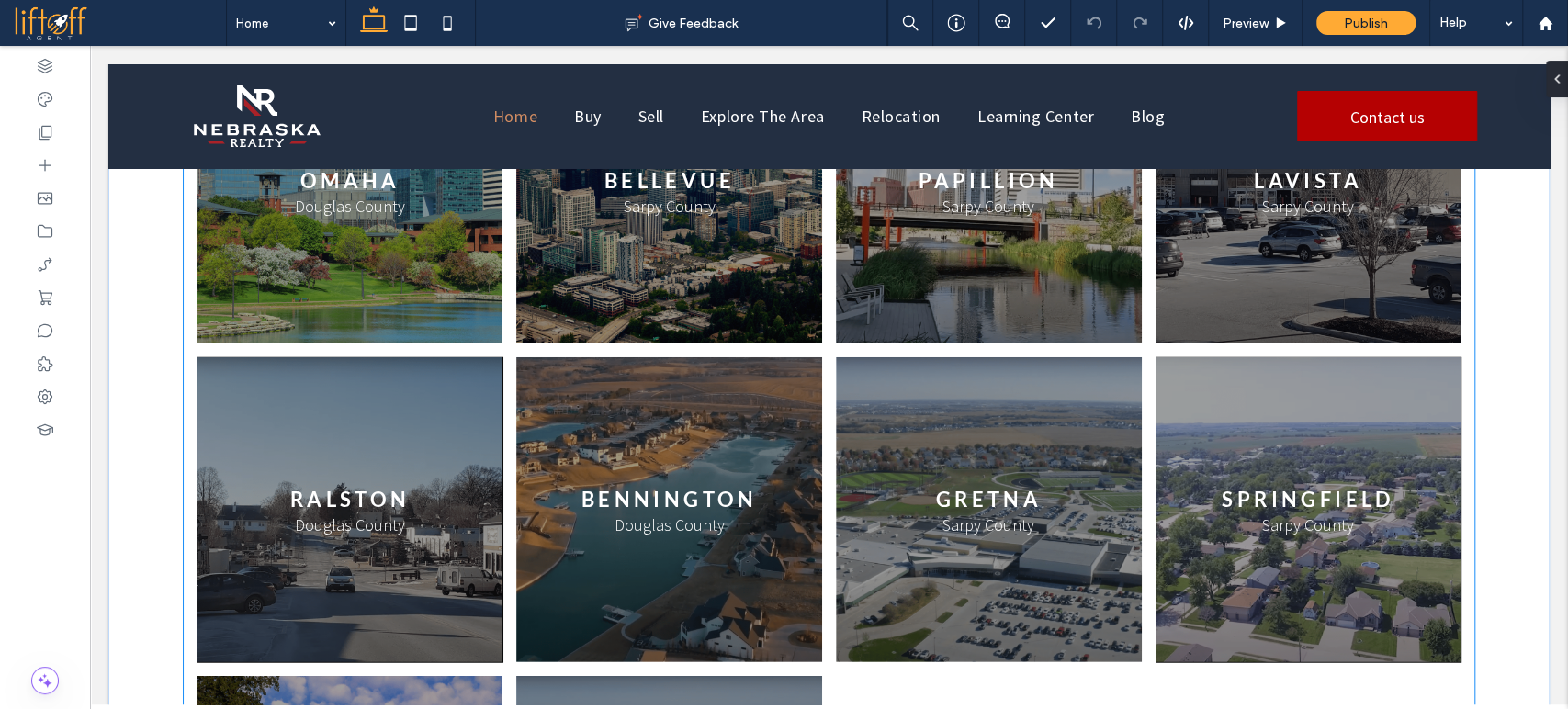 click at bounding box center (988, 510) 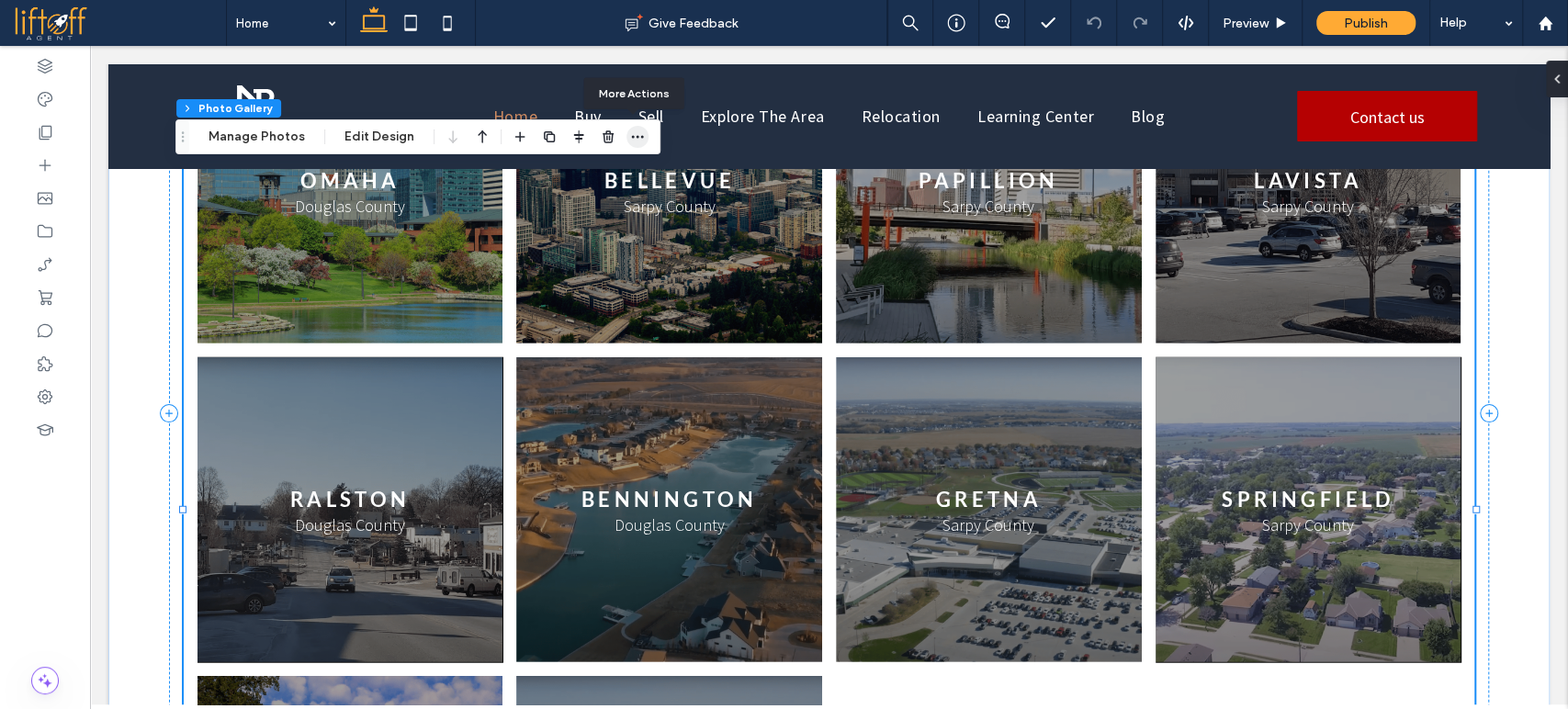 click at bounding box center [637, 137] 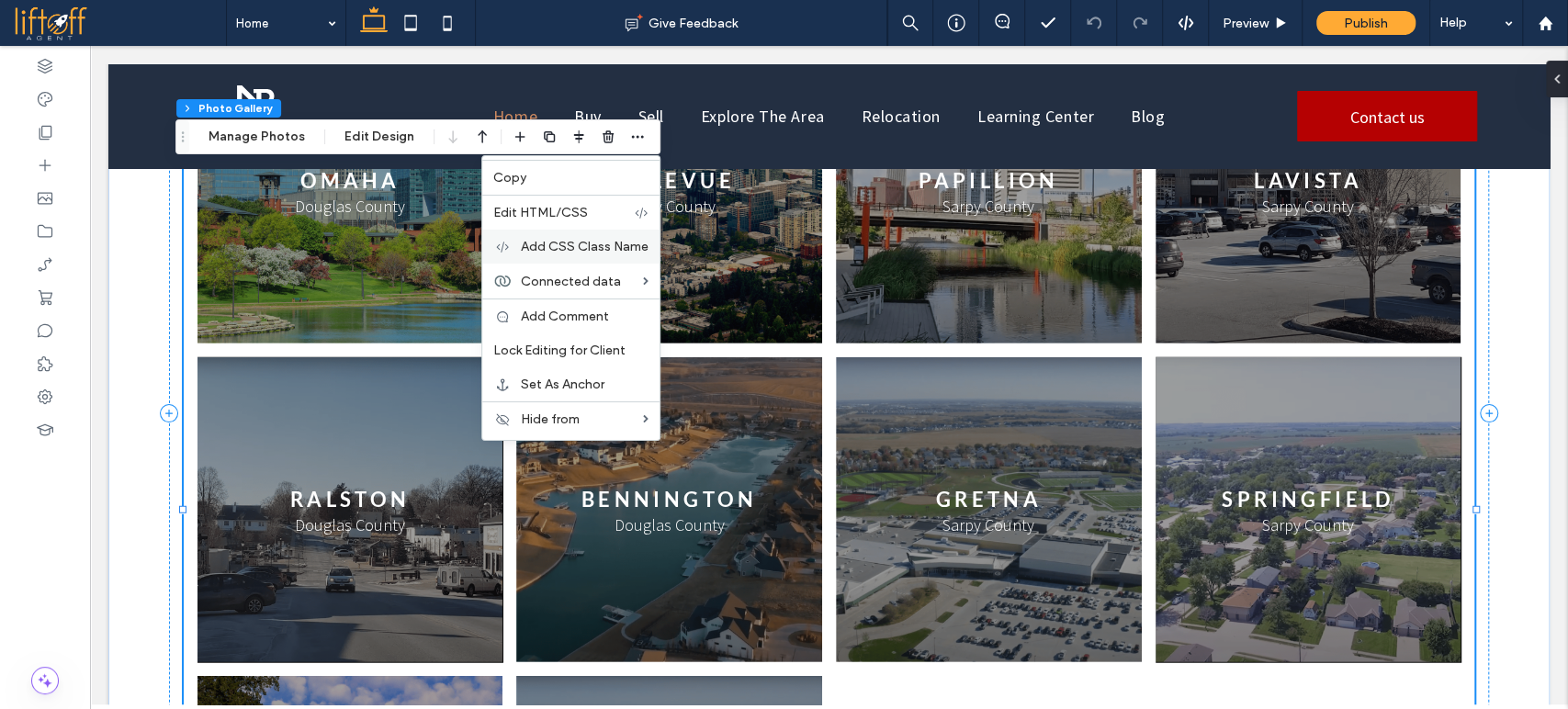 click on "Add CSS Class Name" at bounding box center (584, 246) 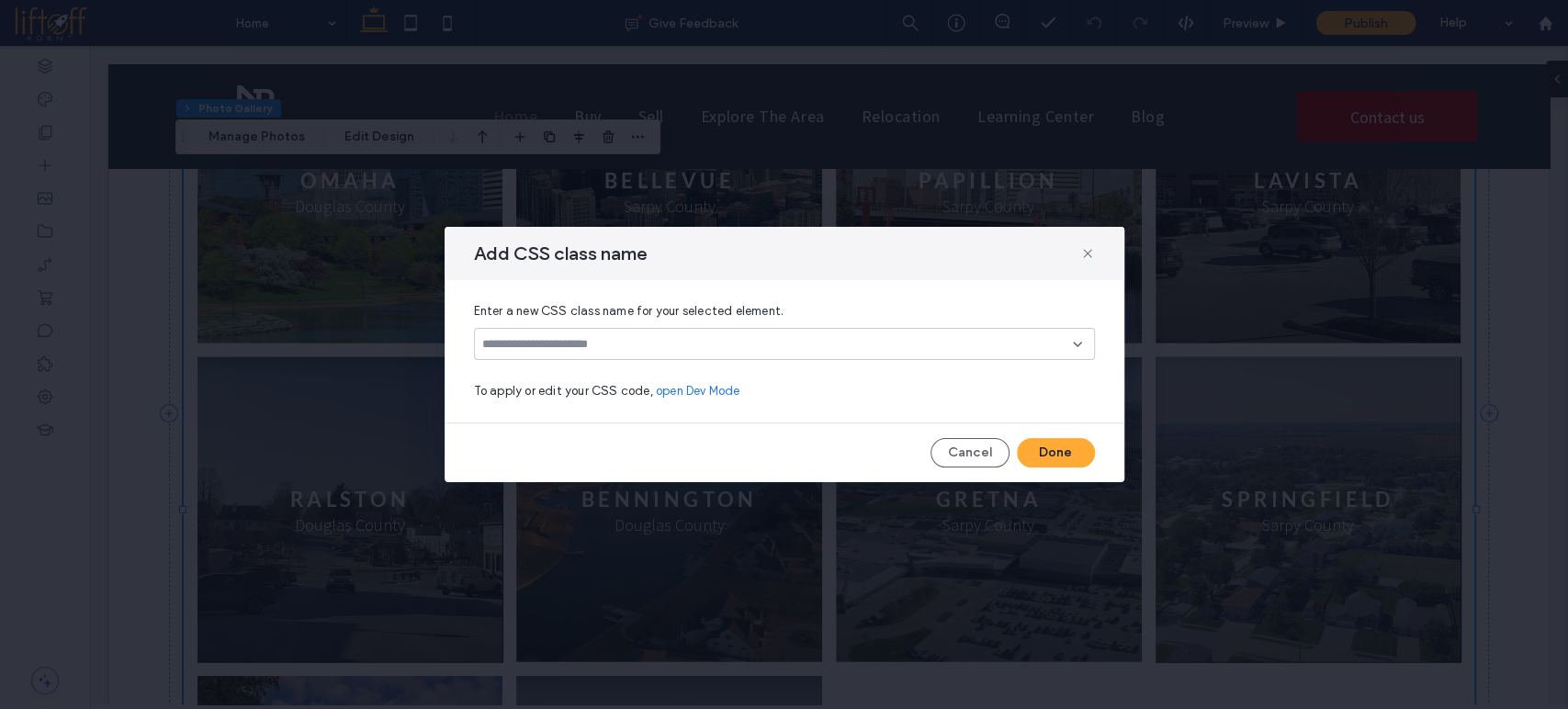 click at bounding box center (777, 344) 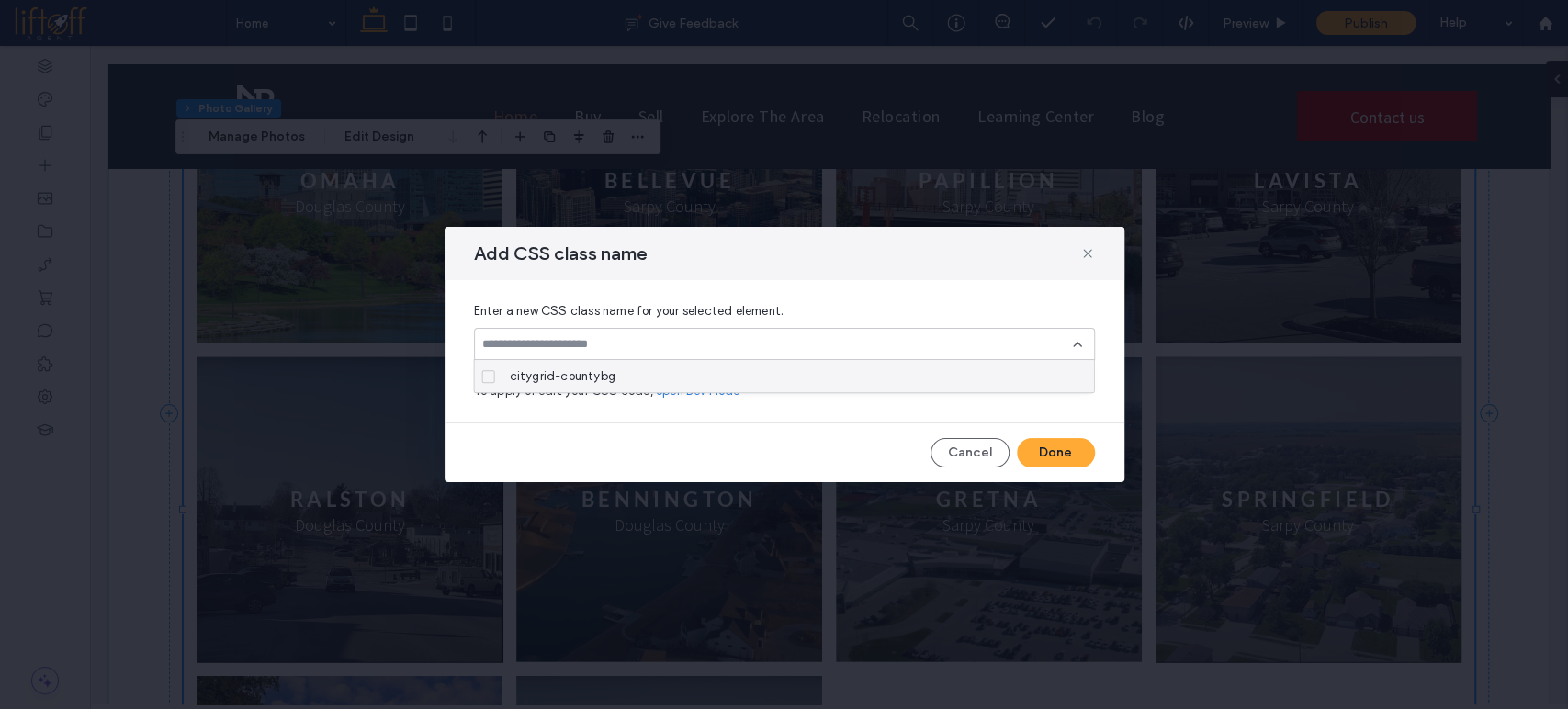 type on "*" 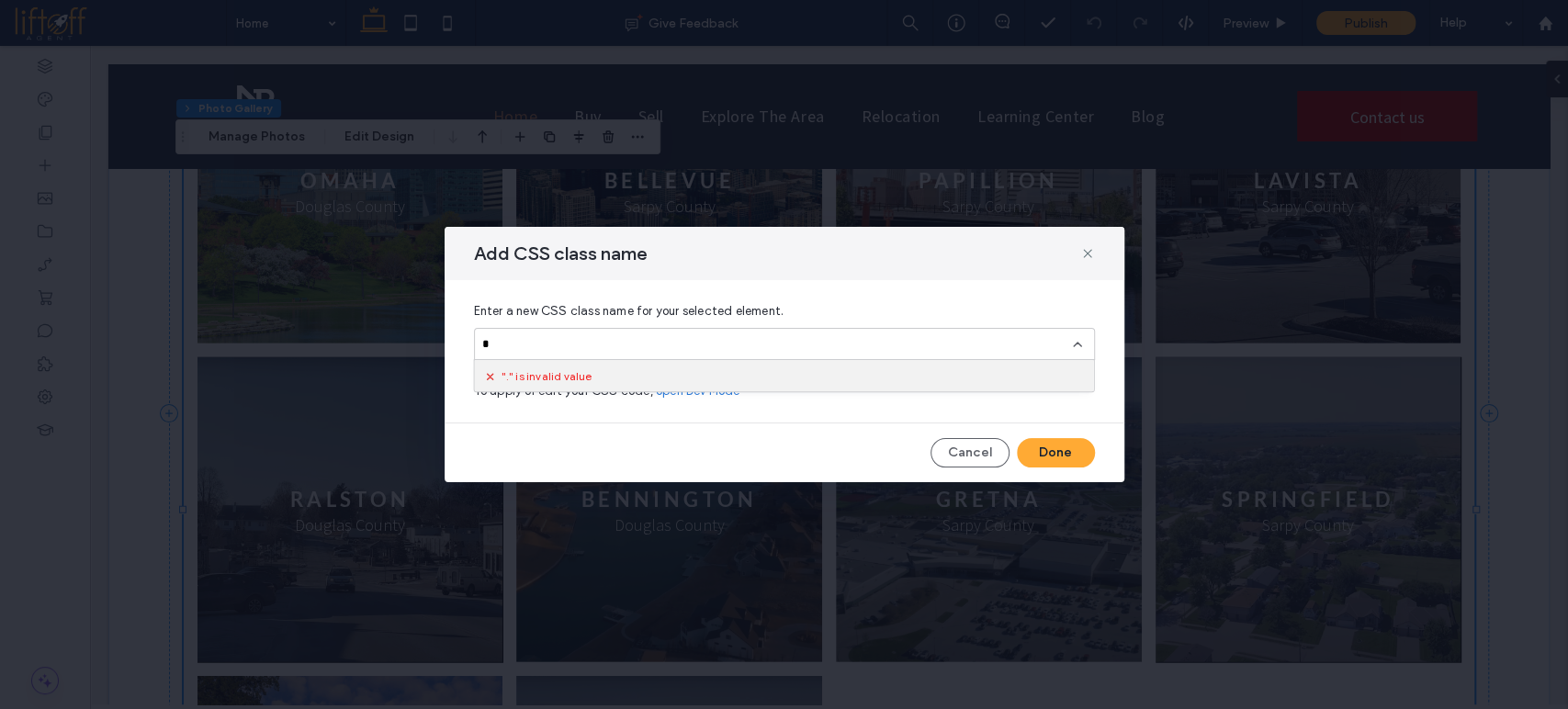 type 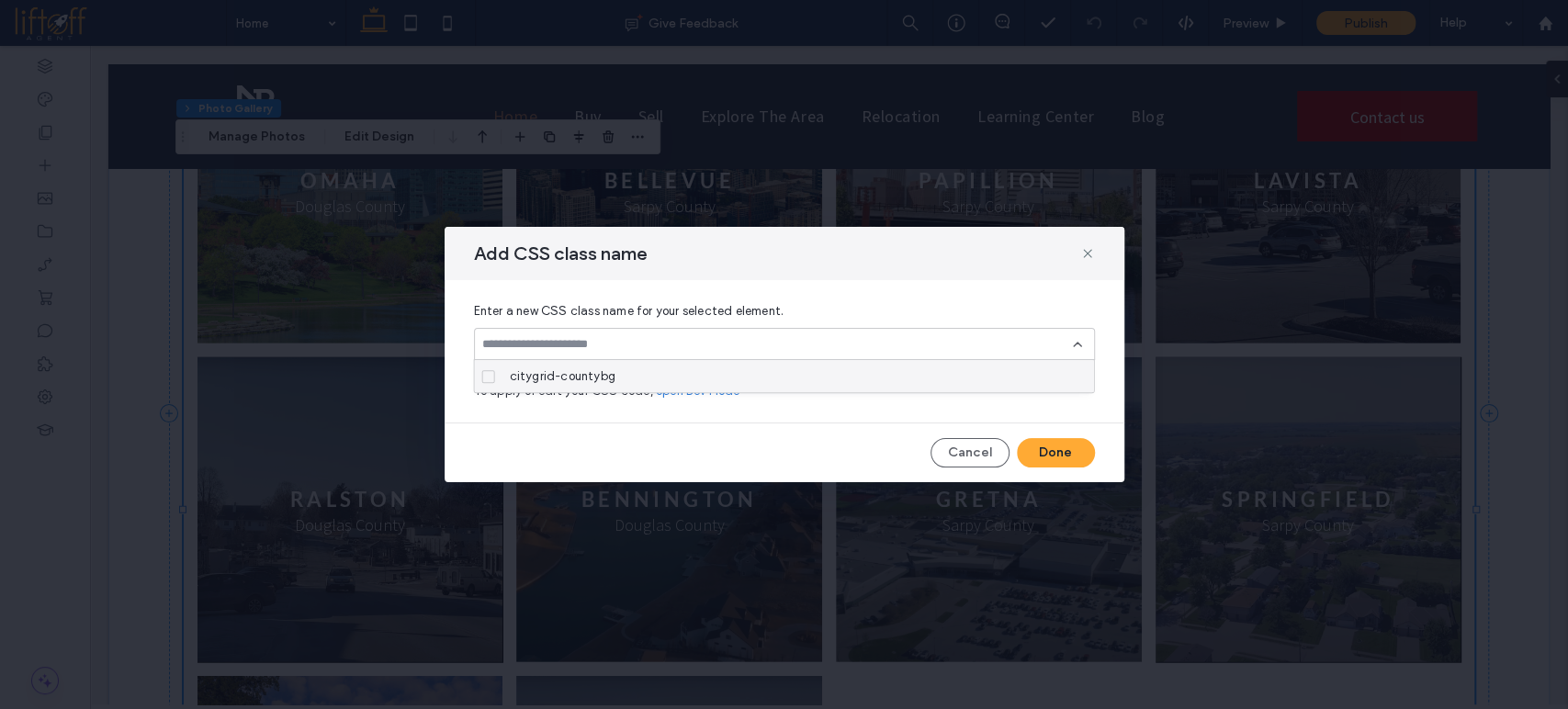 click on "citygrid-countybg" at bounding box center [781, 376] 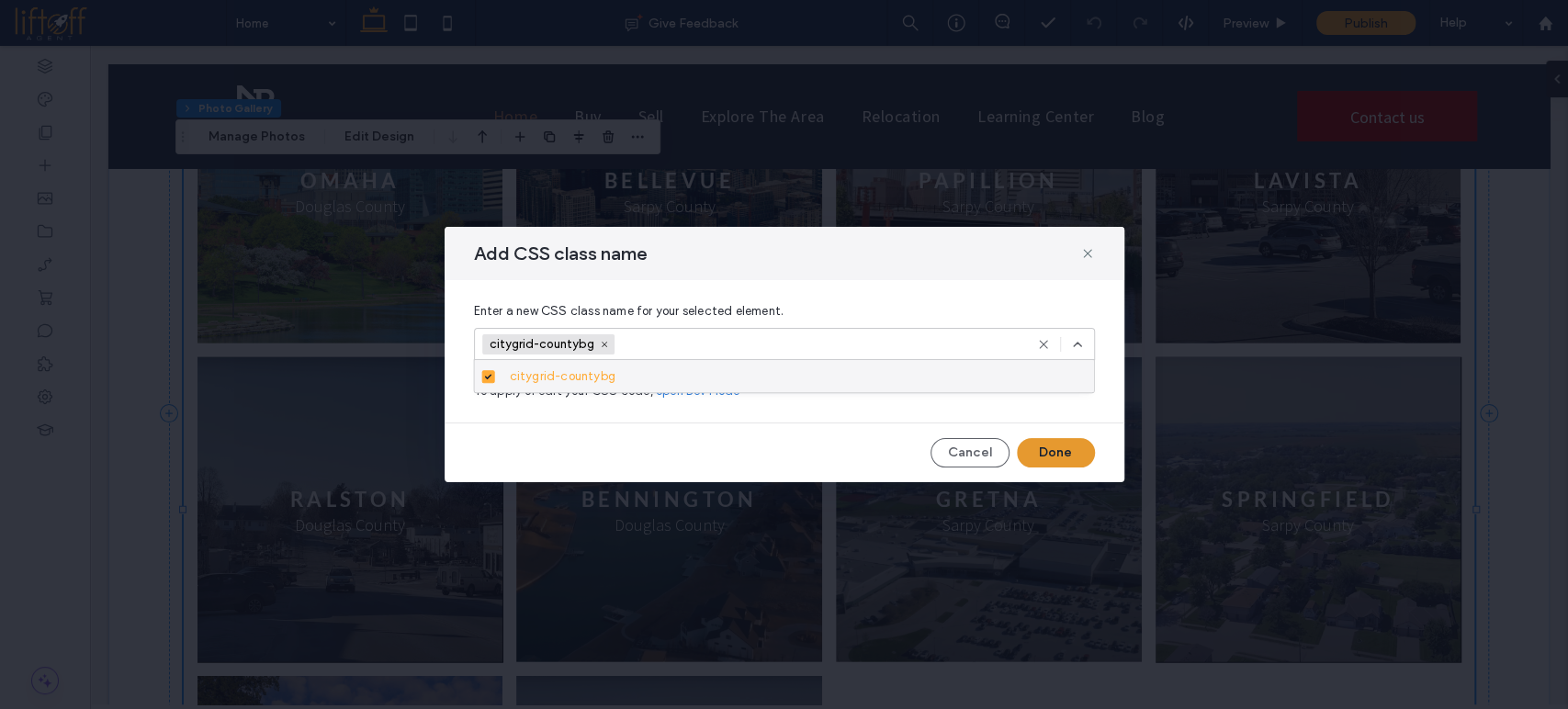 click on "Done" at bounding box center [1055, 453] 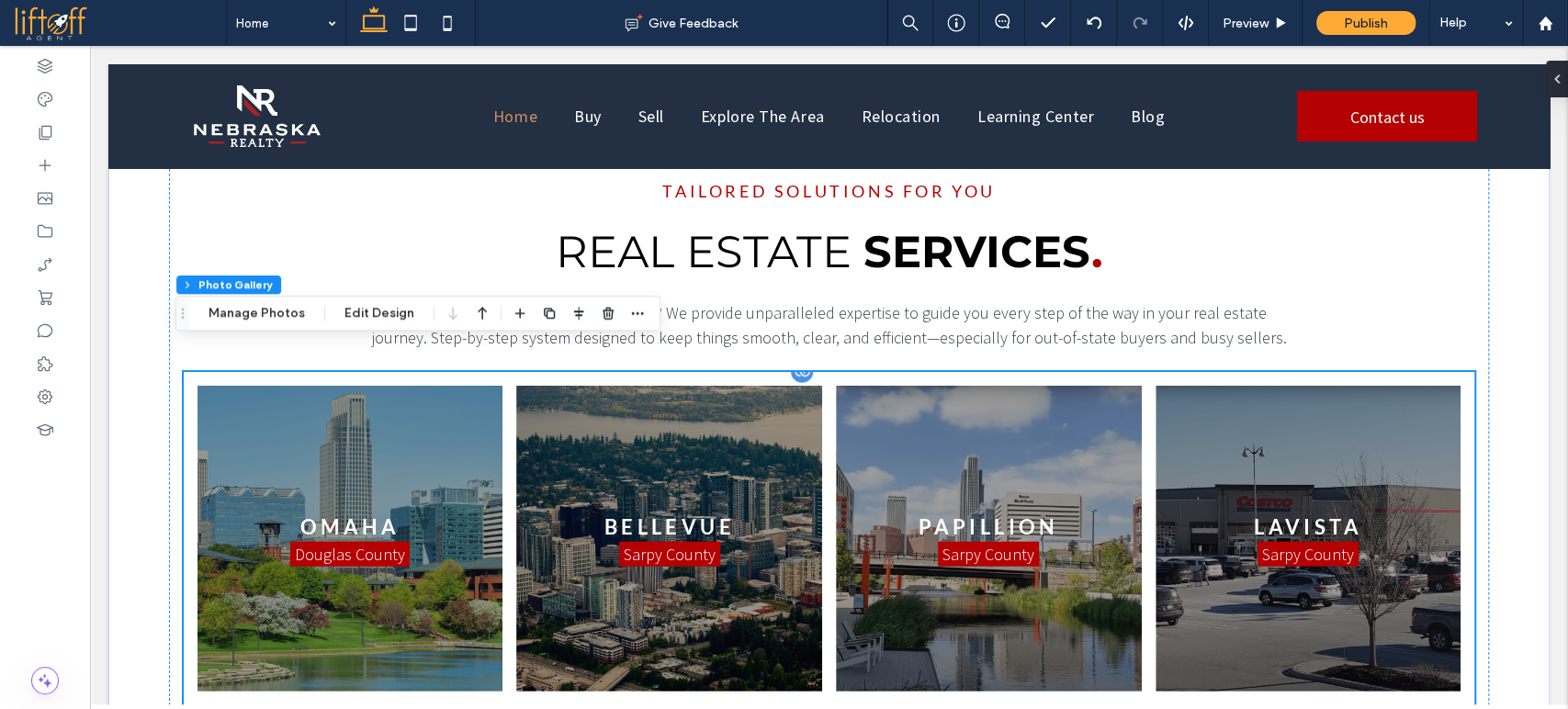 scroll, scrollTop: 2785, scrollLeft: 0, axis: vertical 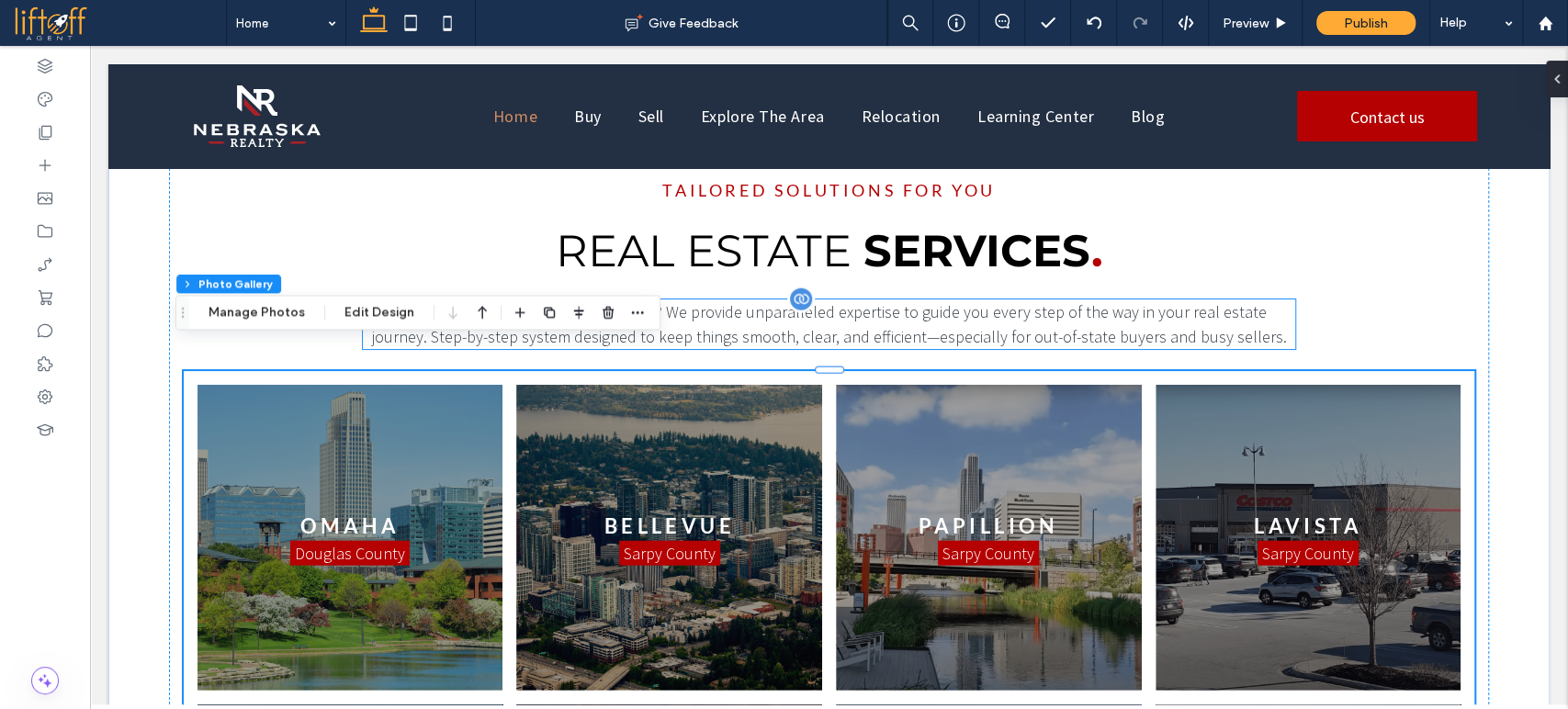 click on "? We provide unparalleled expertise to guide you every step of the way in your real estate journey. Step-by-step system designed to keep things smooth, clear, and efficient—especially for out-of-state buyers and busy sellers." at bounding box center (829, 324) 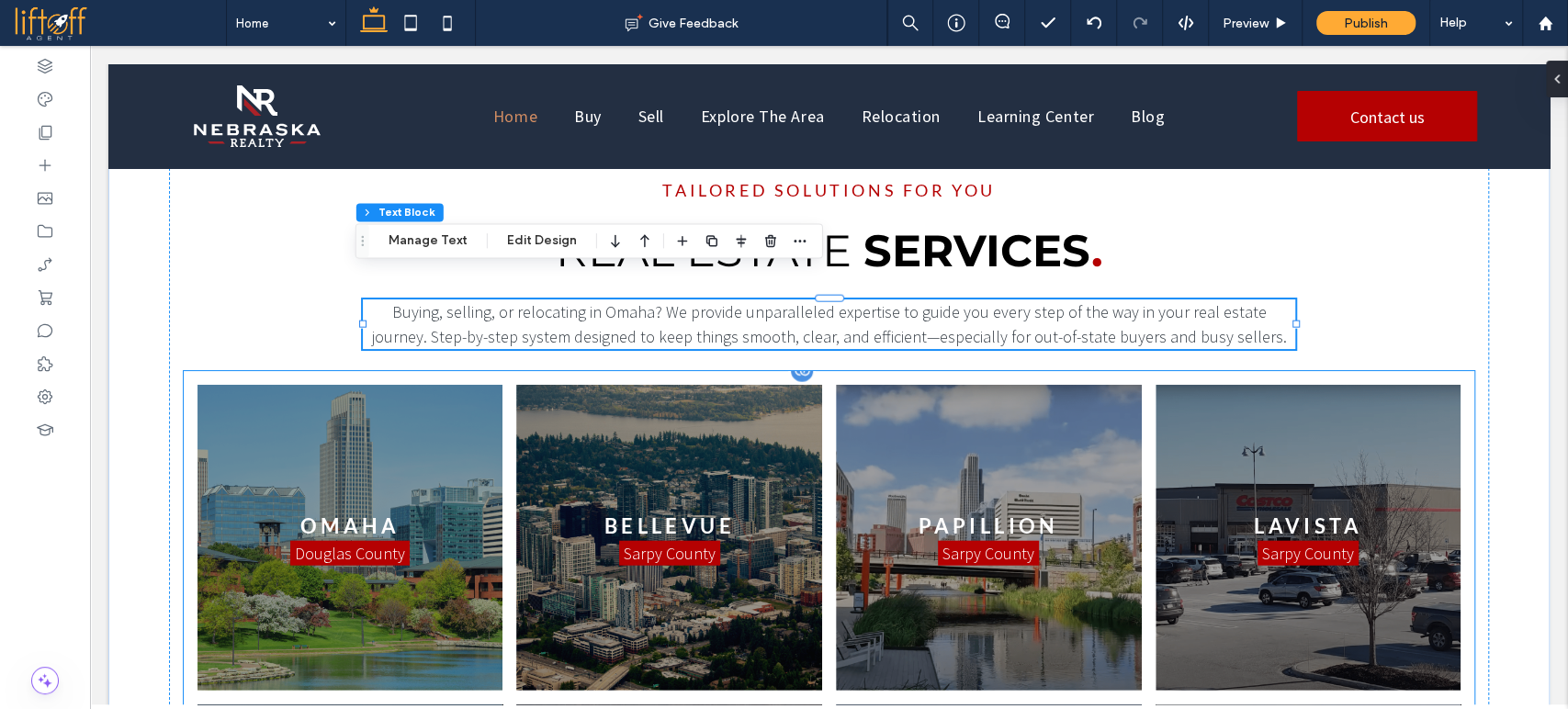 click at bounding box center [988, 537] 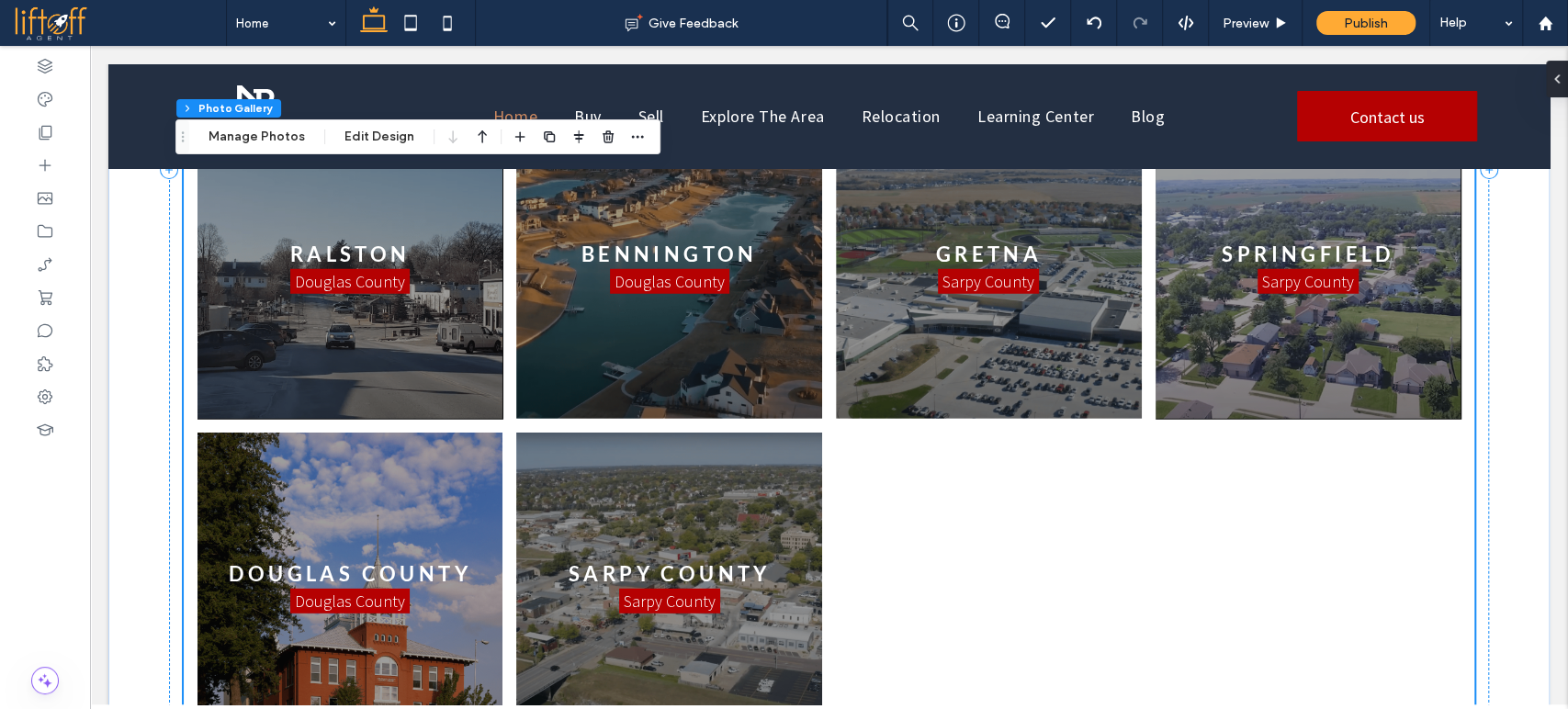 scroll, scrollTop: 3377, scrollLeft: 0, axis: vertical 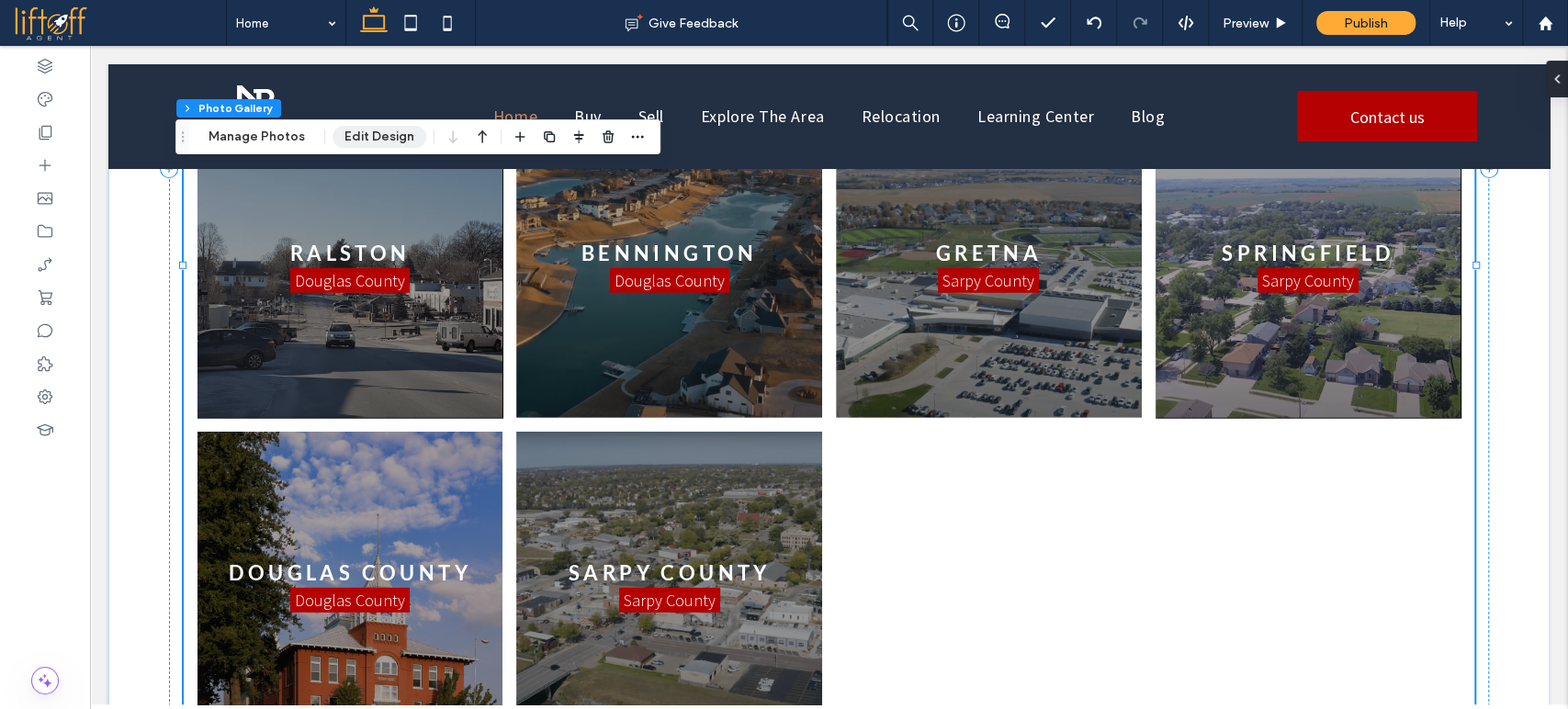 click on "Edit Design" at bounding box center (379, 137) 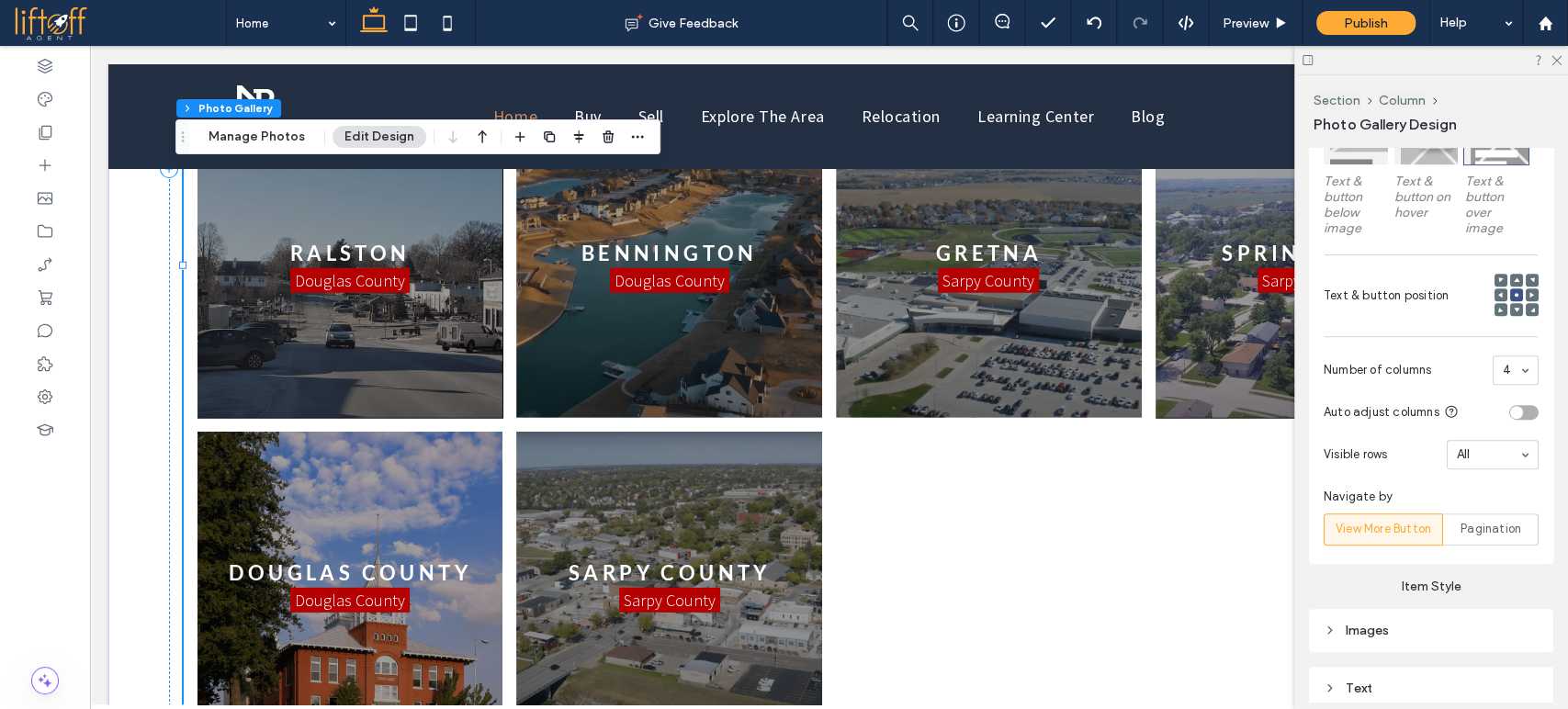 scroll, scrollTop: 626, scrollLeft: 0, axis: vertical 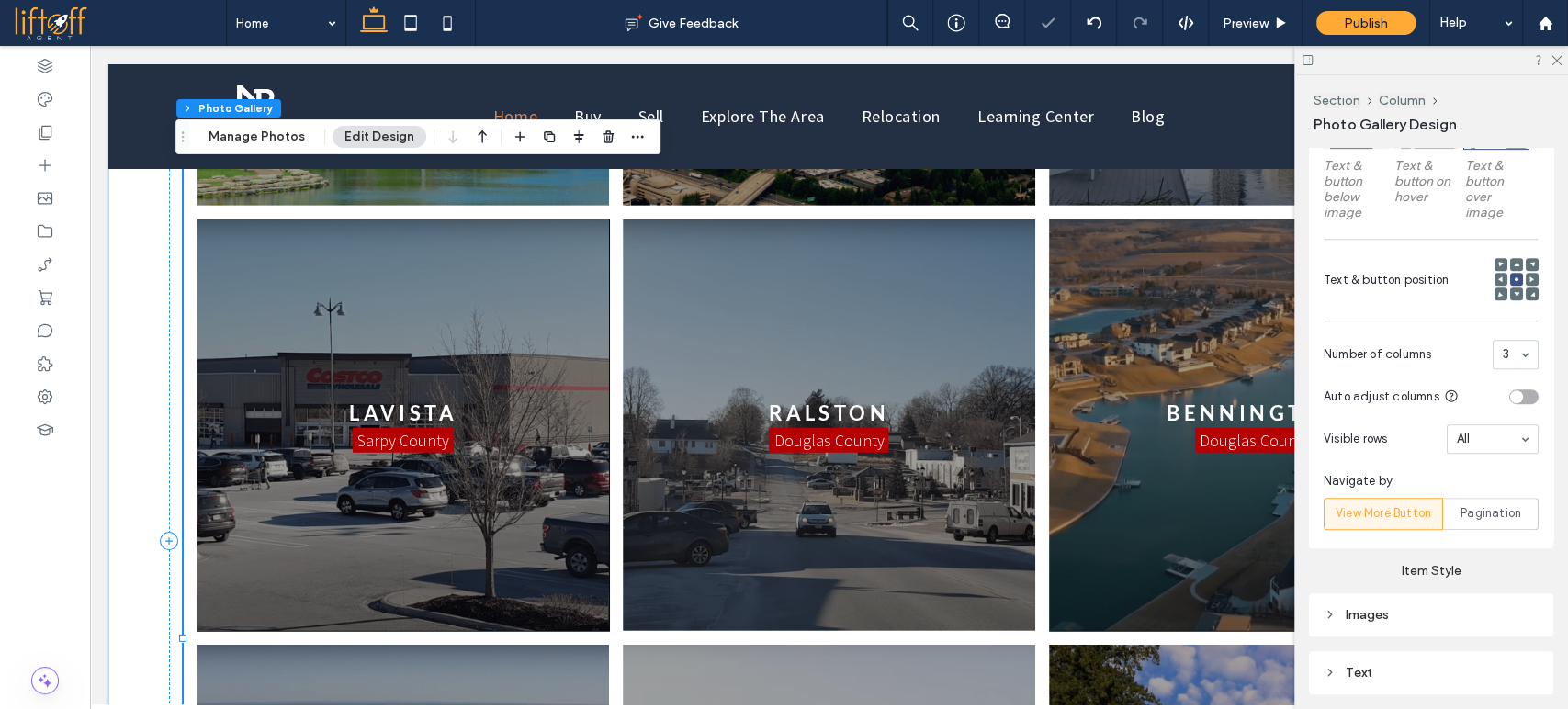 click on "Images" at bounding box center [1431, 614] 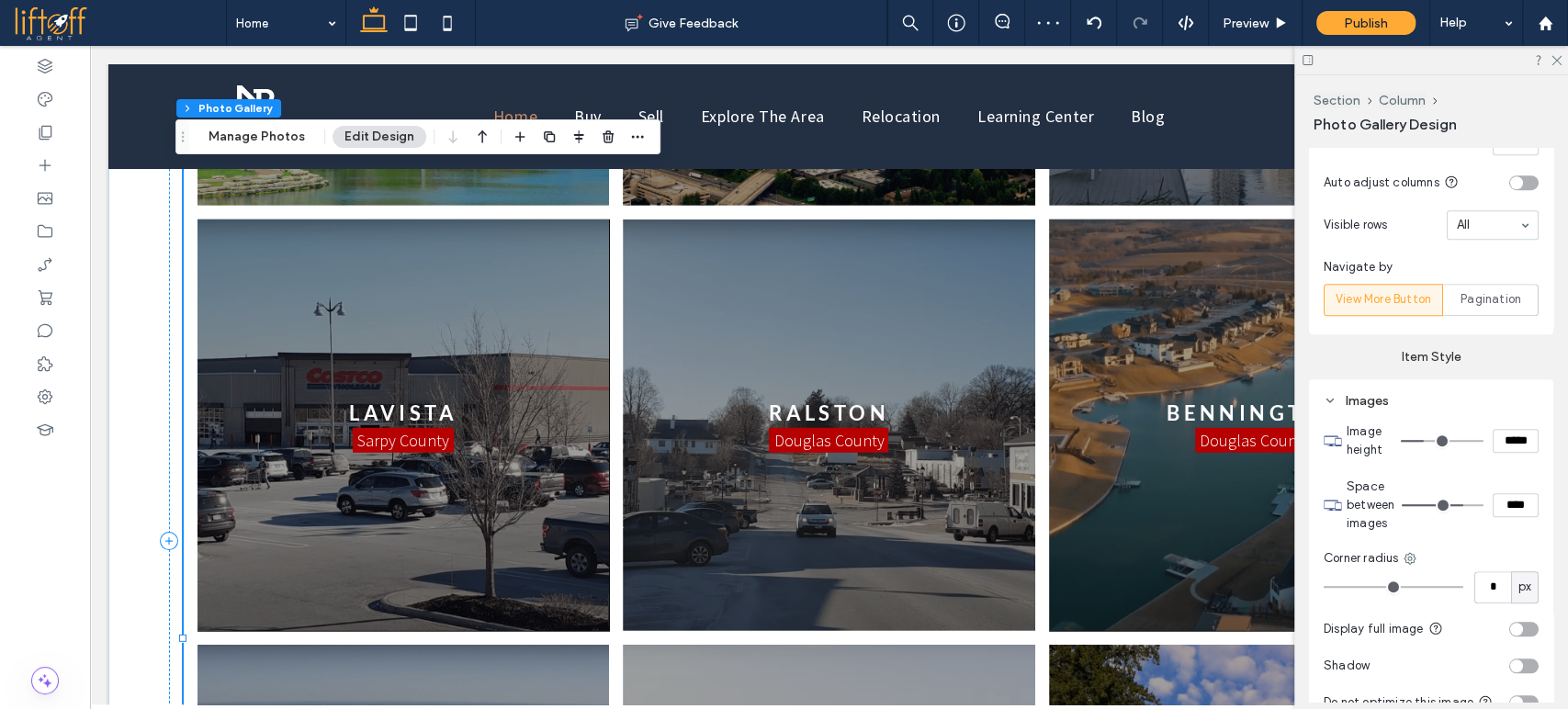 scroll, scrollTop: 843, scrollLeft: 0, axis: vertical 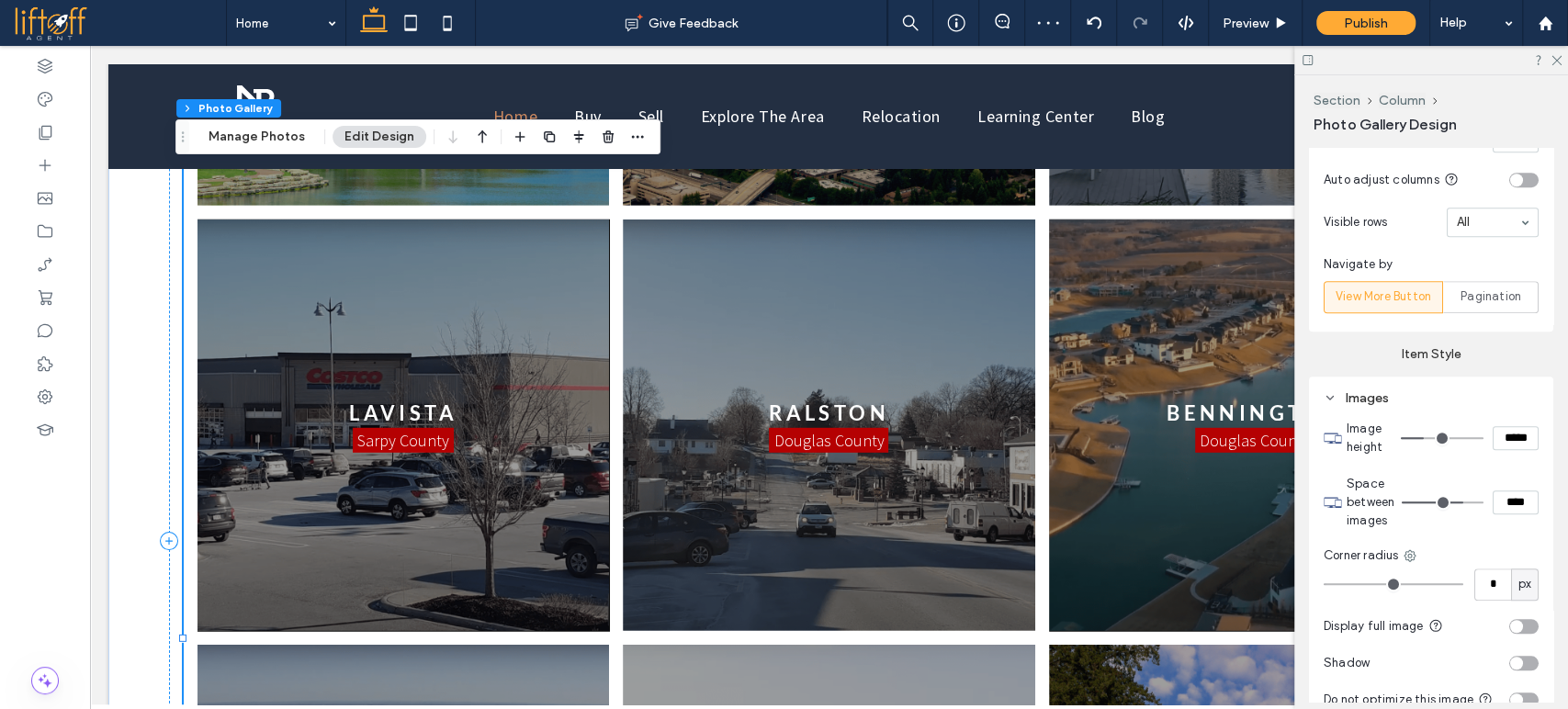 click on "*****" at bounding box center [1516, 438] 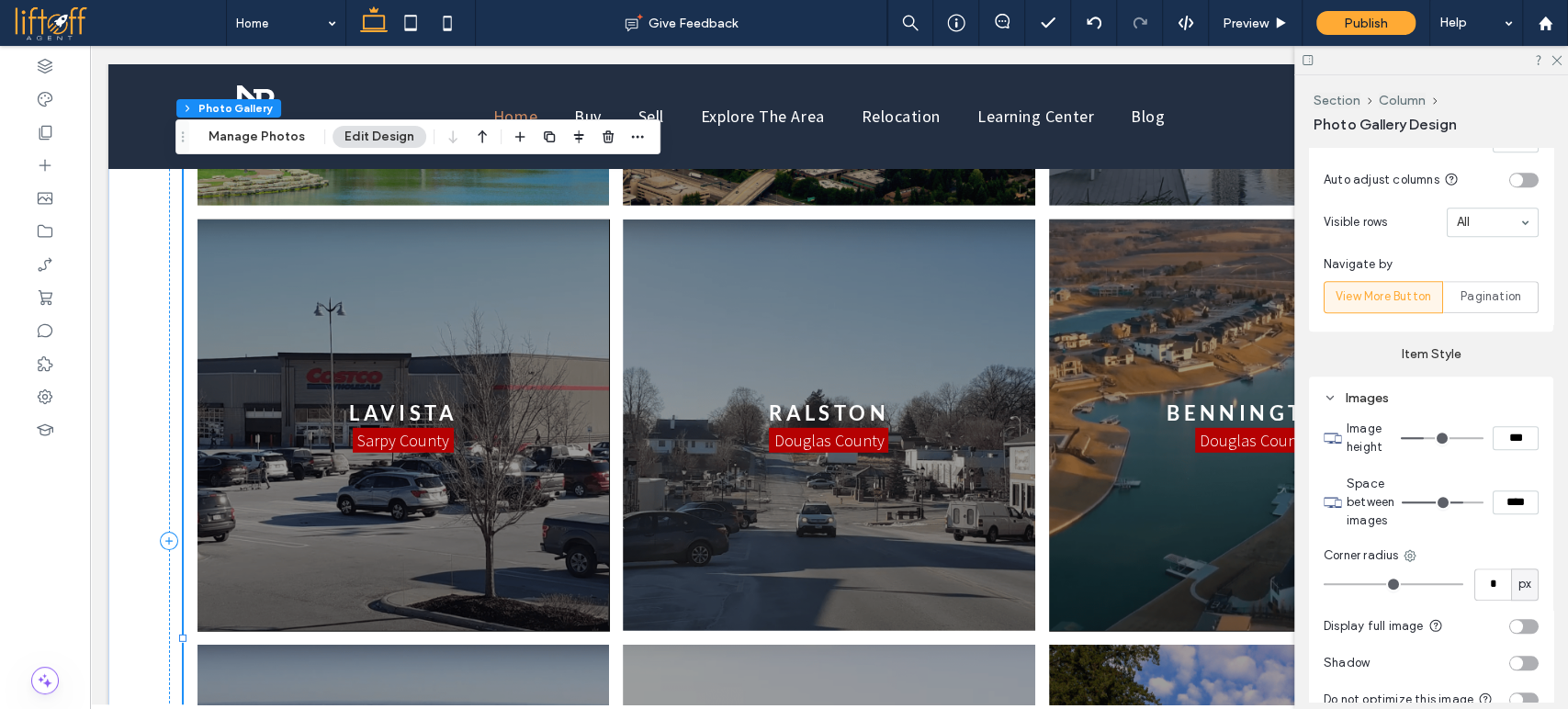 type on "*****" 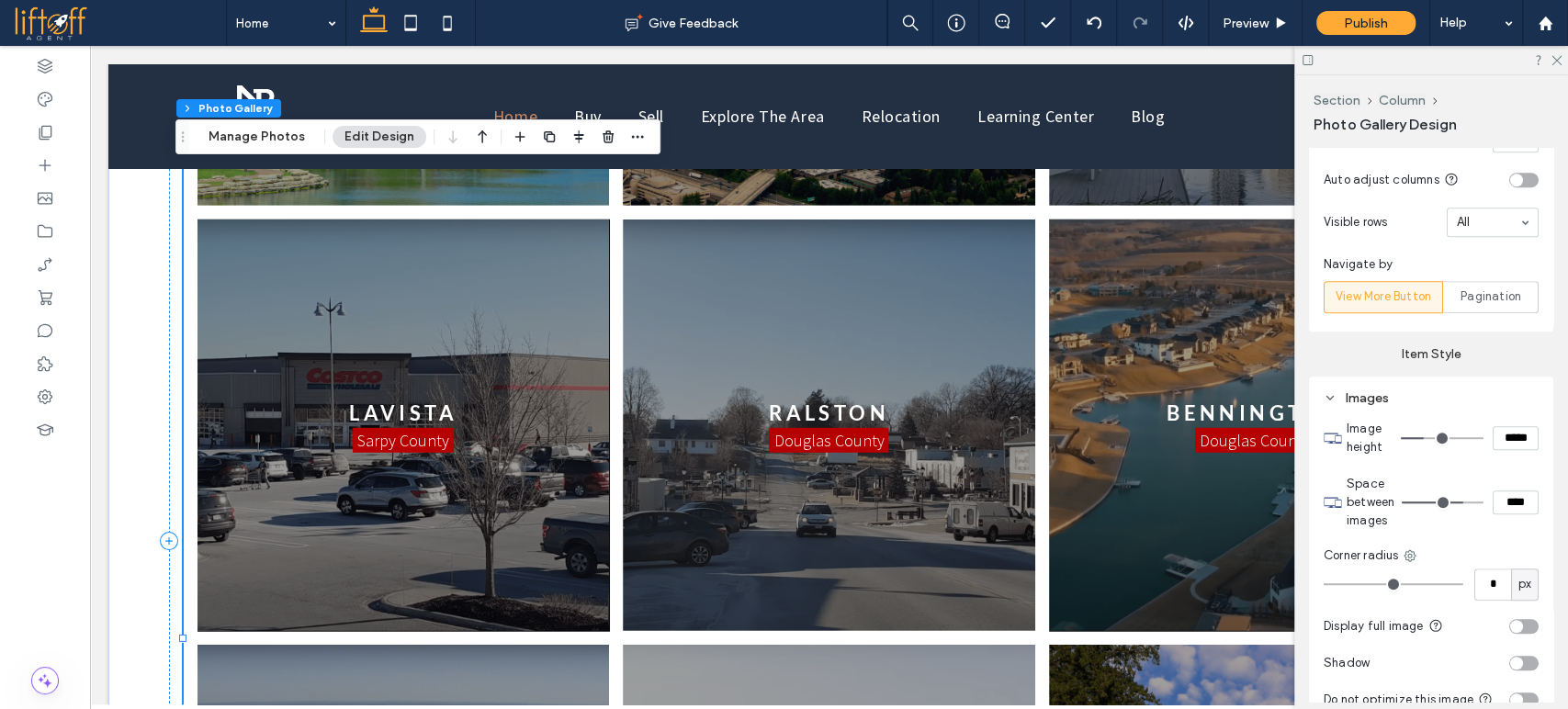type on "***" 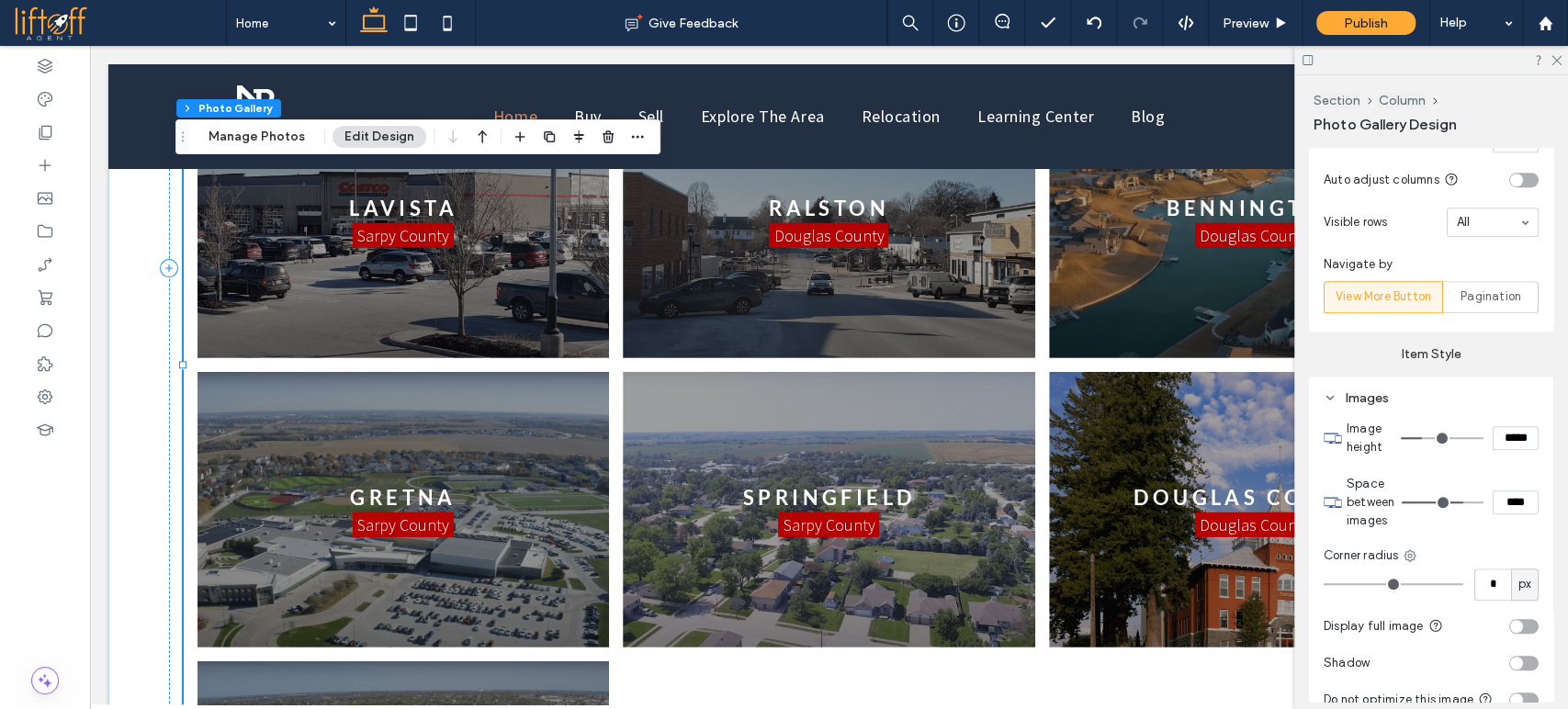 click on "*****" at bounding box center [1516, 438] 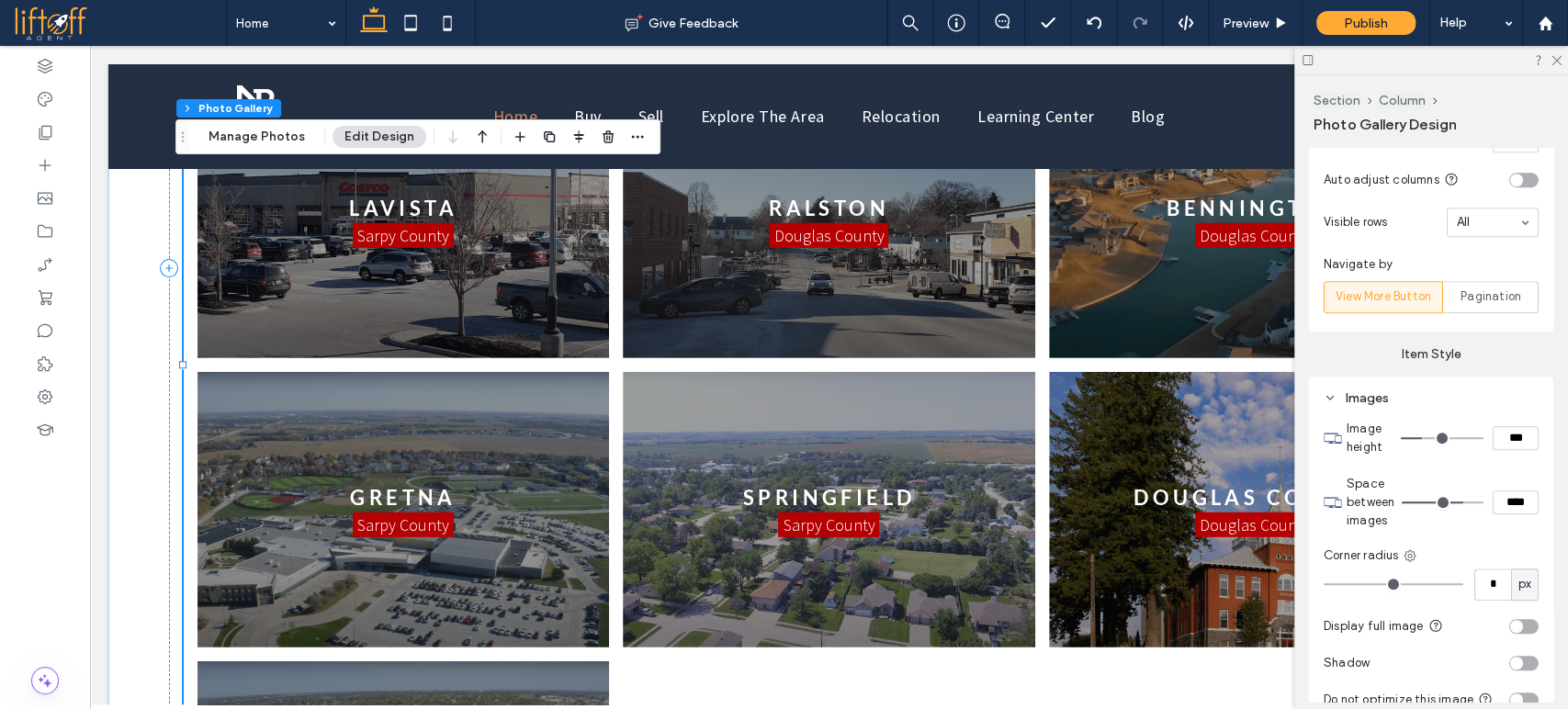 type on "*****" 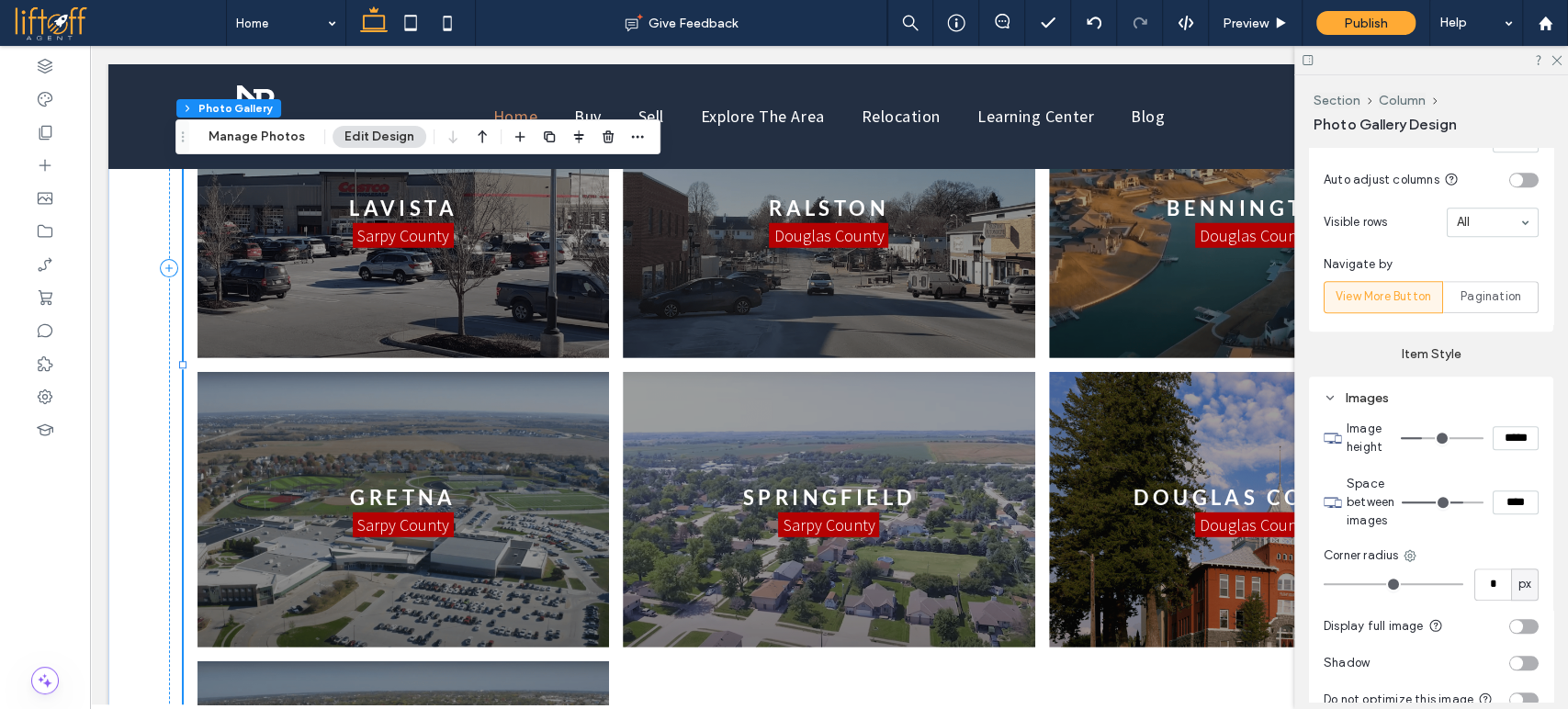 type on "***" 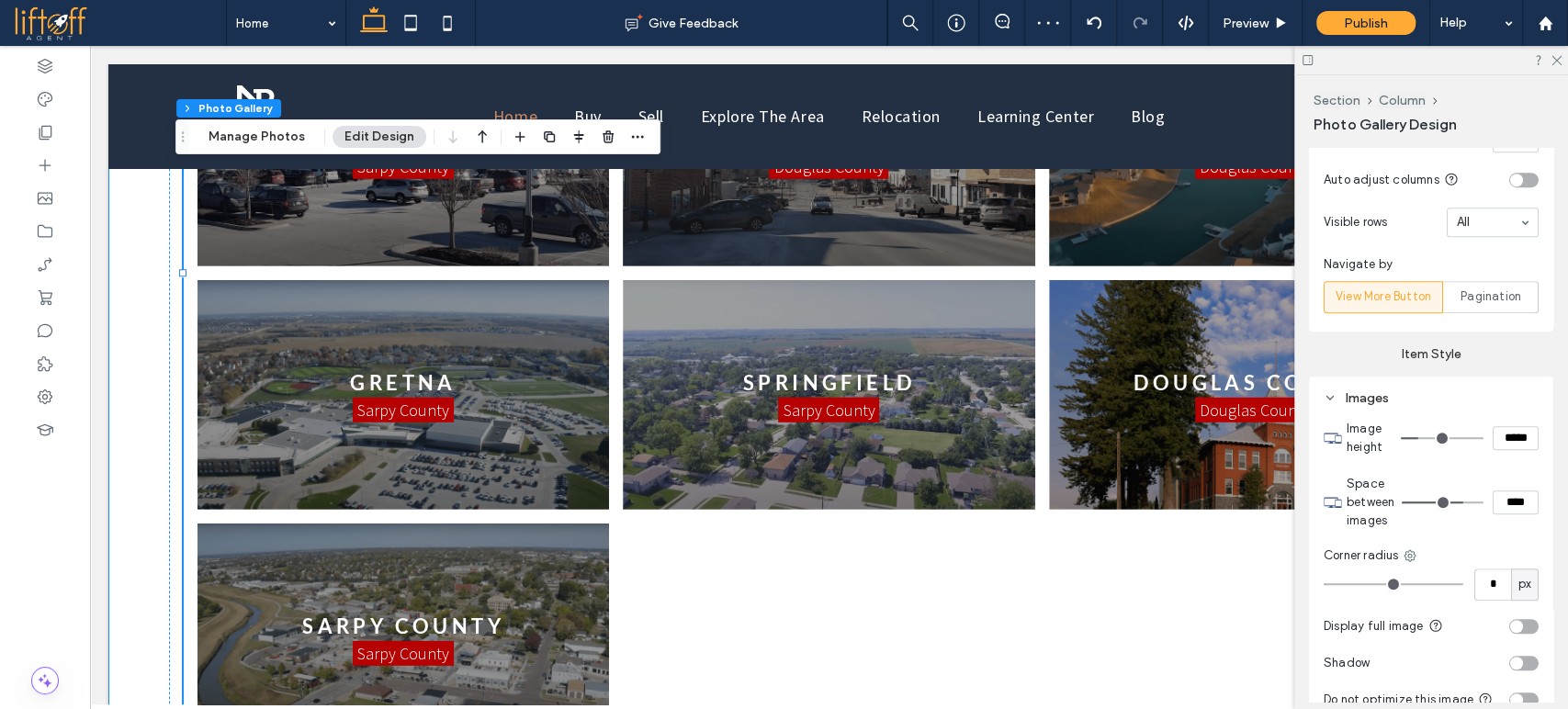 click on "Tailored Solutions For You
Real estate
services .
Buying, selling, or relocating in
[CITY] ? We provide unparalleled expertise to guide you every step of the way in your real estate journey. Step-by-step system designed to keep things smooth, clear, and efficient—especially for out-of-state buyers and busy sellers.
[CITY]
[COUNTY]
Button
[CITY]
[COUNTY]
Button
[CITY]
[COUNTY]
Button
[CITY]
[COUNTY]
Button
[CITY]
[COUNTY]
Button
[CITY]
[COUNTY]
Button
[CITY]
[COUNTY]
Button
[CITY]
[COUNTY]
Button" at bounding box center (829, 176) 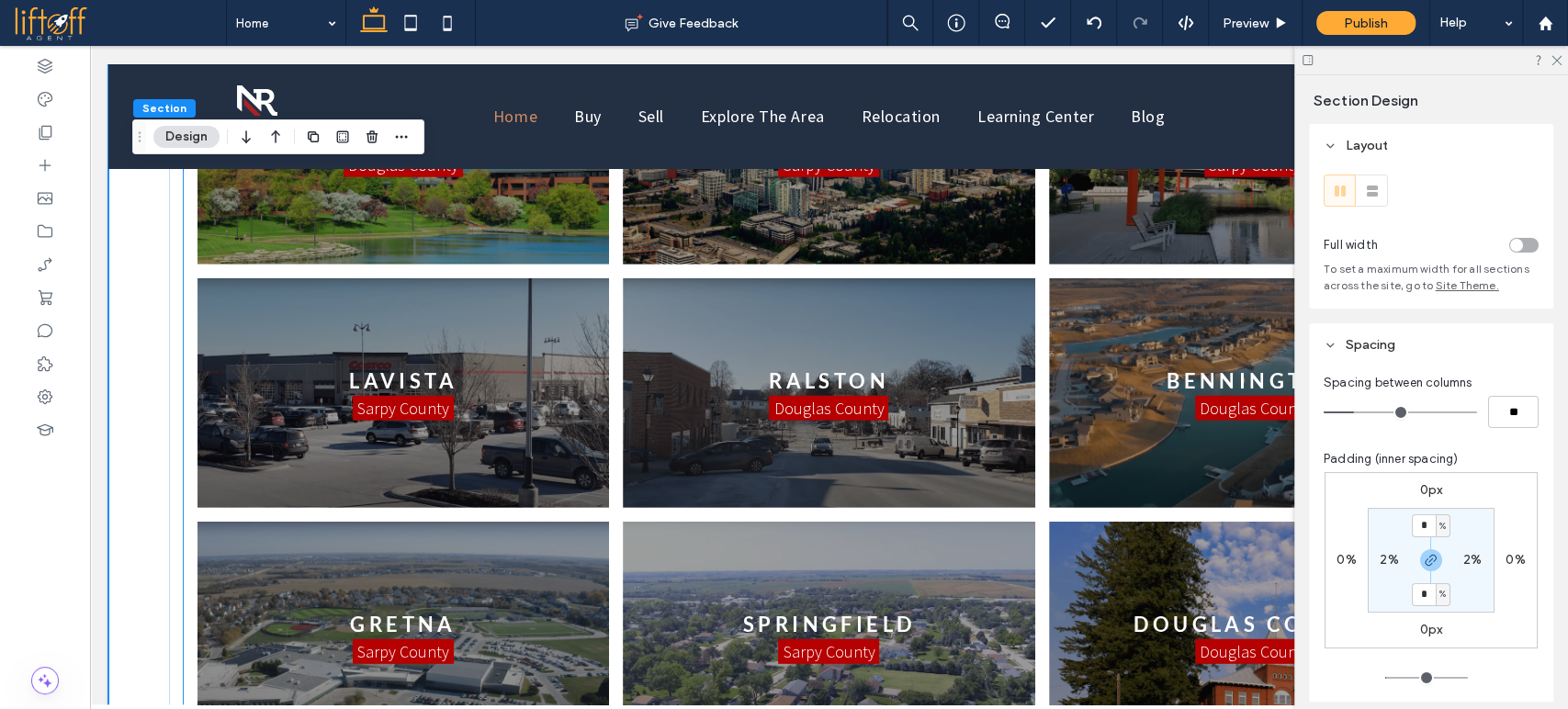 scroll, scrollTop: 3134, scrollLeft: 0, axis: vertical 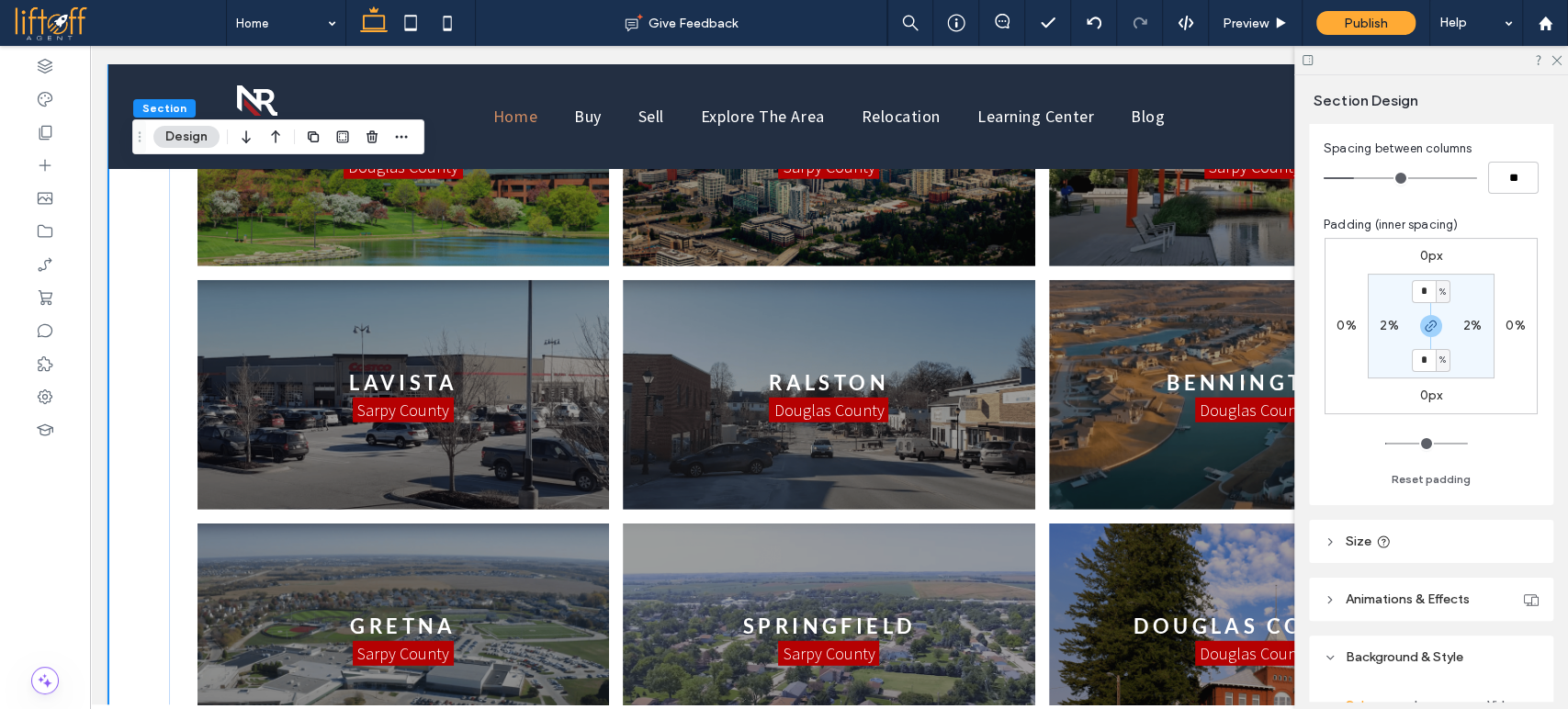 click on "Animations & Effects" at bounding box center [1407, 599] 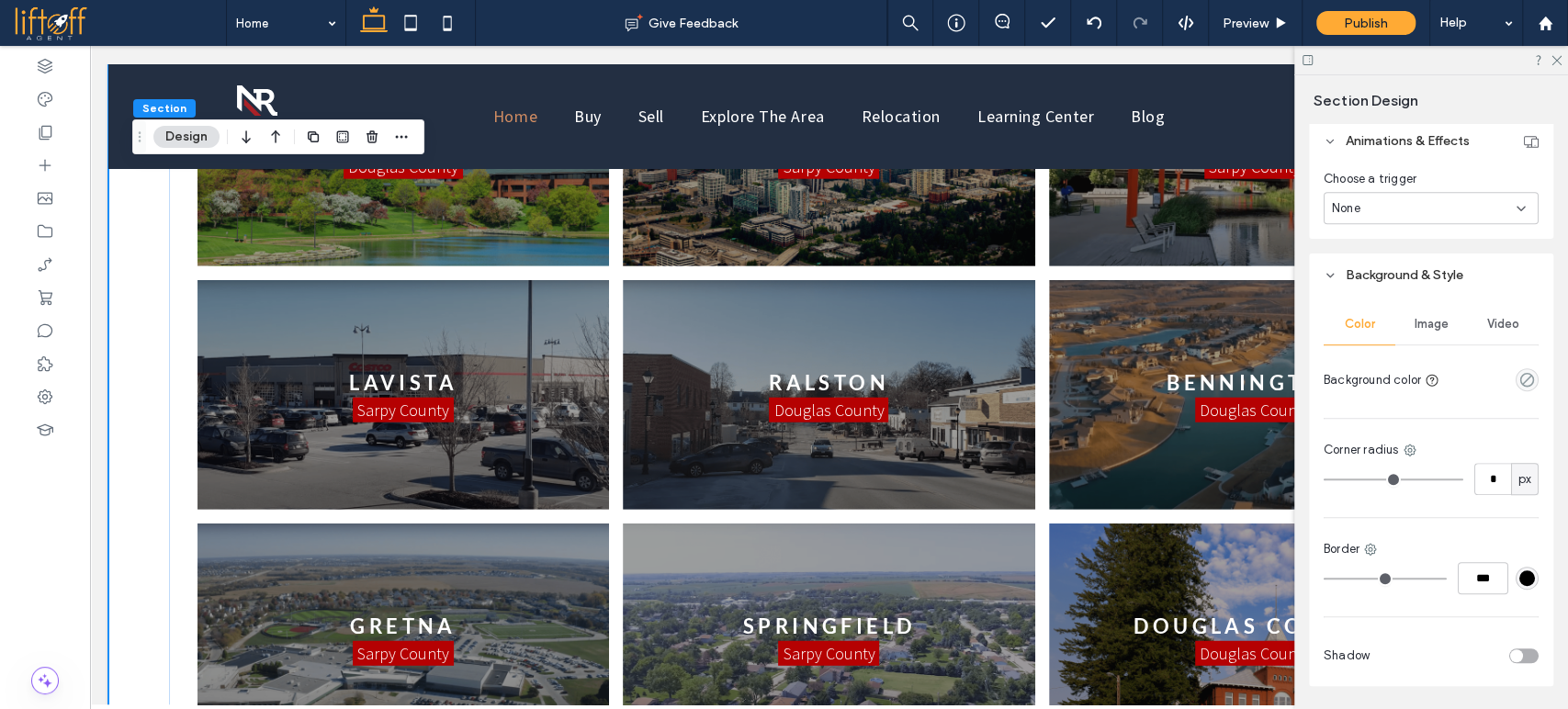 scroll, scrollTop: 749, scrollLeft: 0, axis: vertical 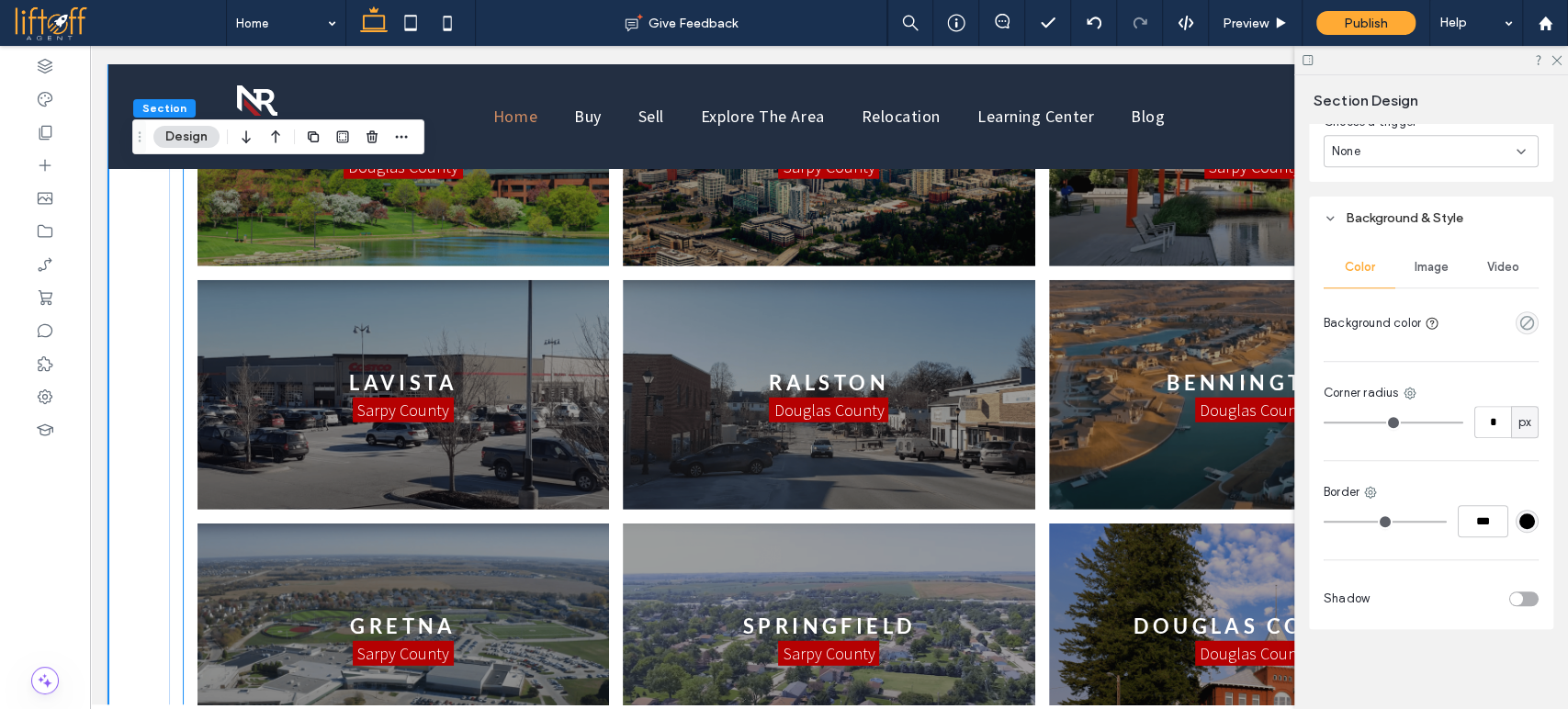 click on "[CITY]
[COUNTY]
Button" at bounding box center [402, 395] 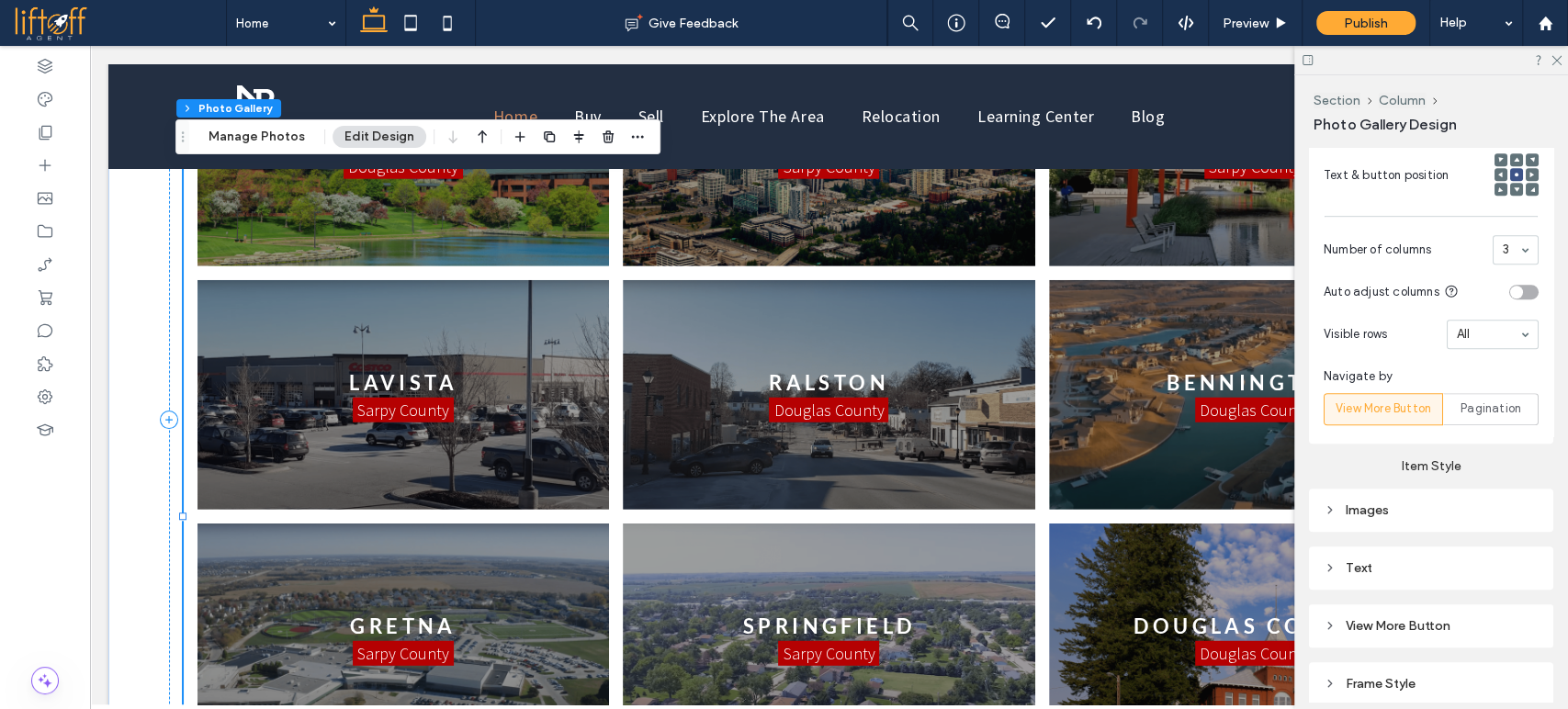 scroll, scrollTop: 802, scrollLeft: 0, axis: vertical 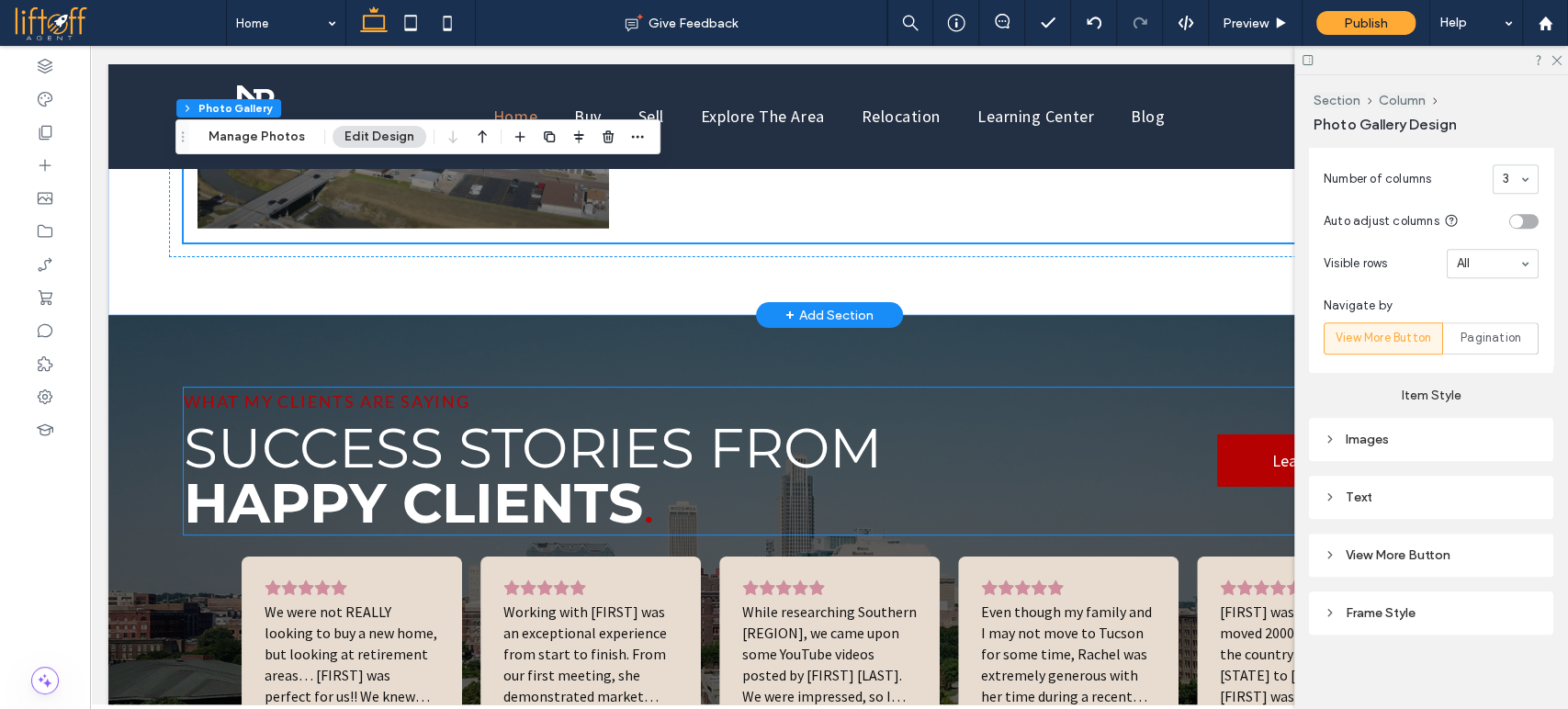 click on "Success Stories From
Happy Clients ." at bounding box center [579, 476] 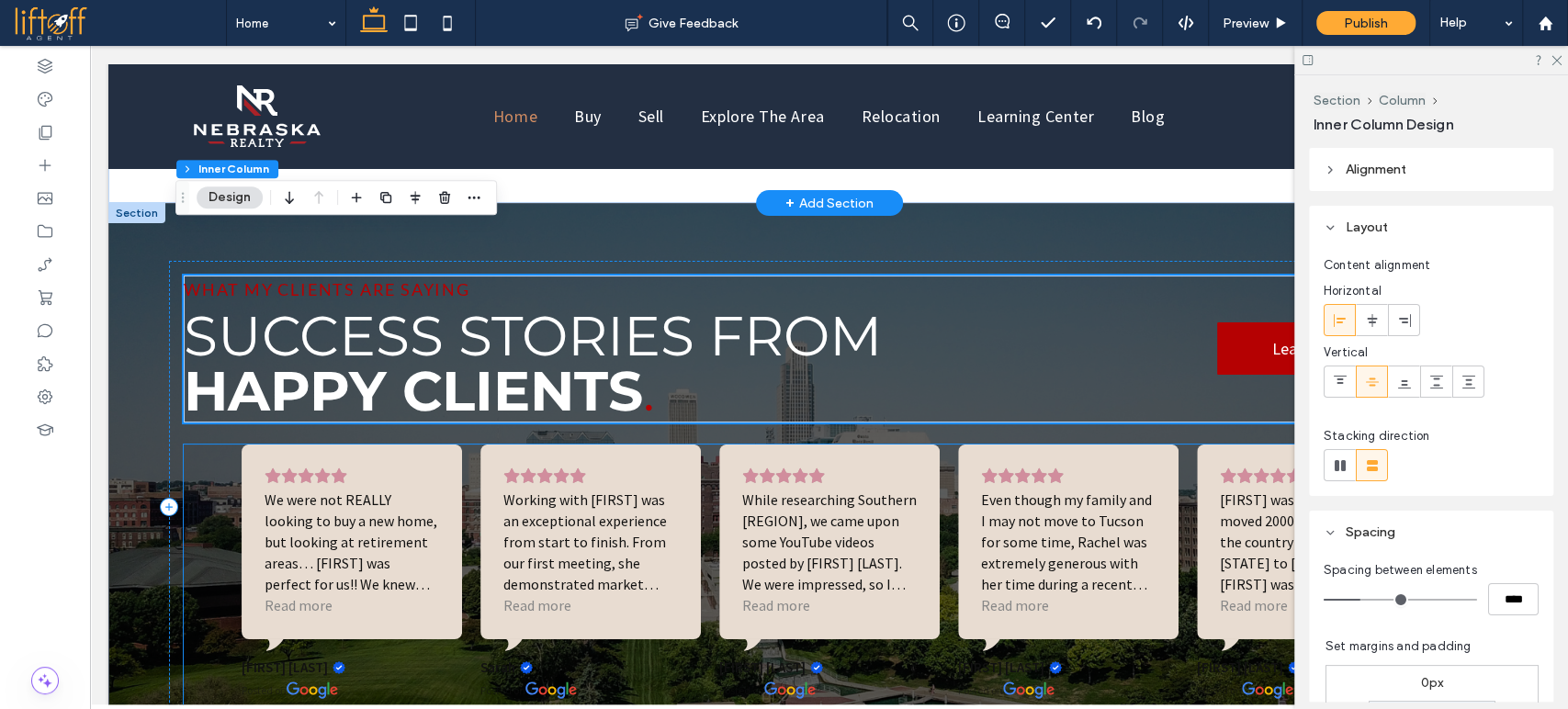 scroll, scrollTop: 4017, scrollLeft: 0, axis: vertical 